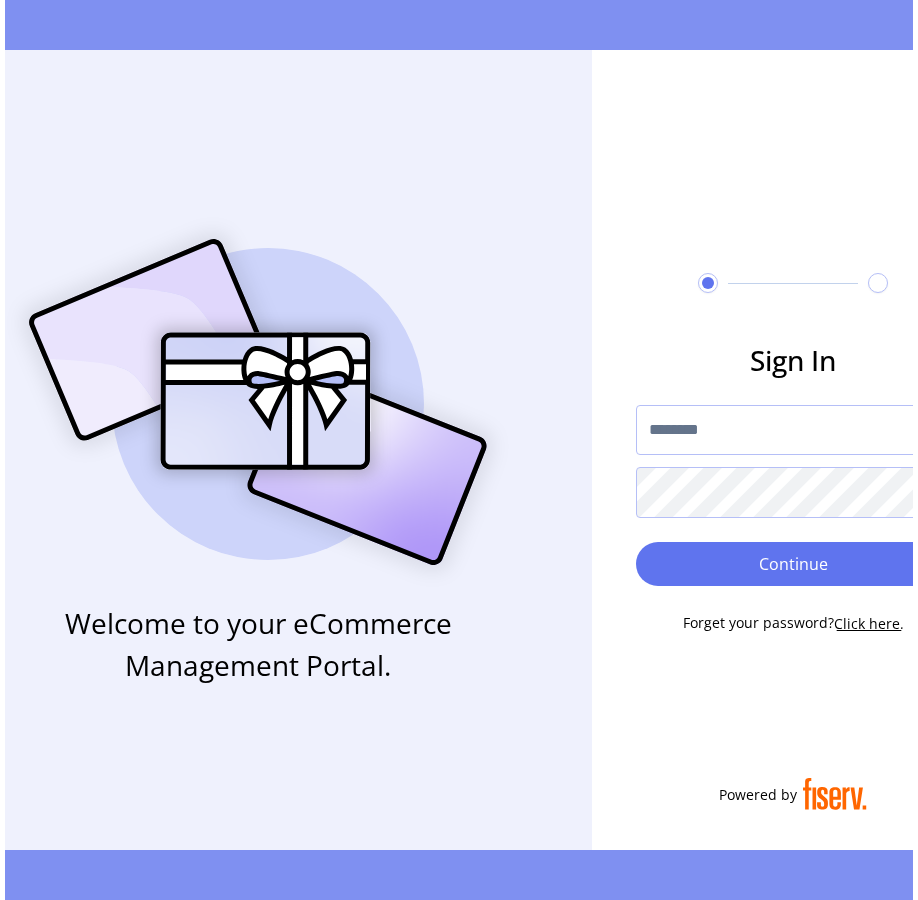 scroll, scrollTop: 0, scrollLeft: 0, axis: both 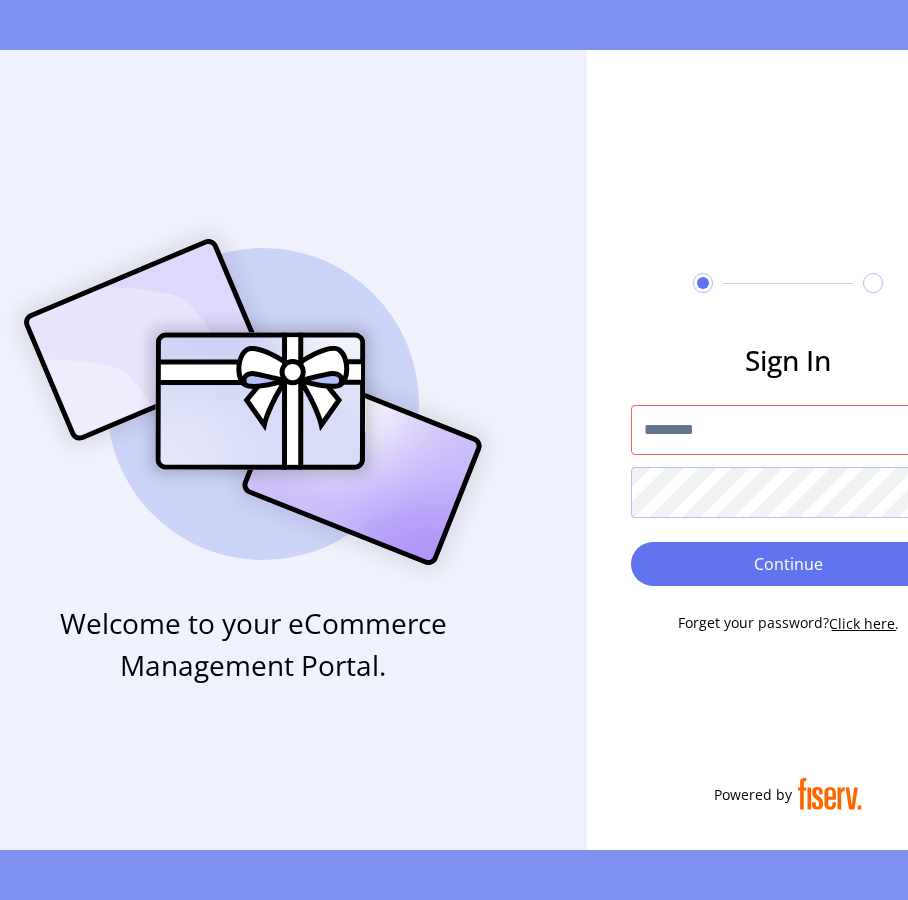 type on "*********" 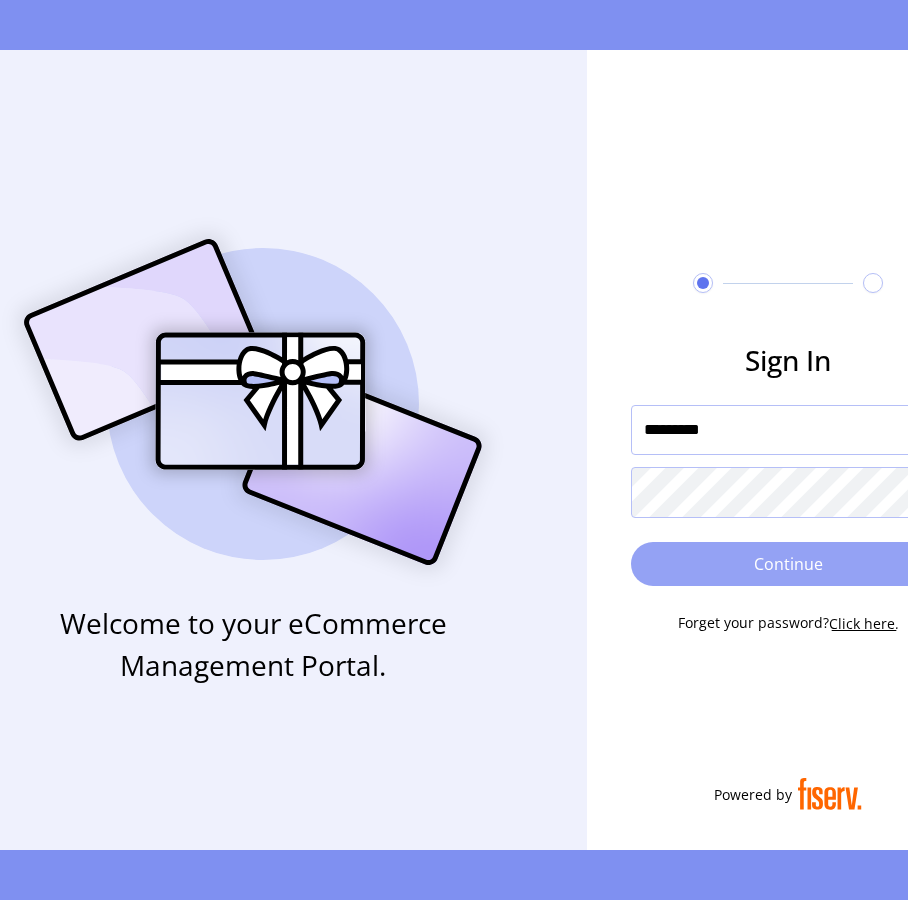 click on "Continue" at bounding box center [788, 564] 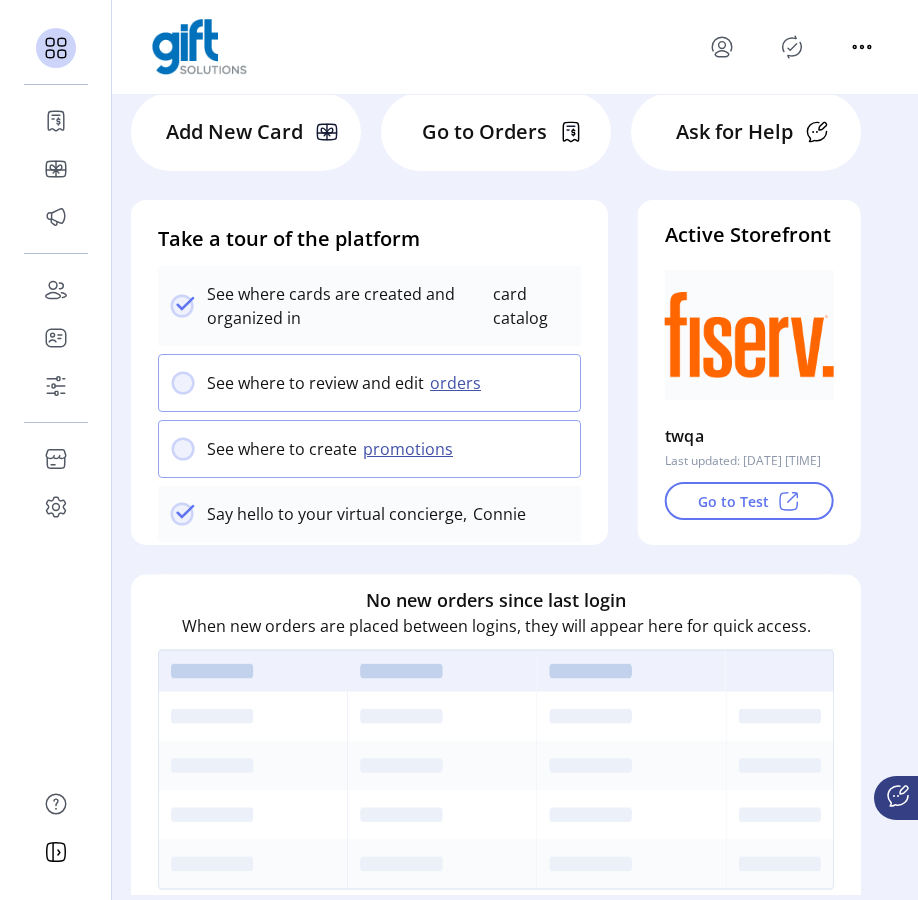 scroll, scrollTop: 0, scrollLeft: 0, axis: both 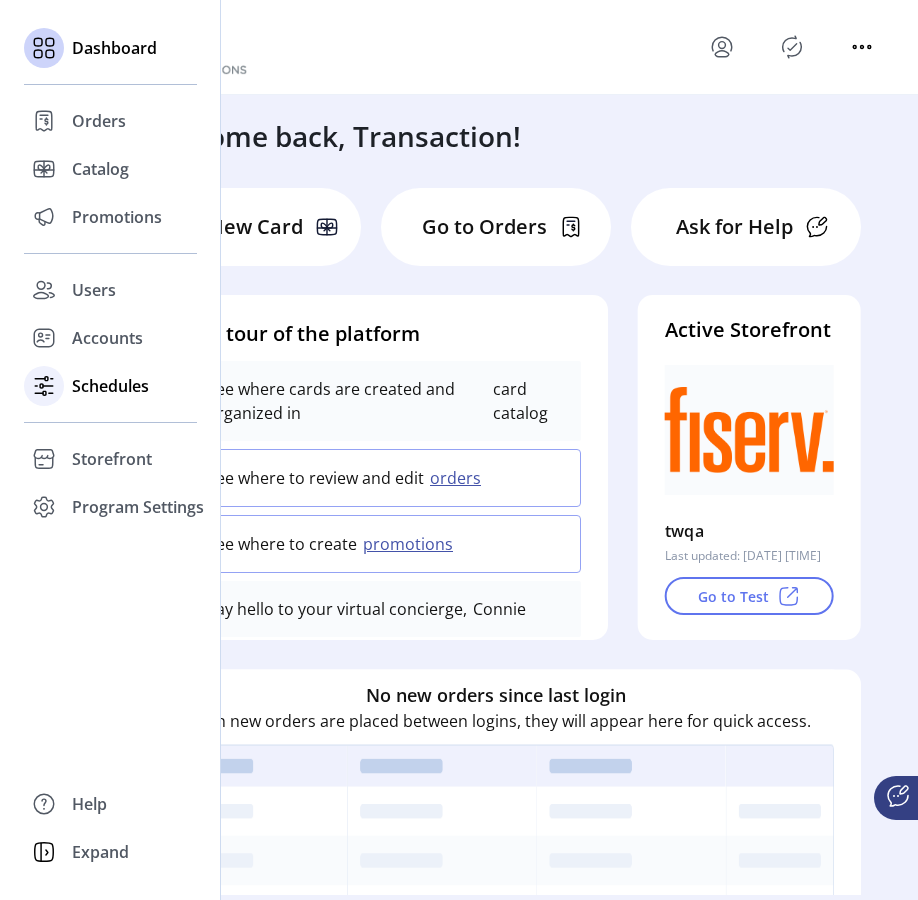 click on "Schedules" at bounding box center [99, 121] 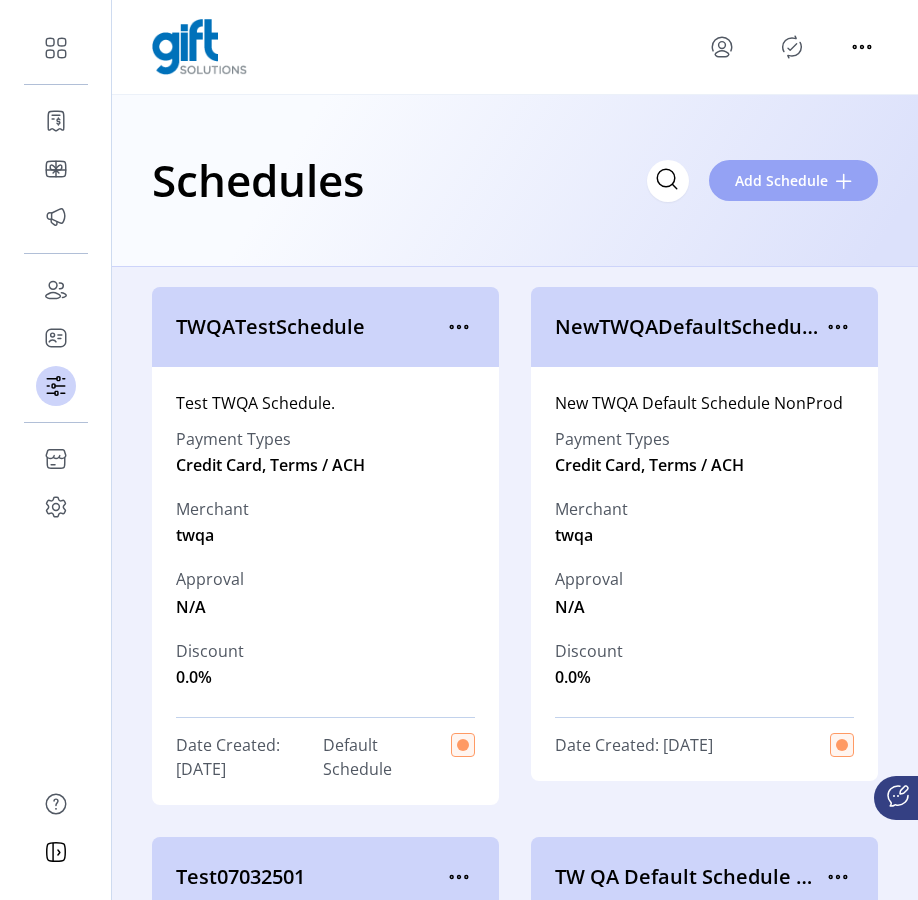 click on "Add Schedule" at bounding box center (793, 180) 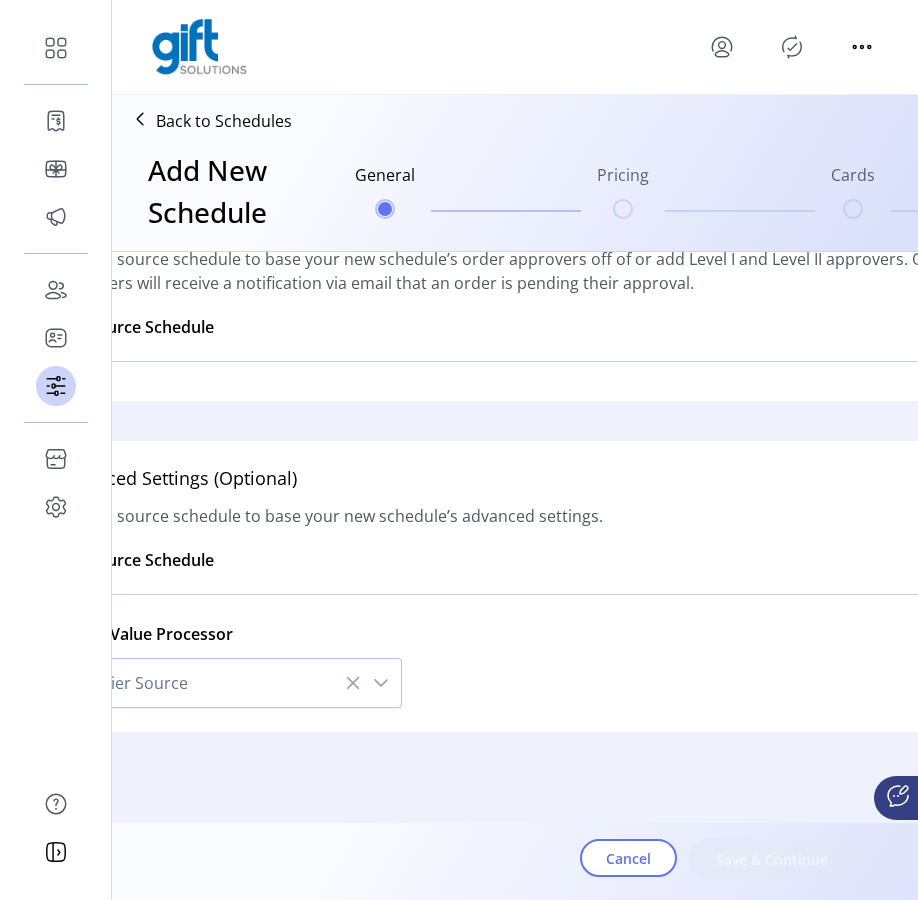 scroll, scrollTop: 1365, scrollLeft: 0, axis: vertical 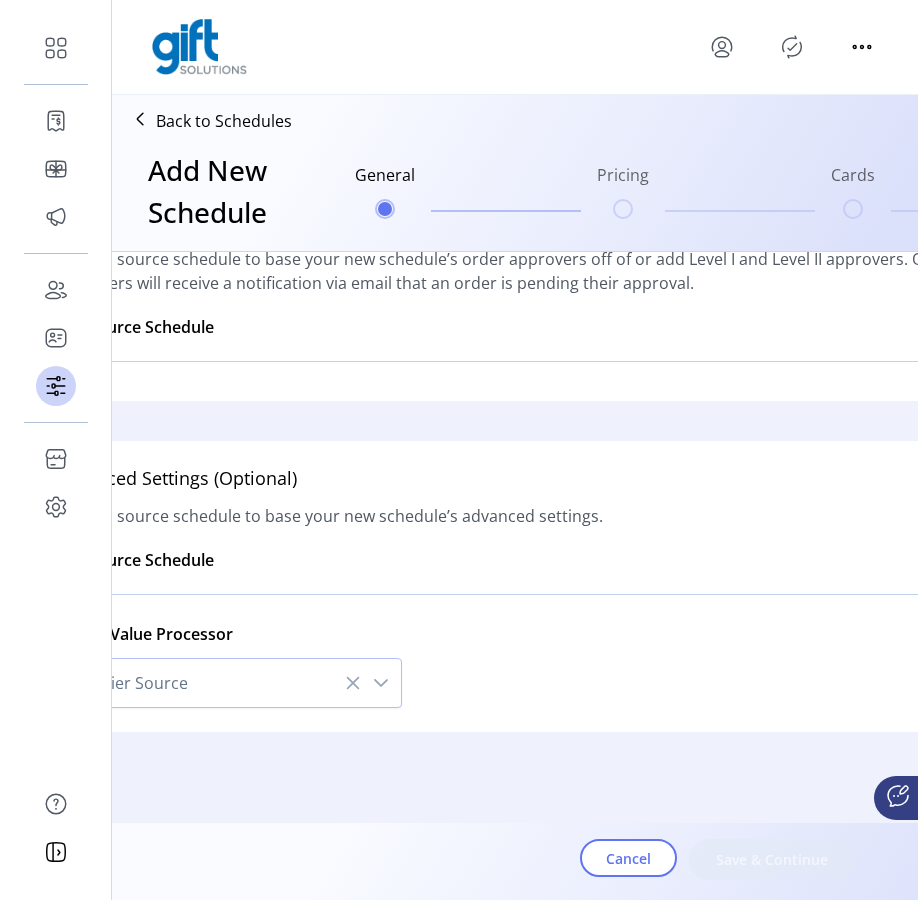 click at bounding box center (381, 683) 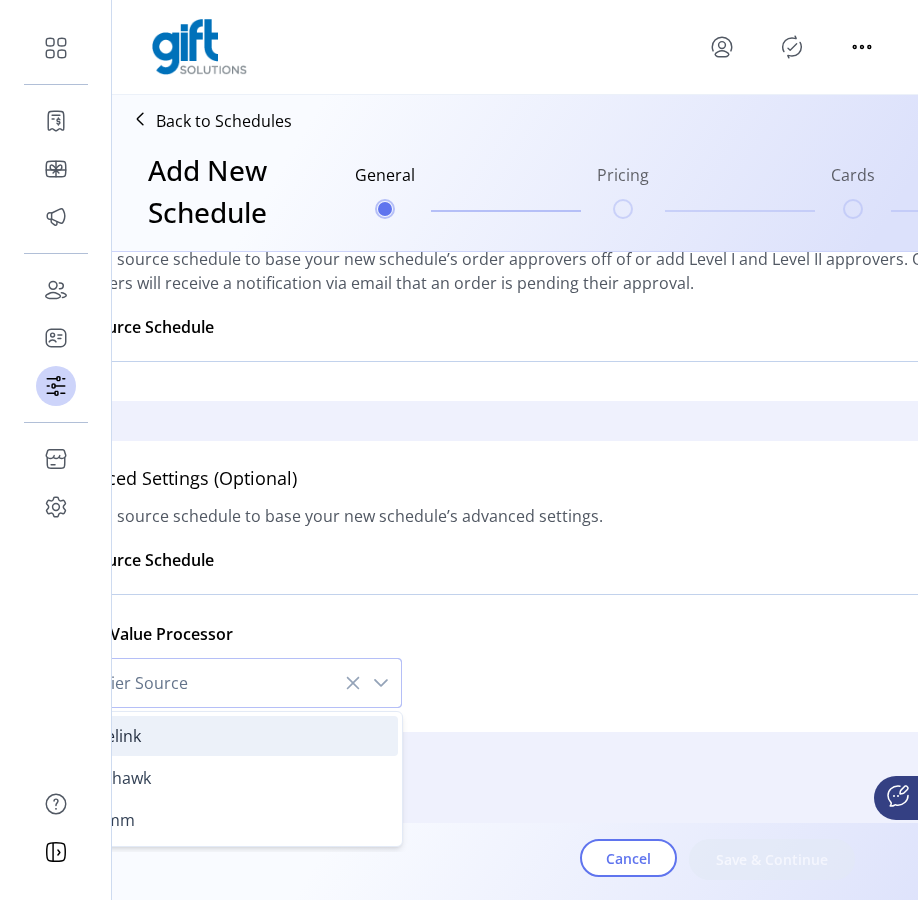click on "Valuelink" at bounding box center (229, 736) 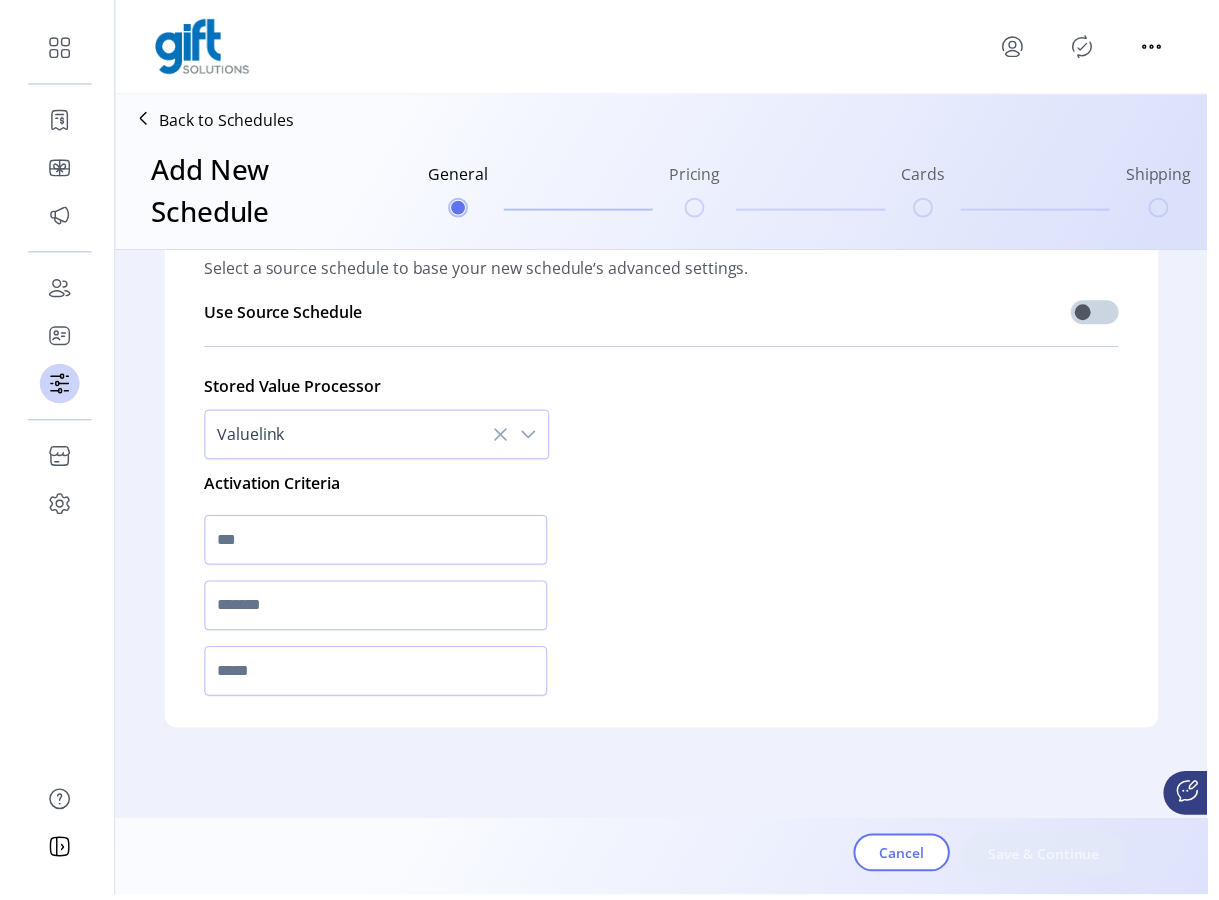 scroll, scrollTop: 1595, scrollLeft: 0, axis: vertical 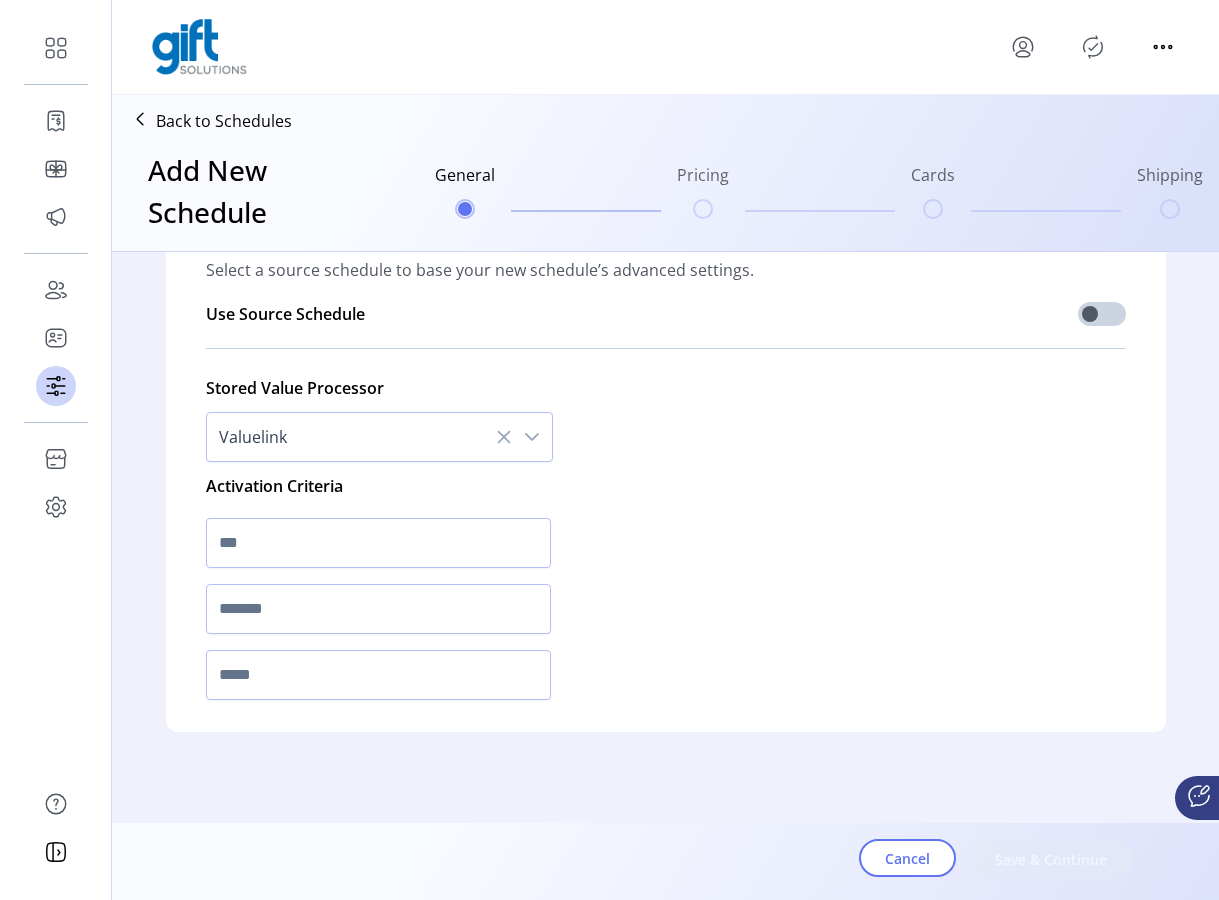 click at bounding box center [532, 437] 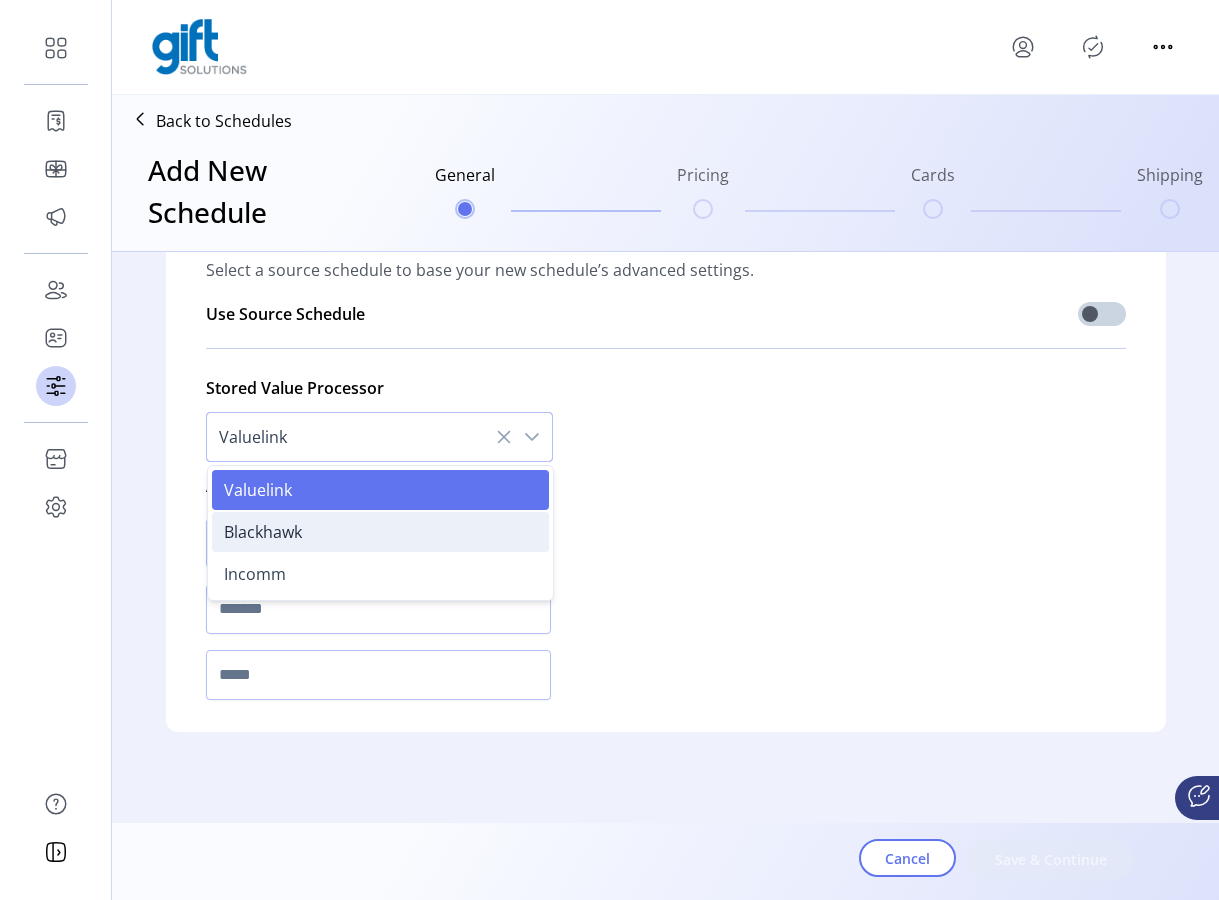 click on "Blackhawk" at bounding box center [380, 532] 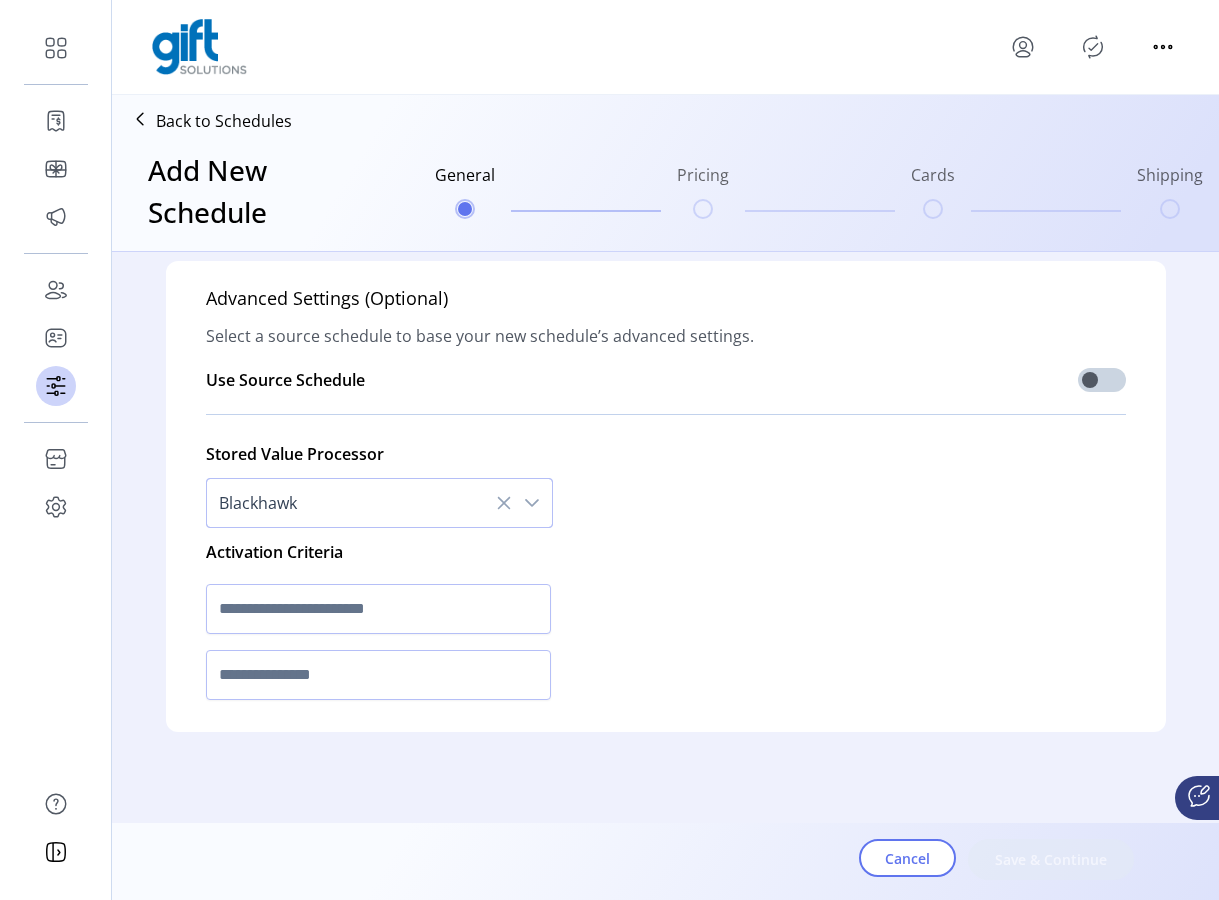 scroll, scrollTop: 1529, scrollLeft: 0, axis: vertical 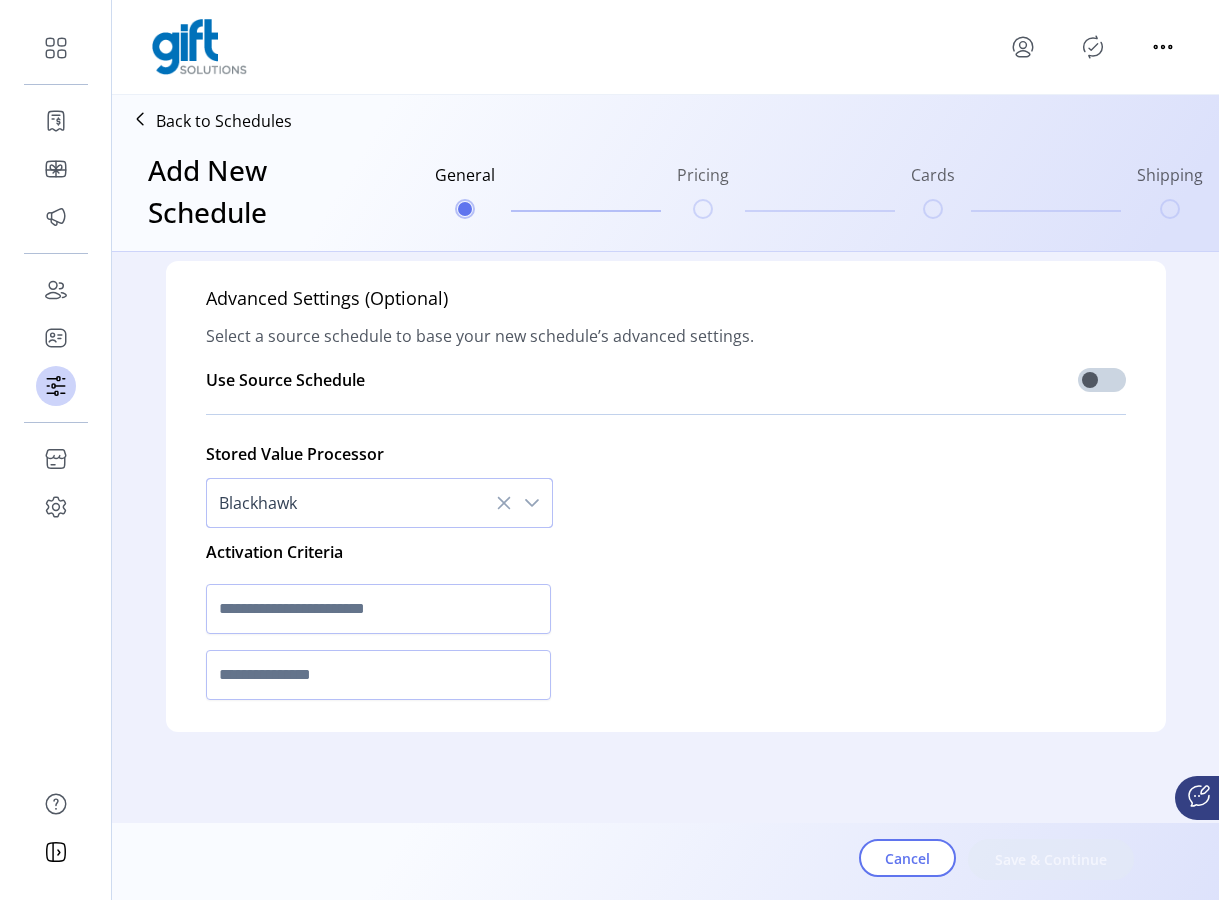 click at bounding box center (532, 503) 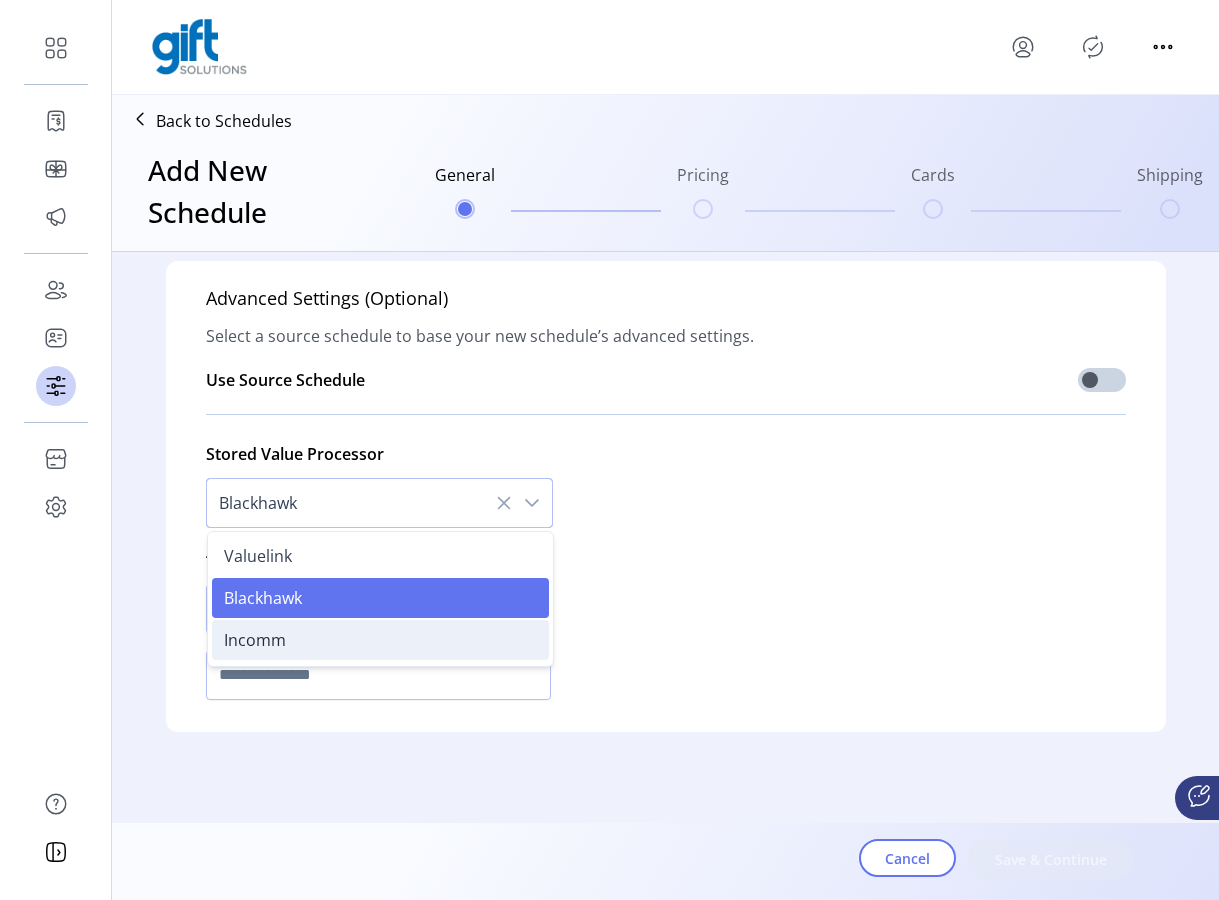 click on "Incomm" at bounding box center (380, 640) 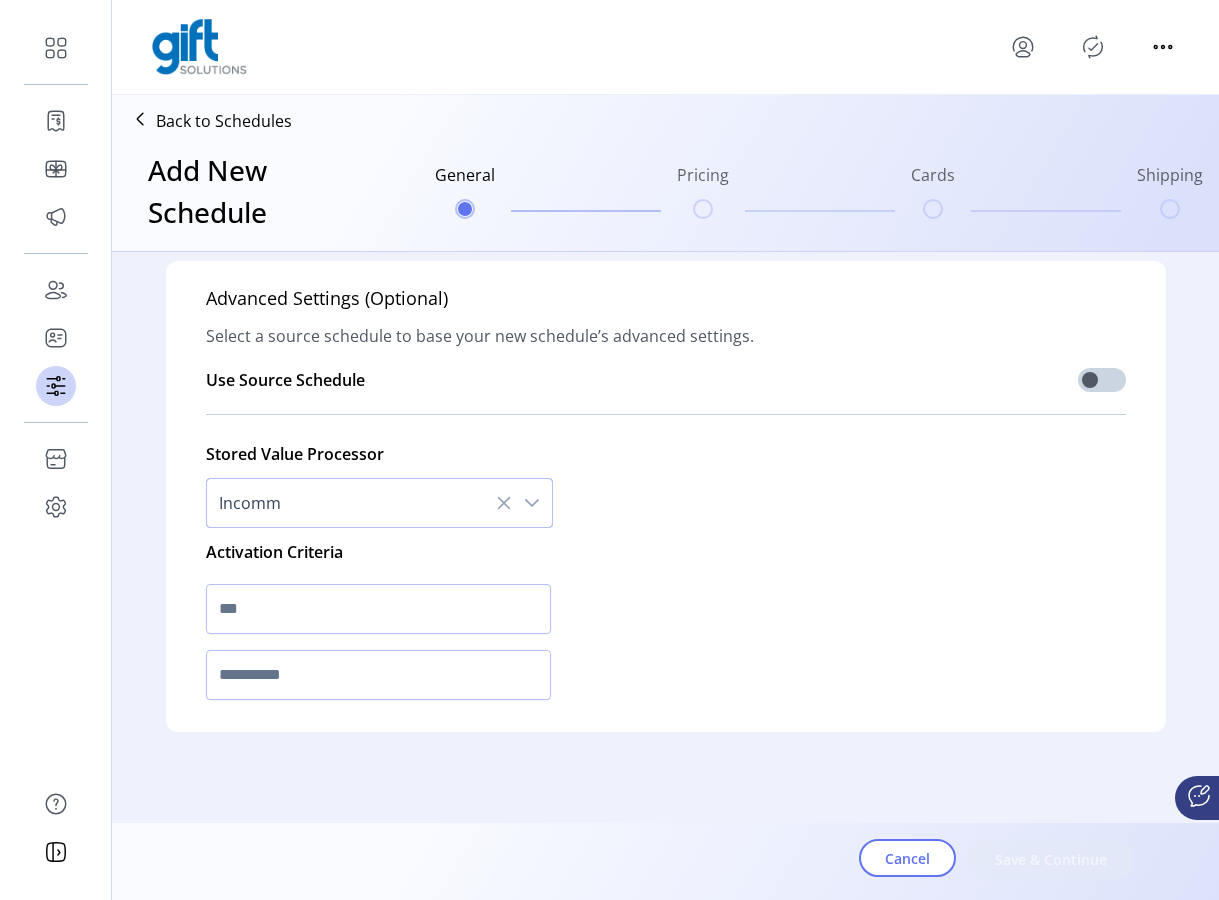 click at bounding box center [140, 119] 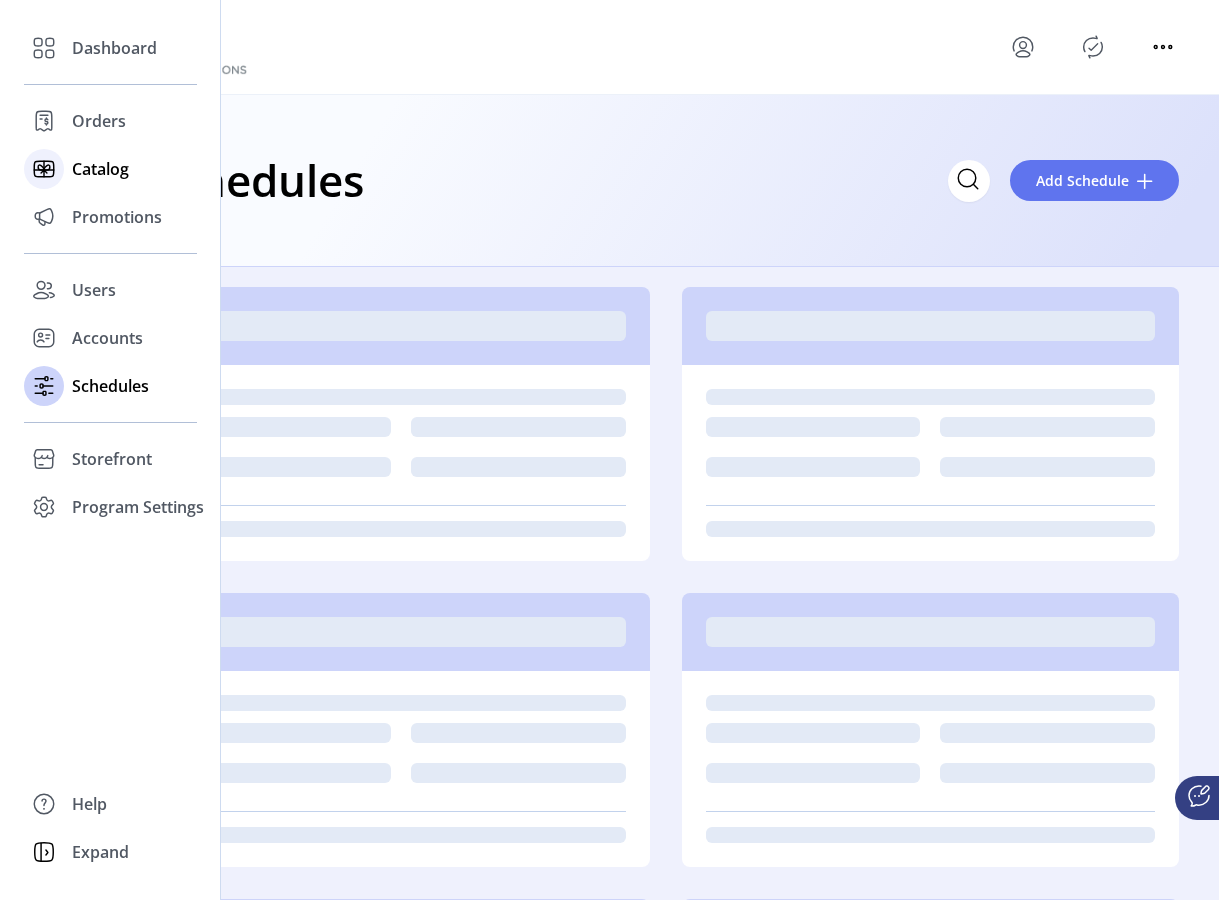 click on "Catalog" at bounding box center (110, 169) 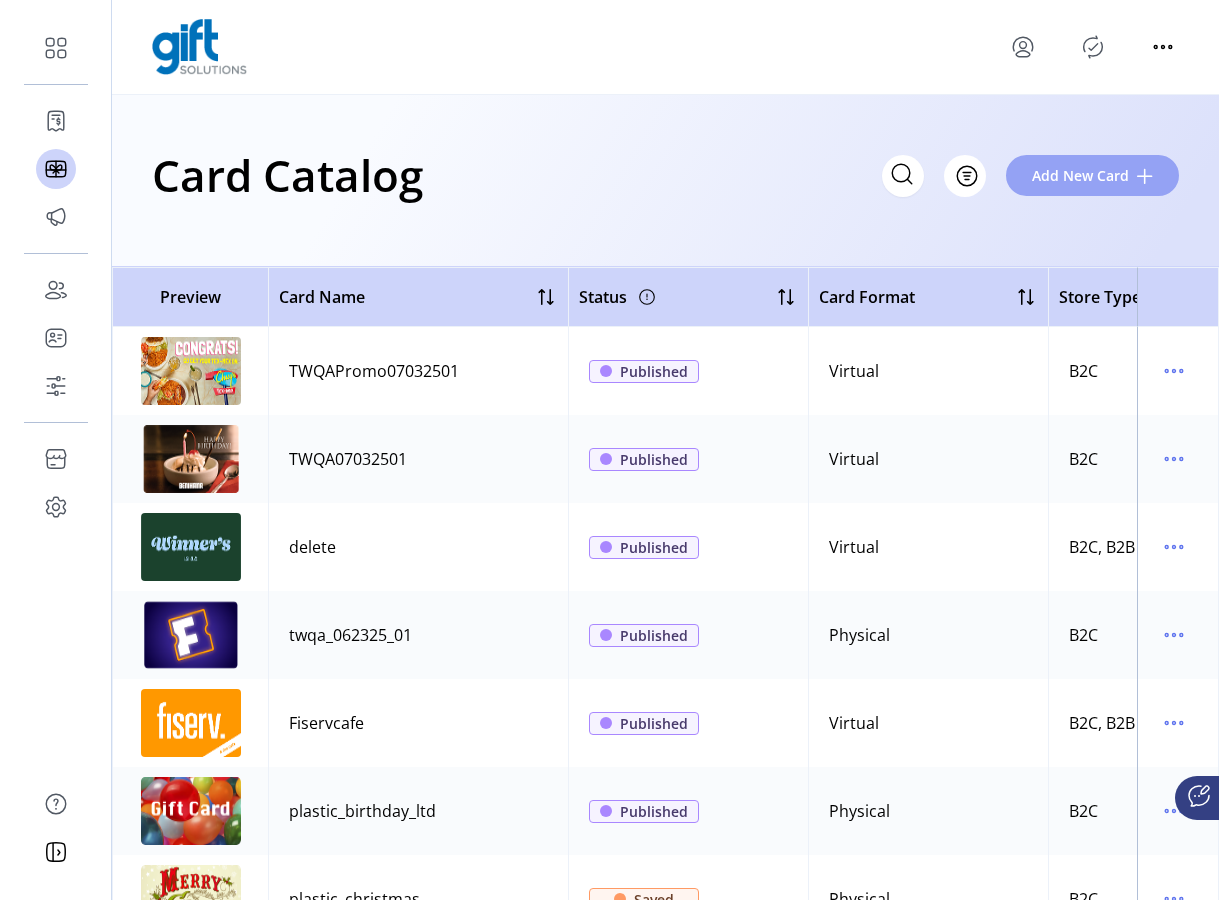 click on "Add New Card" at bounding box center (1080, 175) 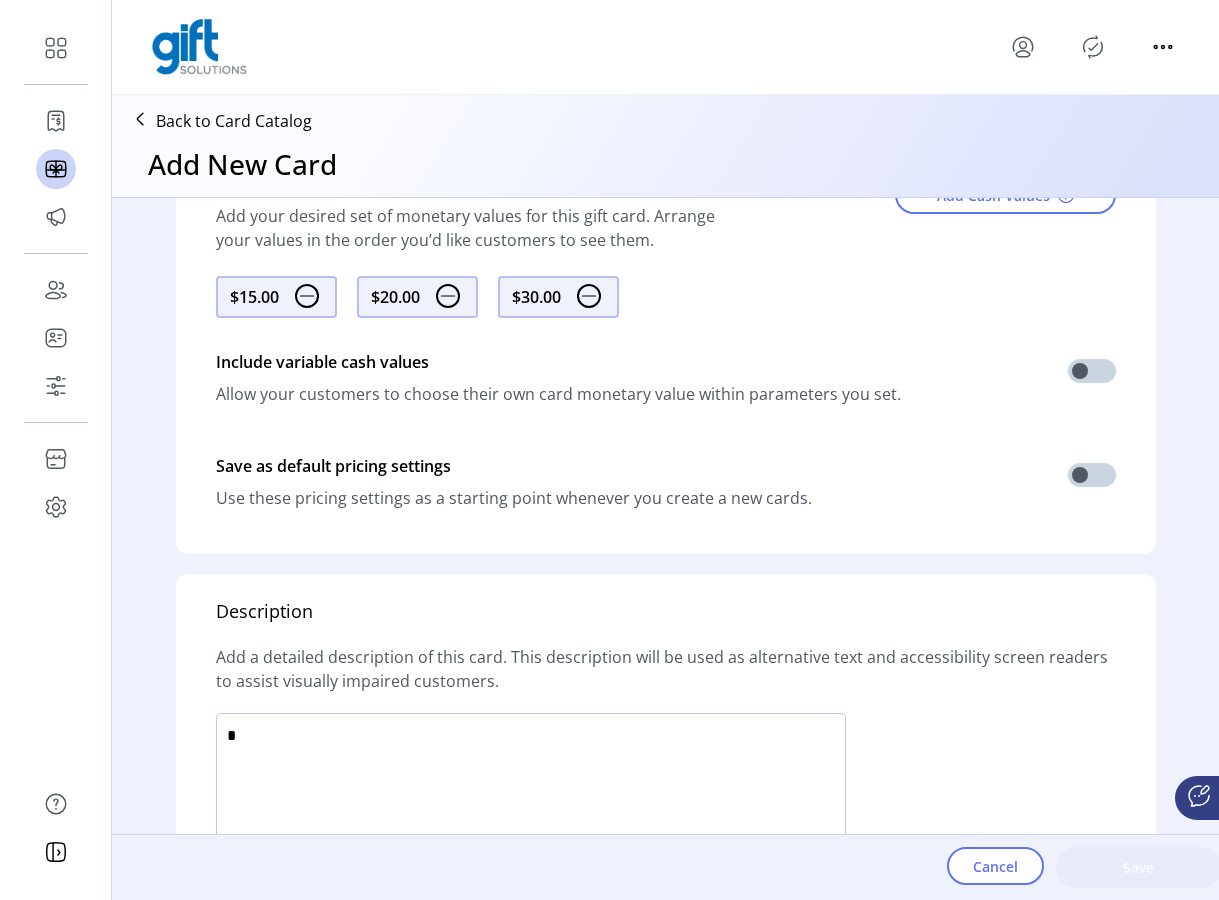 scroll, scrollTop: 1052, scrollLeft: 0, axis: vertical 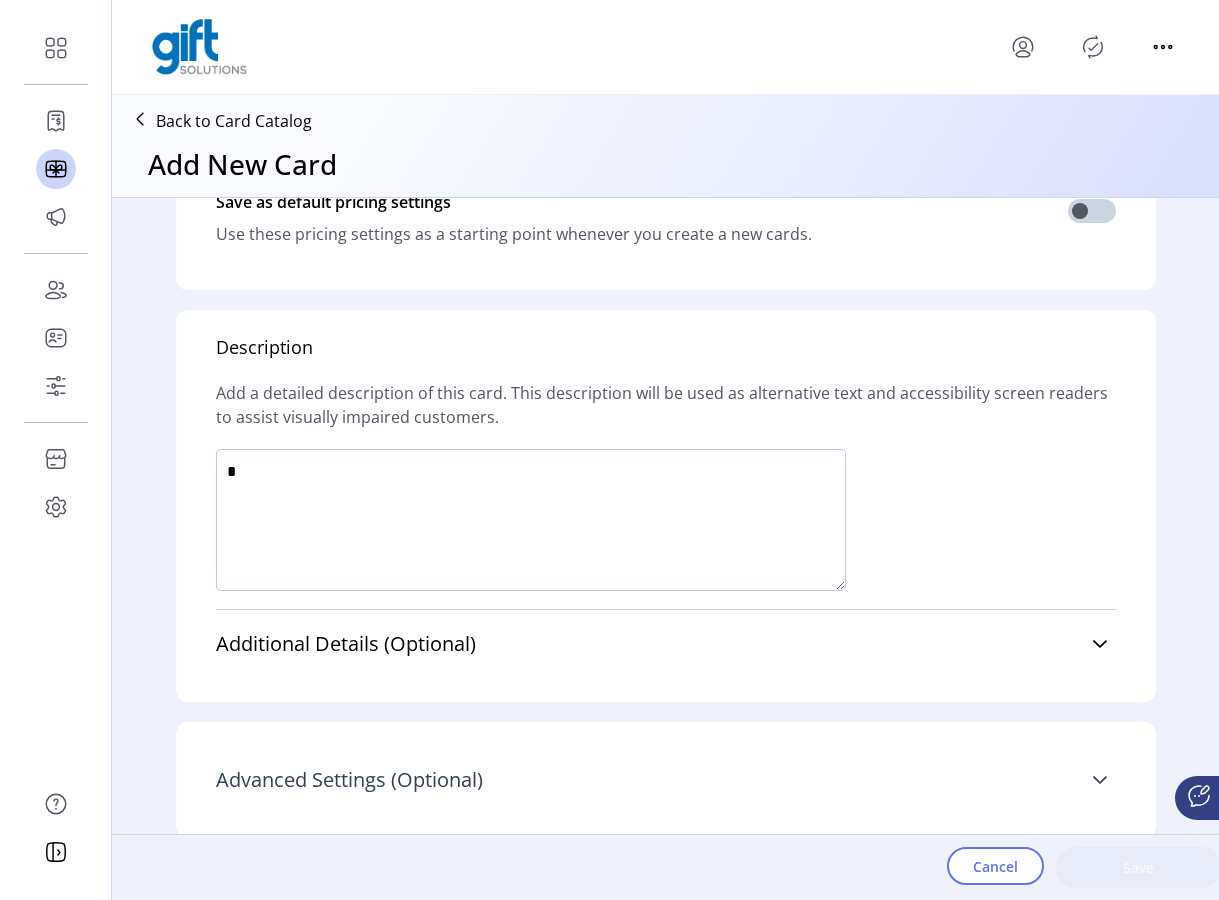 click on "Advanced Settings (Optional)" at bounding box center [666, 780] 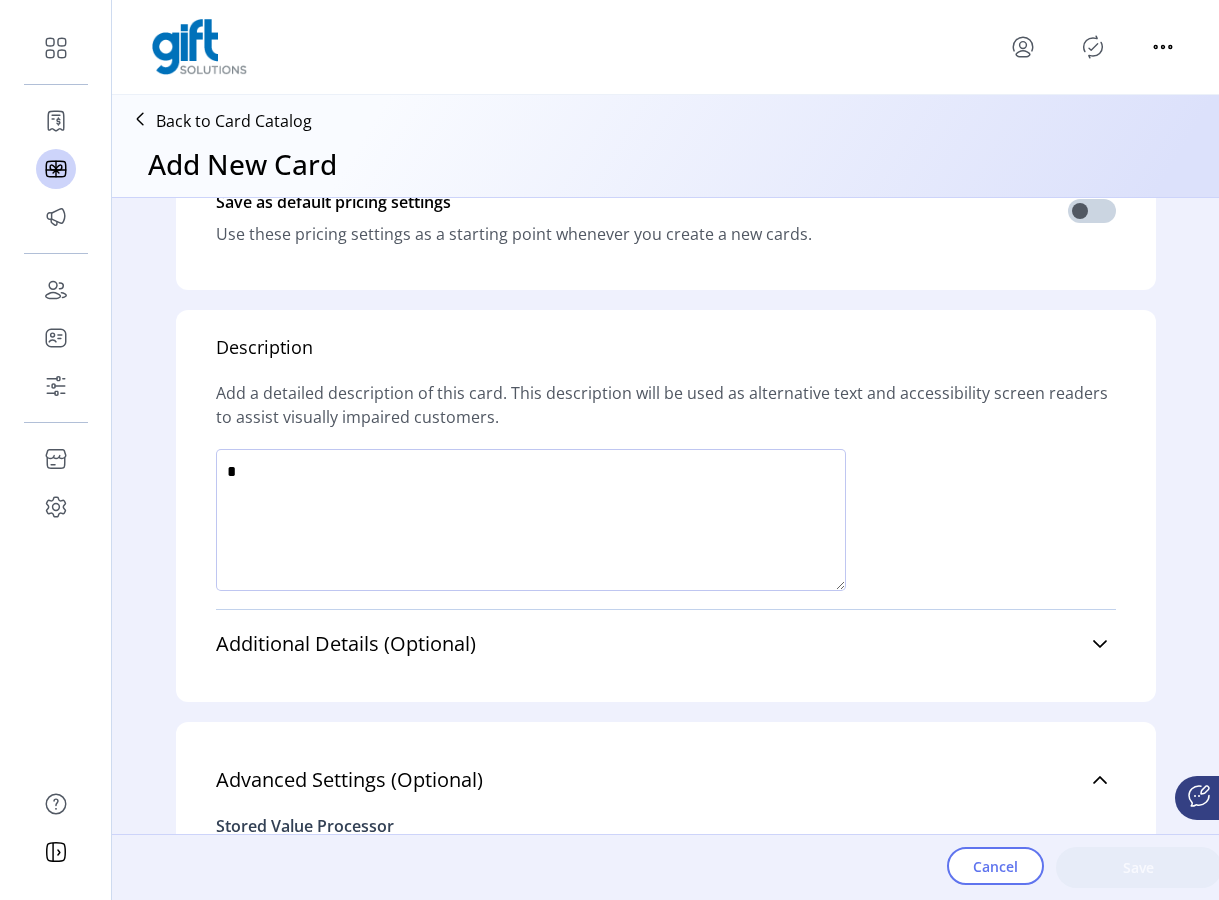 scroll, scrollTop: 1272, scrollLeft: 0, axis: vertical 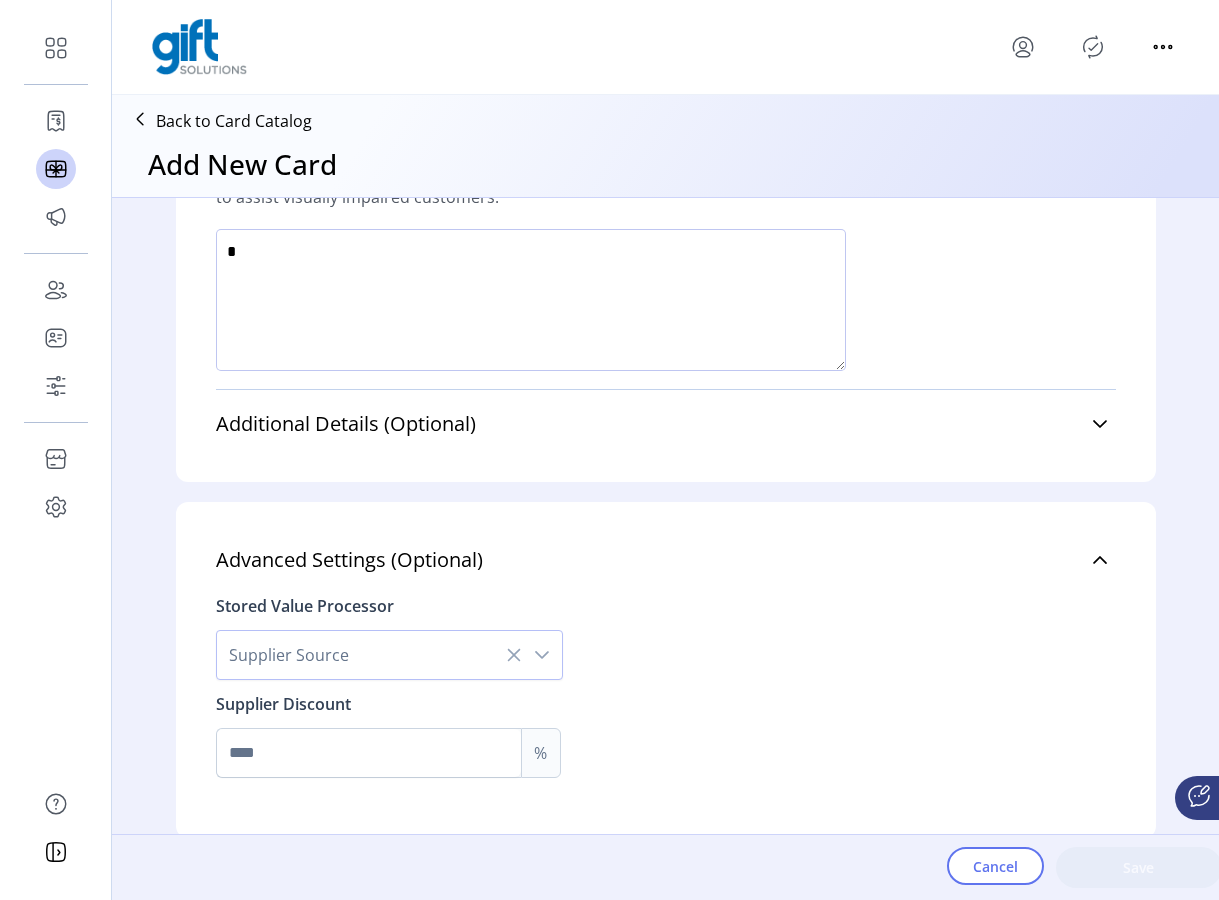 click at bounding box center (542, 655) 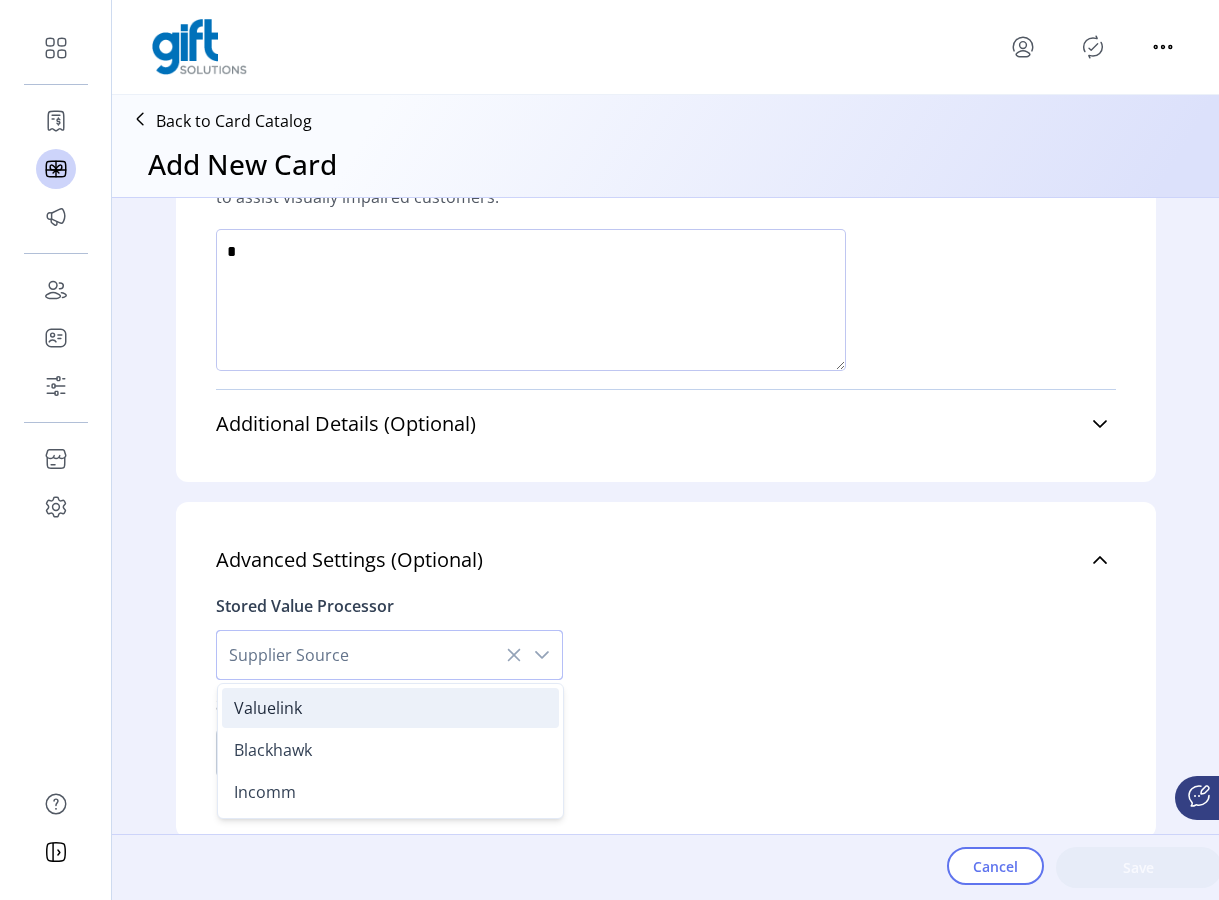 click on "Valuelink" at bounding box center [390, 708] 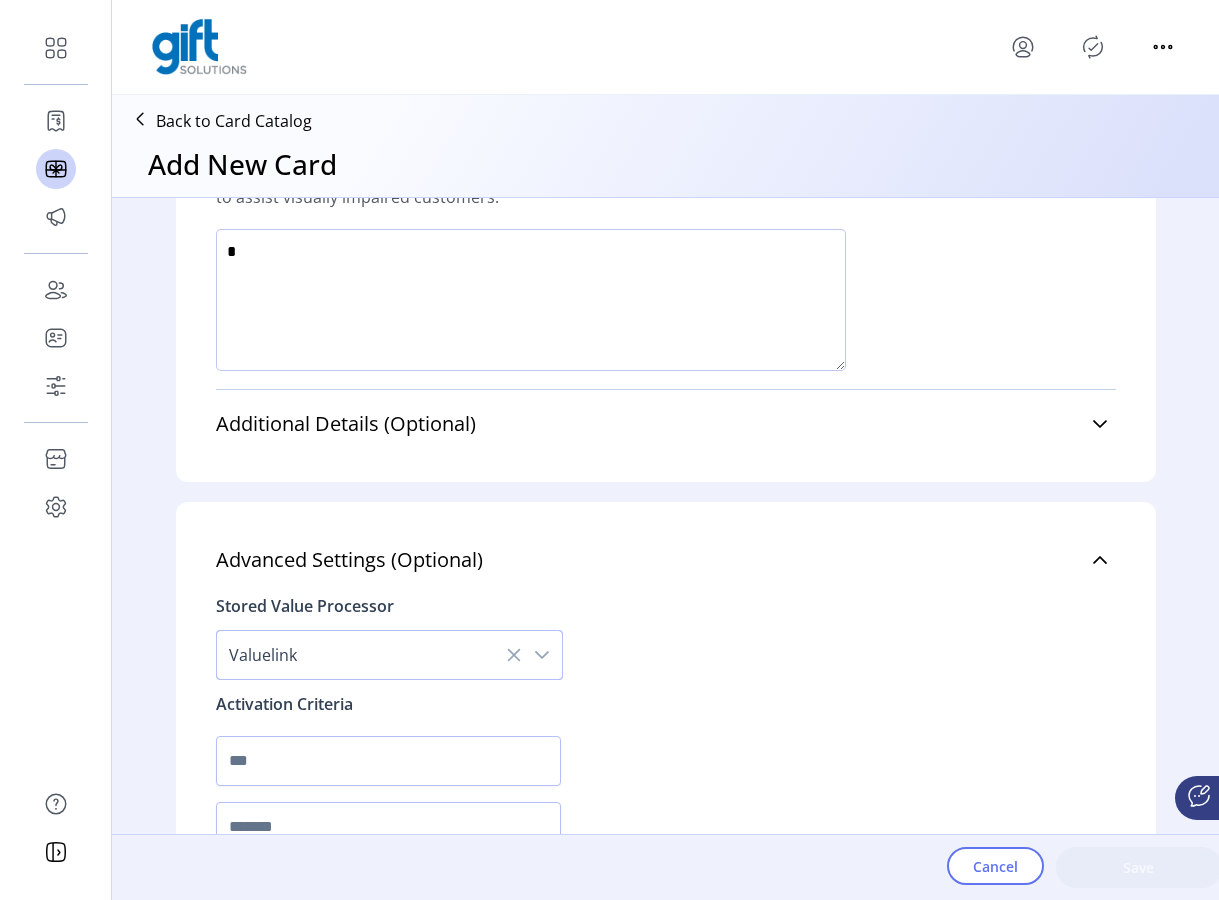 scroll, scrollTop: 1518, scrollLeft: 0, axis: vertical 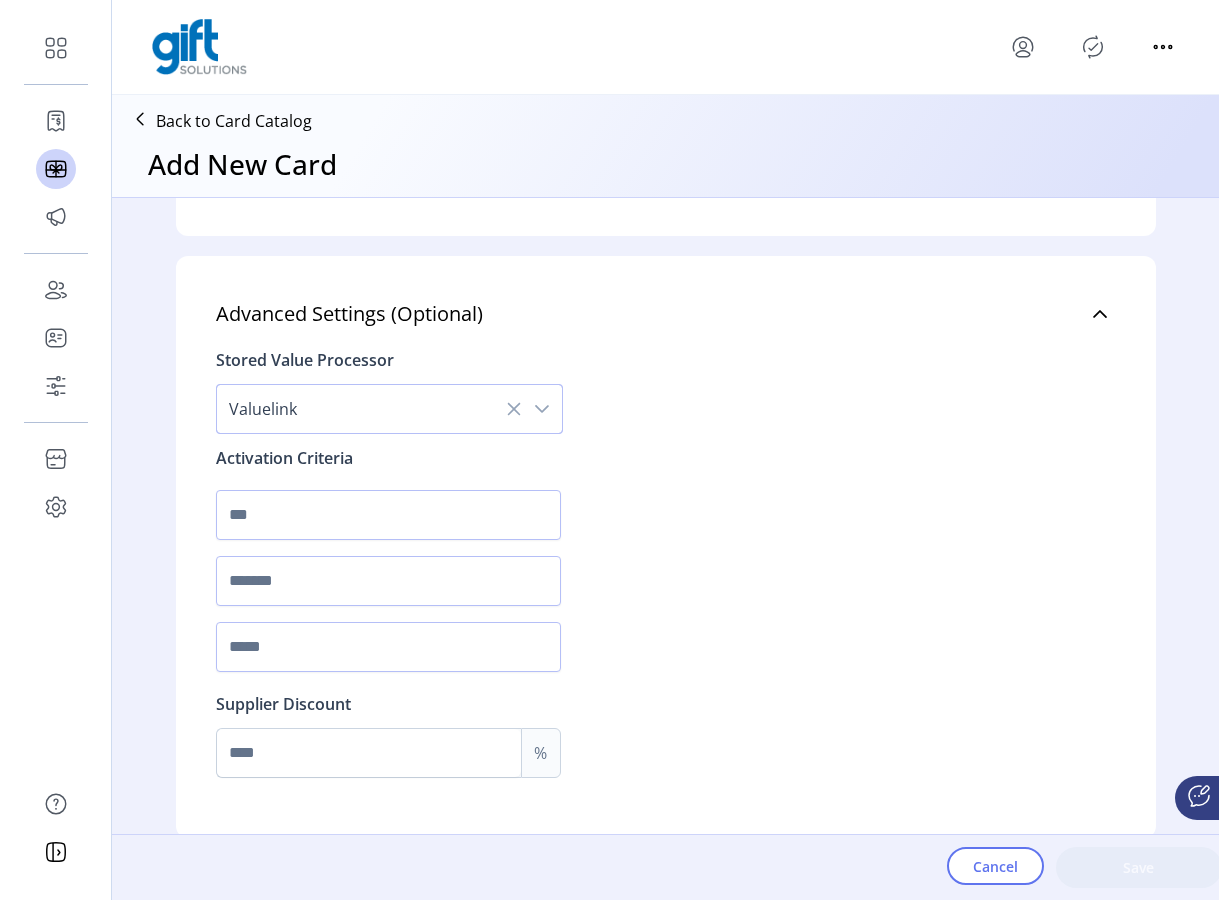 click at bounding box center [542, 409] 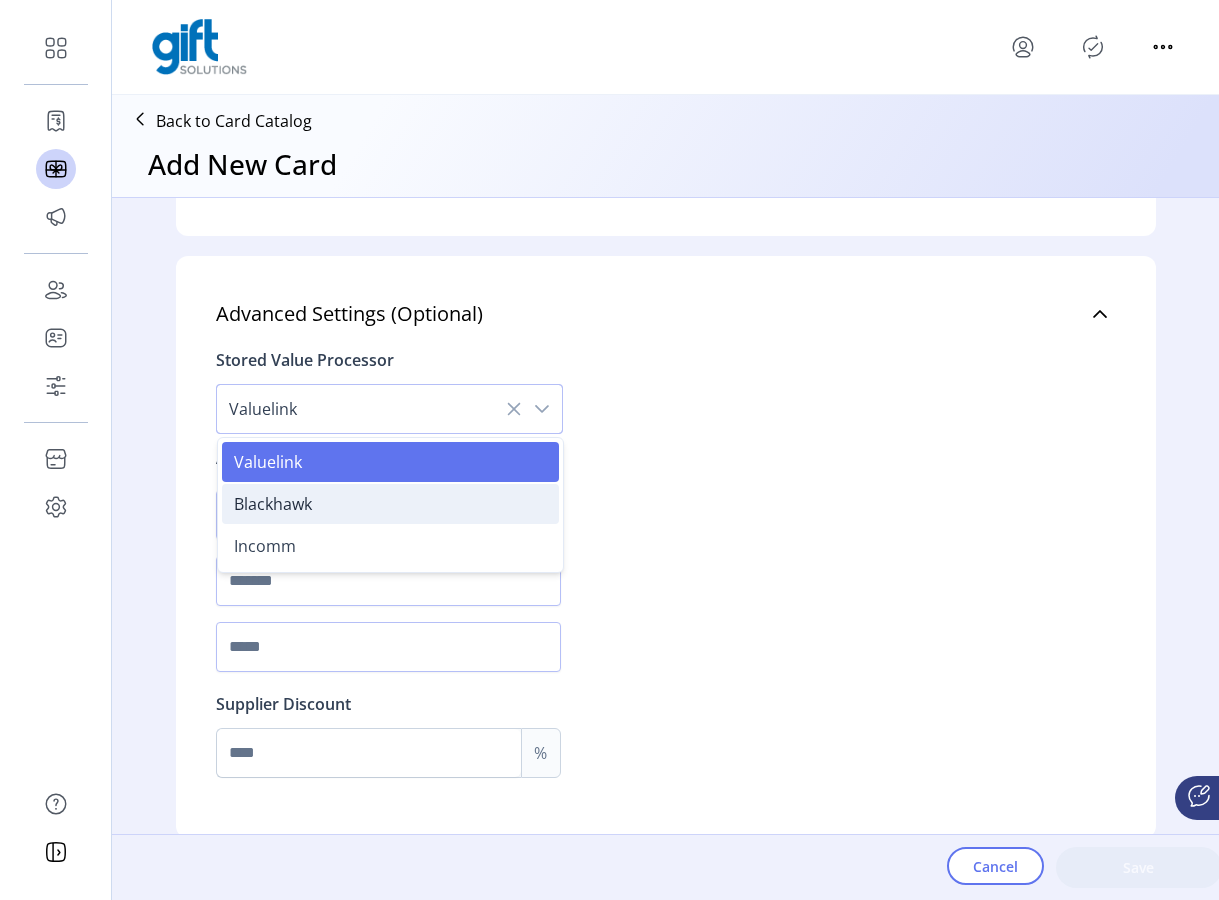 click on "Blackhawk" at bounding box center (390, 504) 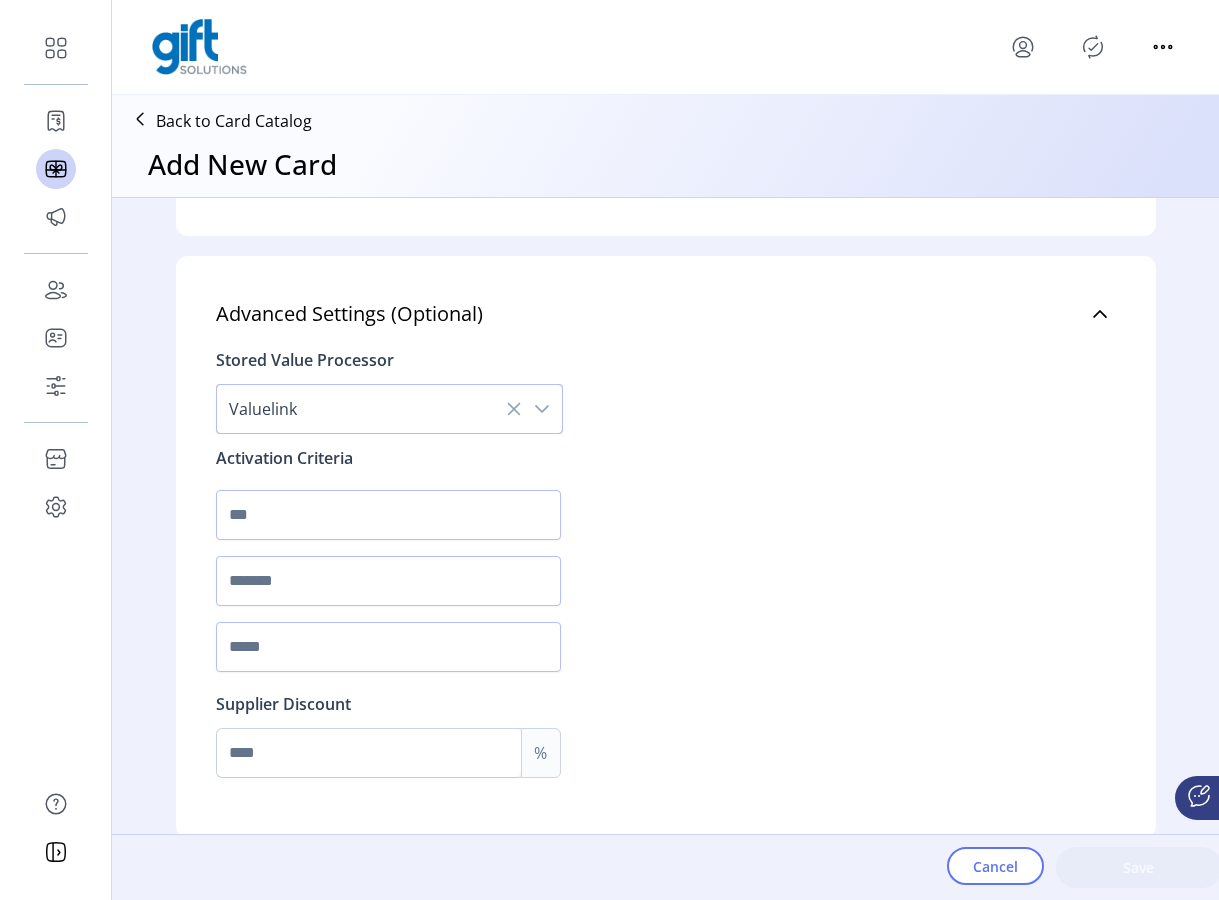 scroll, scrollTop: 1452, scrollLeft: 0, axis: vertical 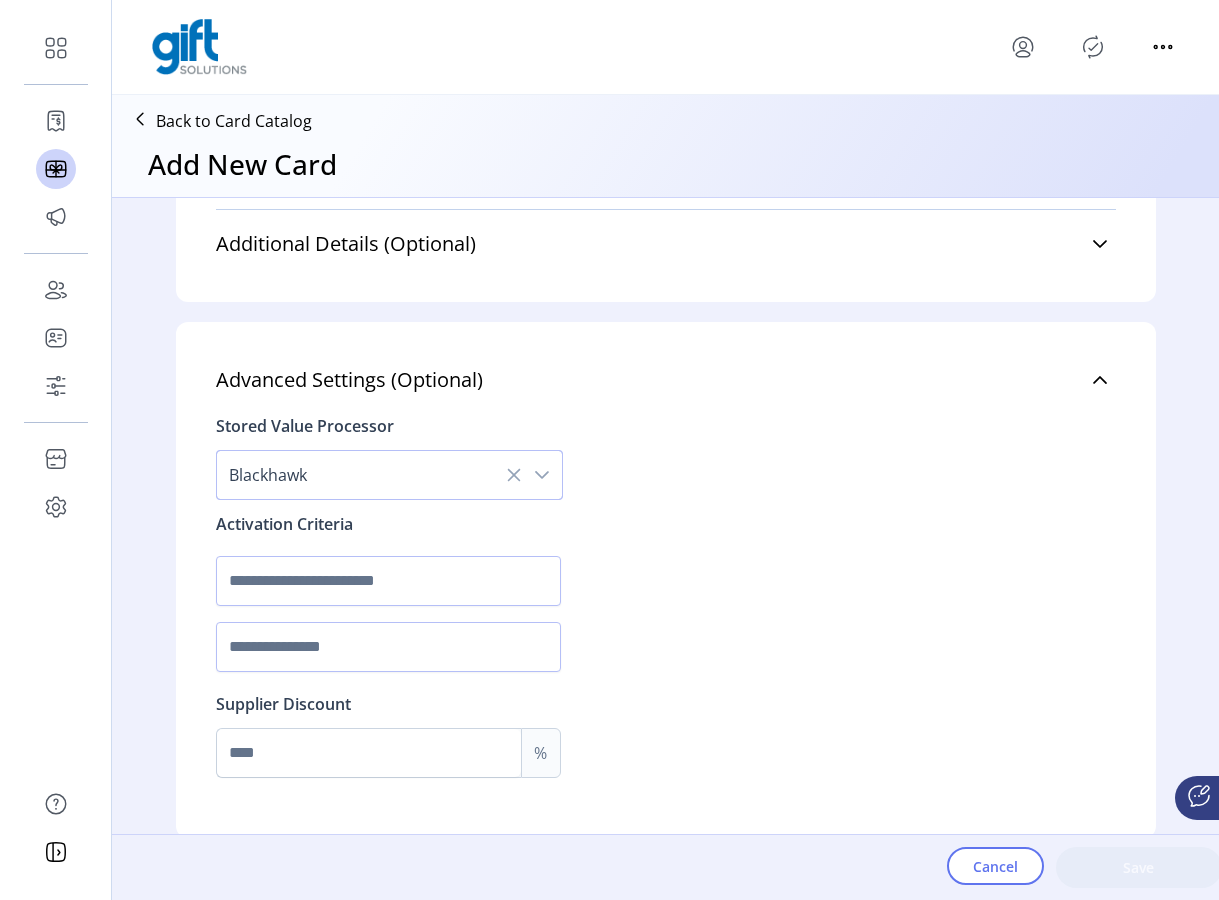 click at bounding box center (542, 475) 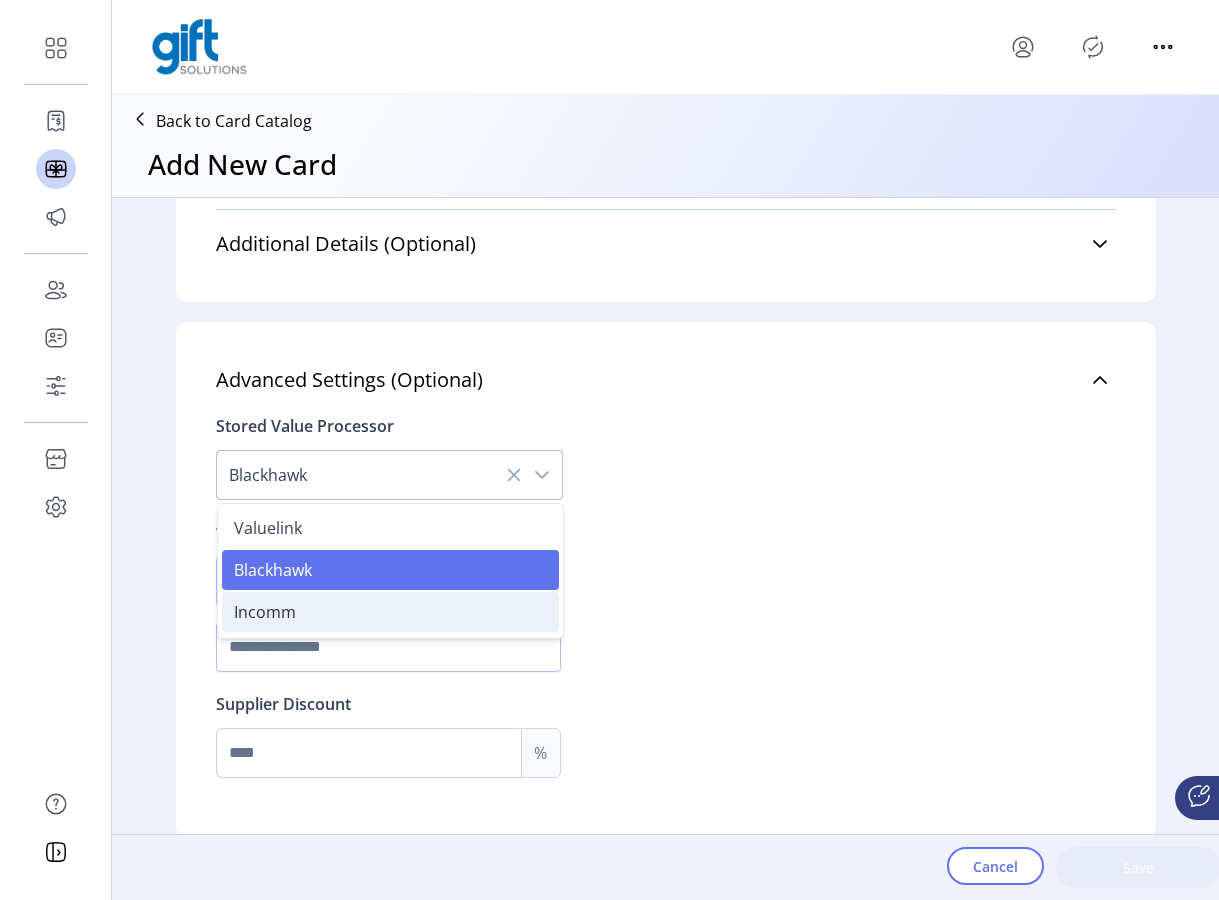 click on "Incomm" at bounding box center [390, 612] 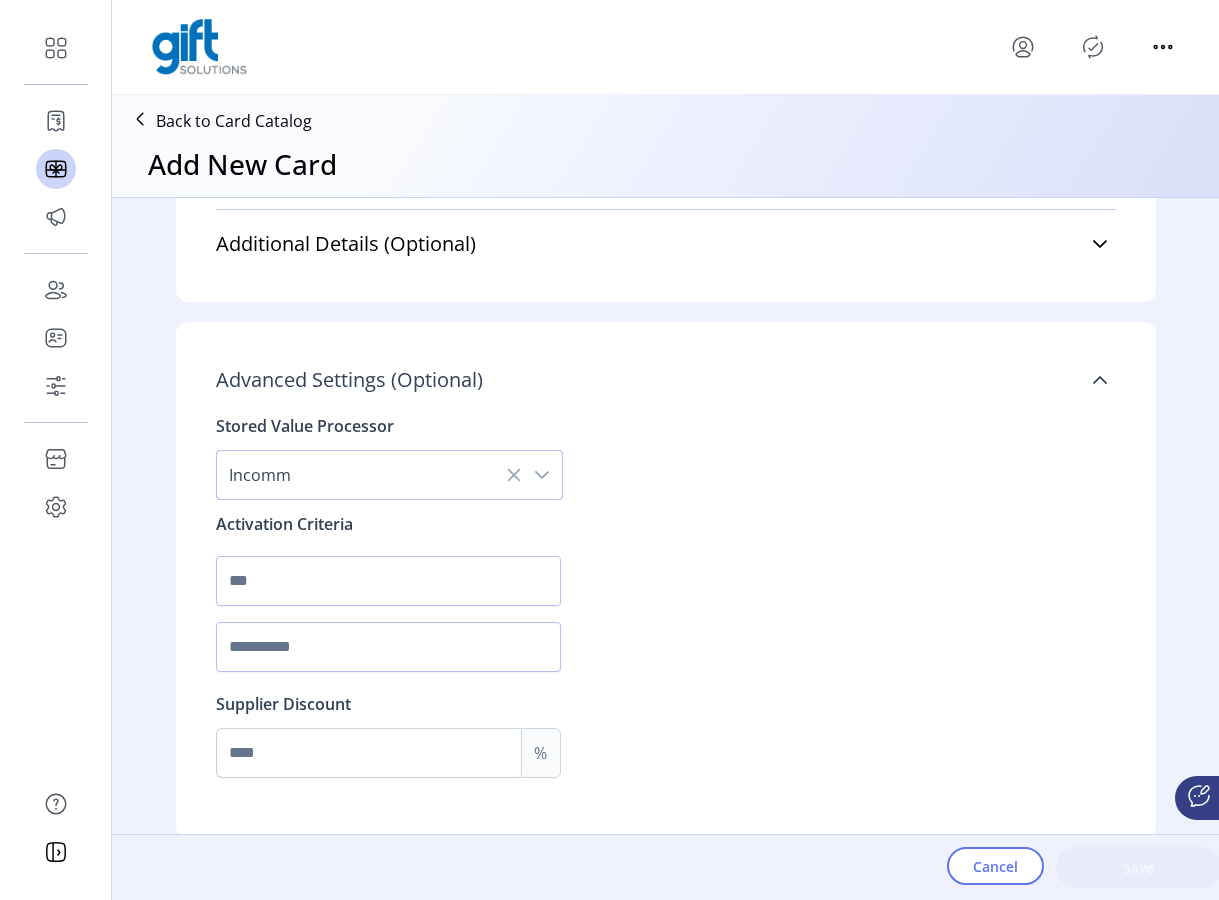 click at bounding box center (1100, 380) 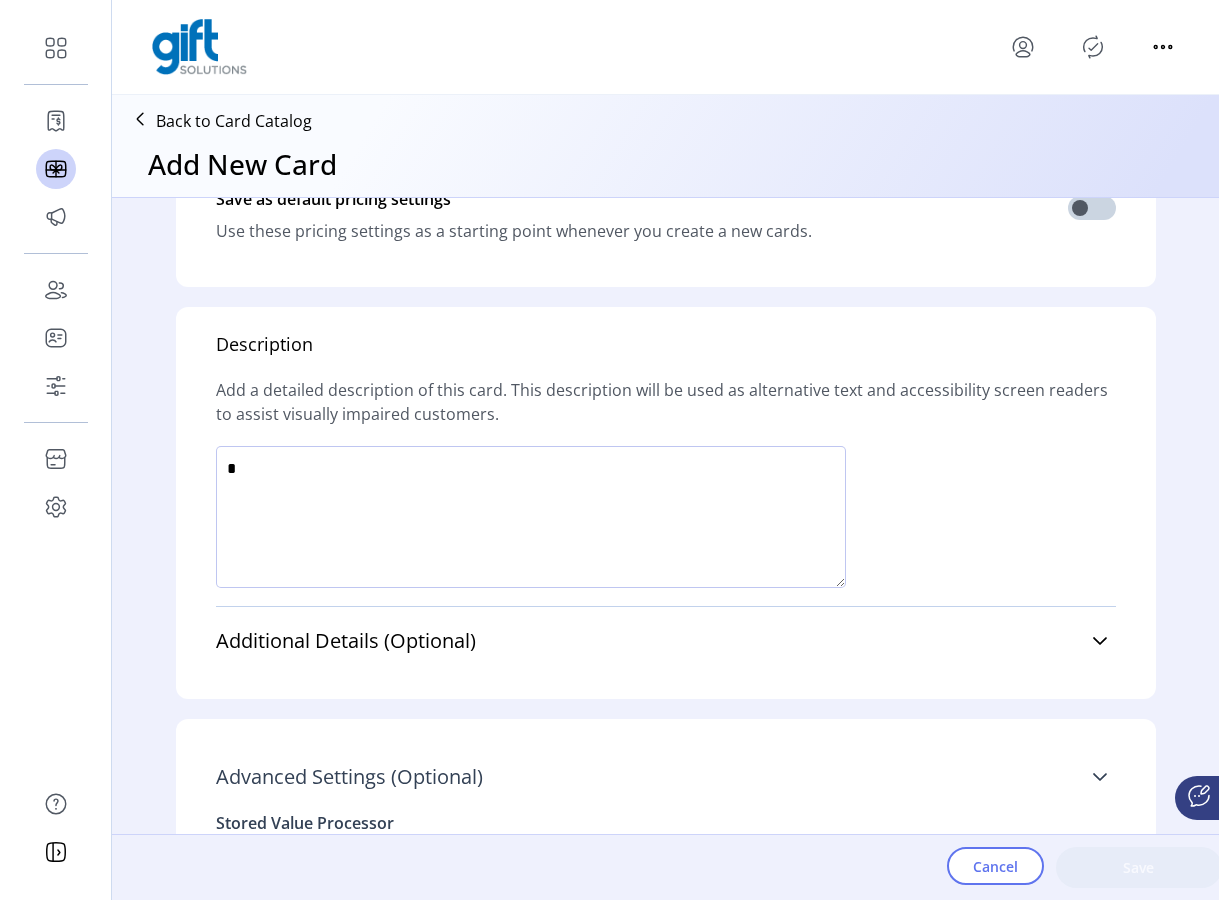 scroll, scrollTop: 1052, scrollLeft: 0, axis: vertical 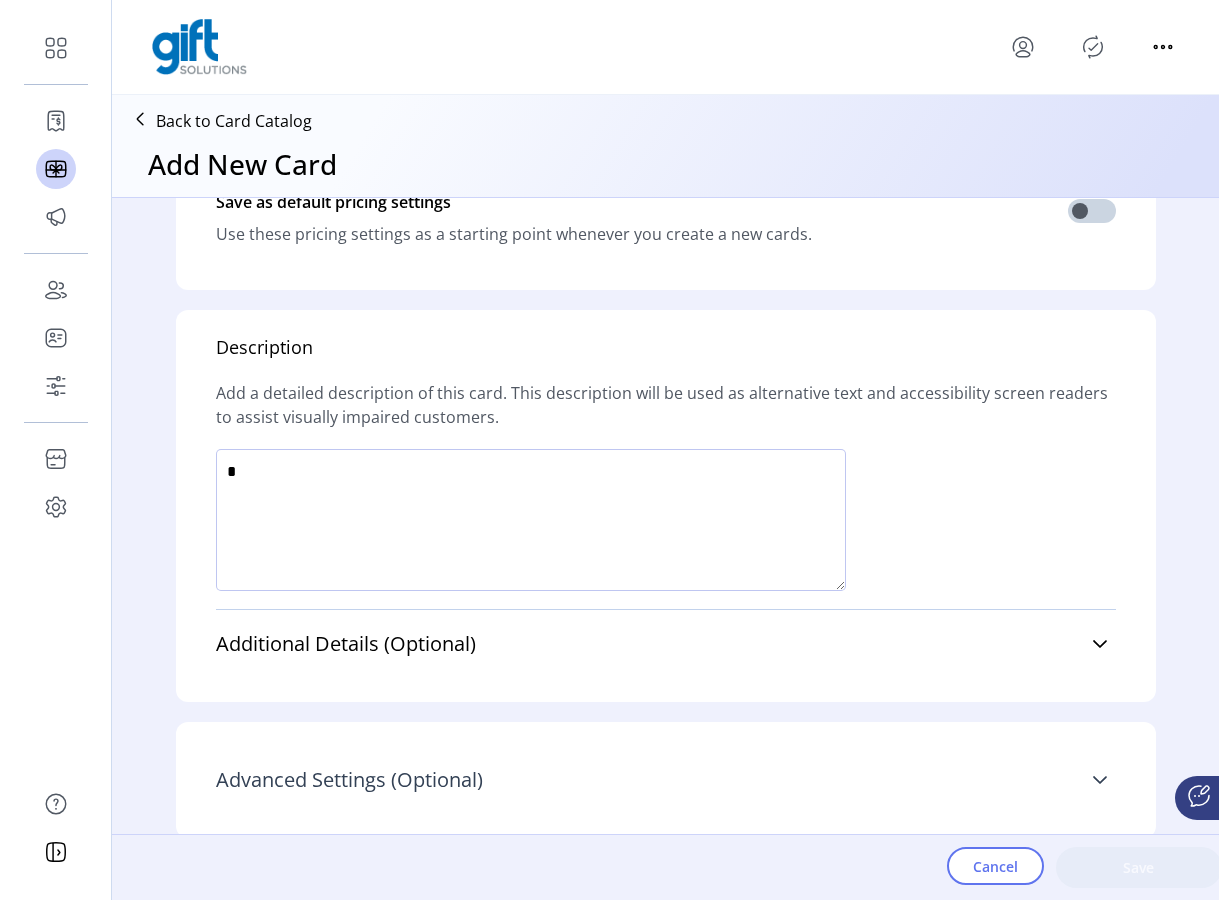 click at bounding box center [1100, 780] 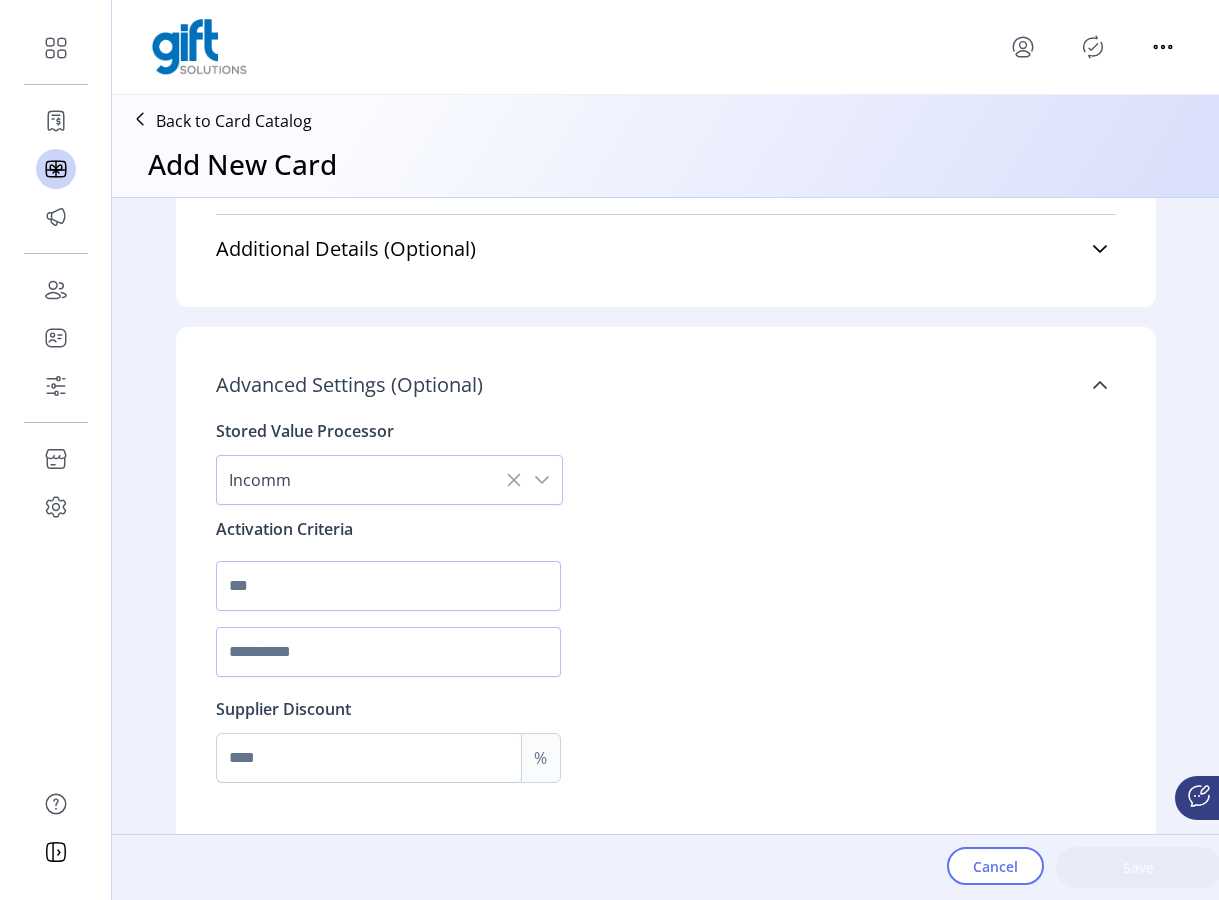 scroll, scrollTop: 1452, scrollLeft: 0, axis: vertical 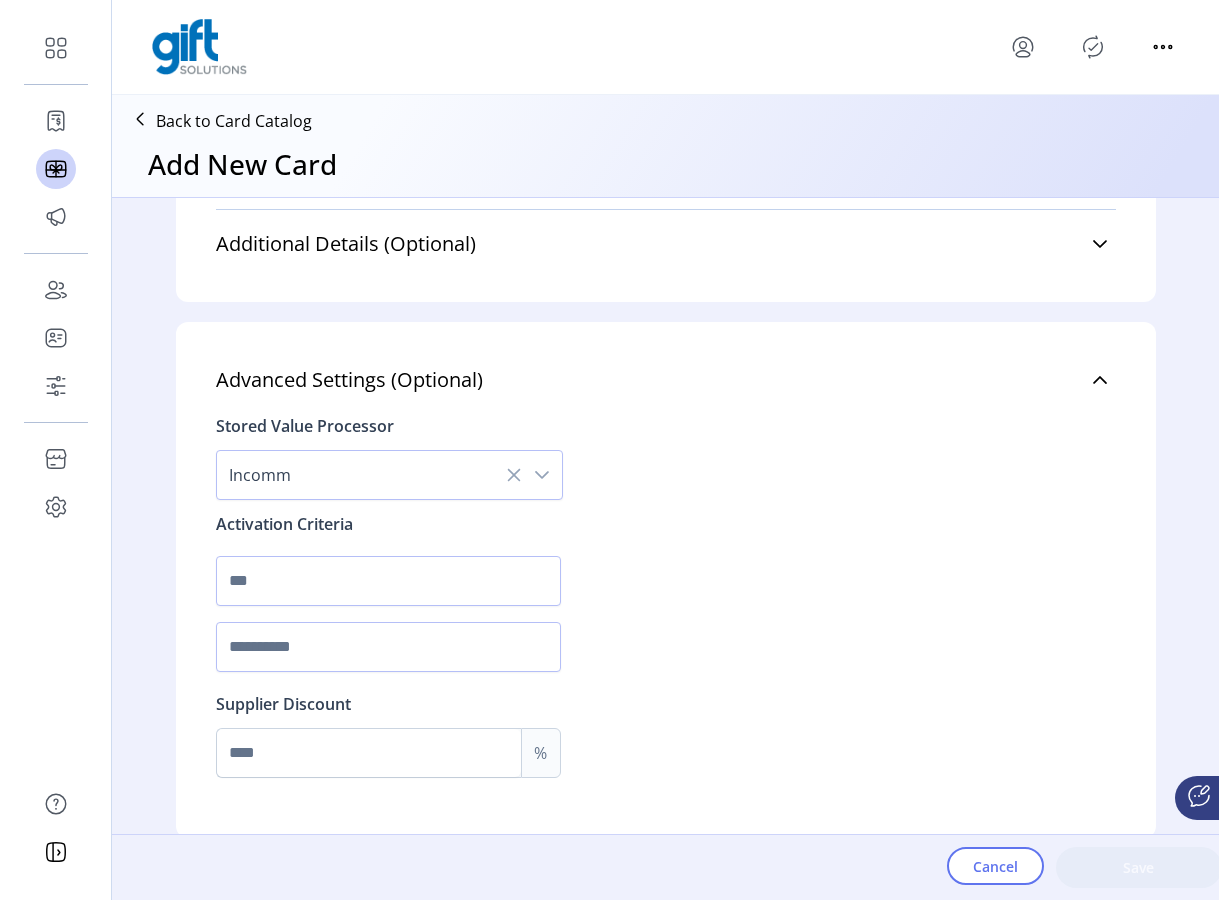 click at bounding box center [140, 119] 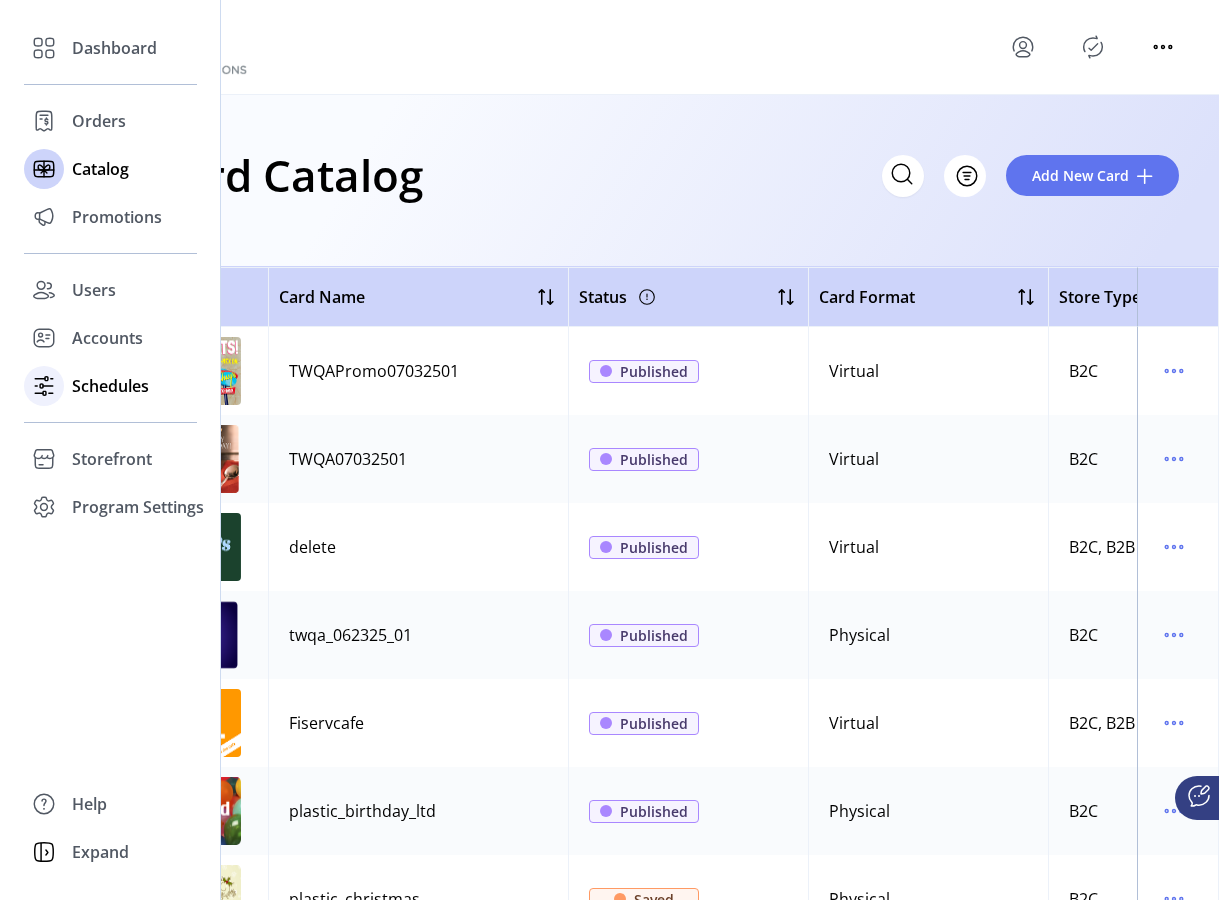 click on "Schedules" at bounding box center [110, 386] 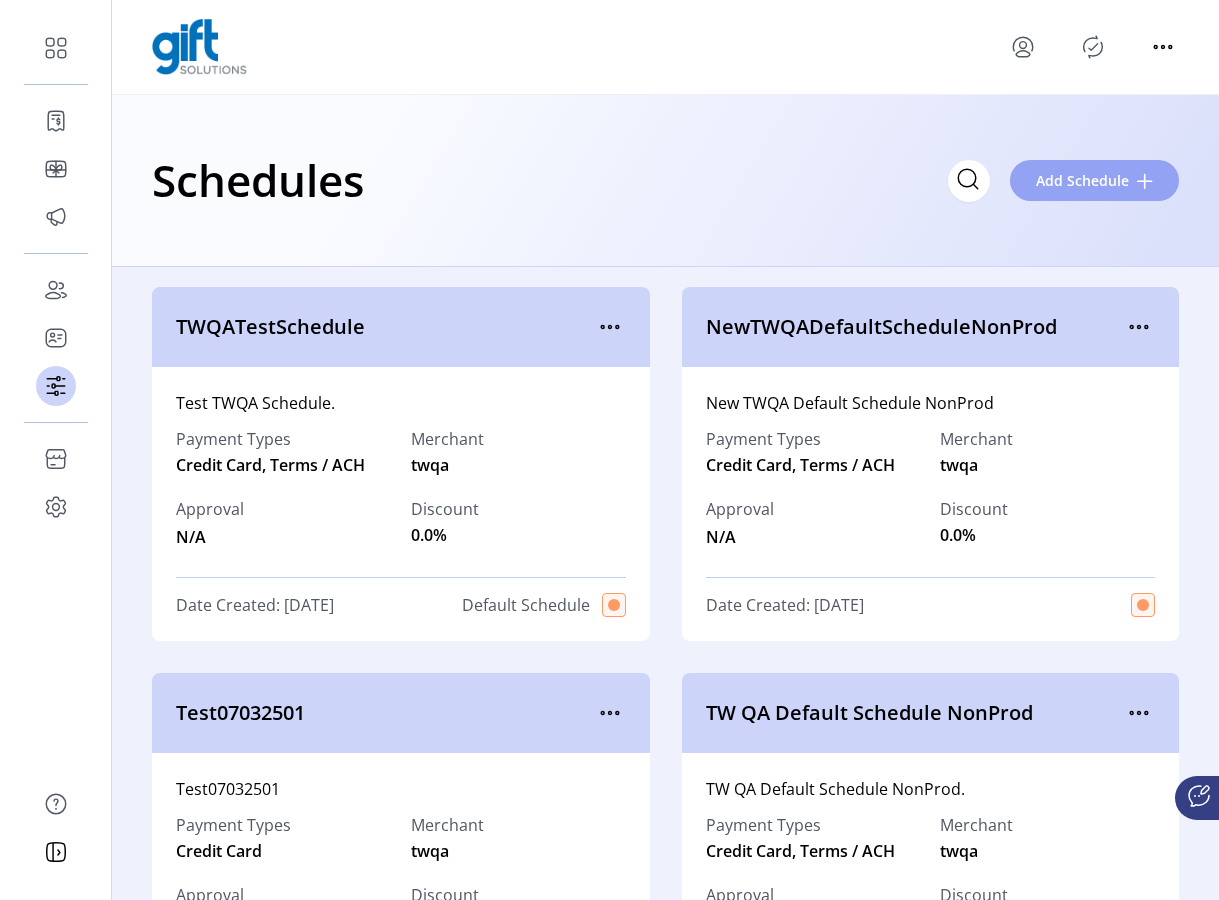 click on "Add Schedule" at bounding box center [1082, 180] 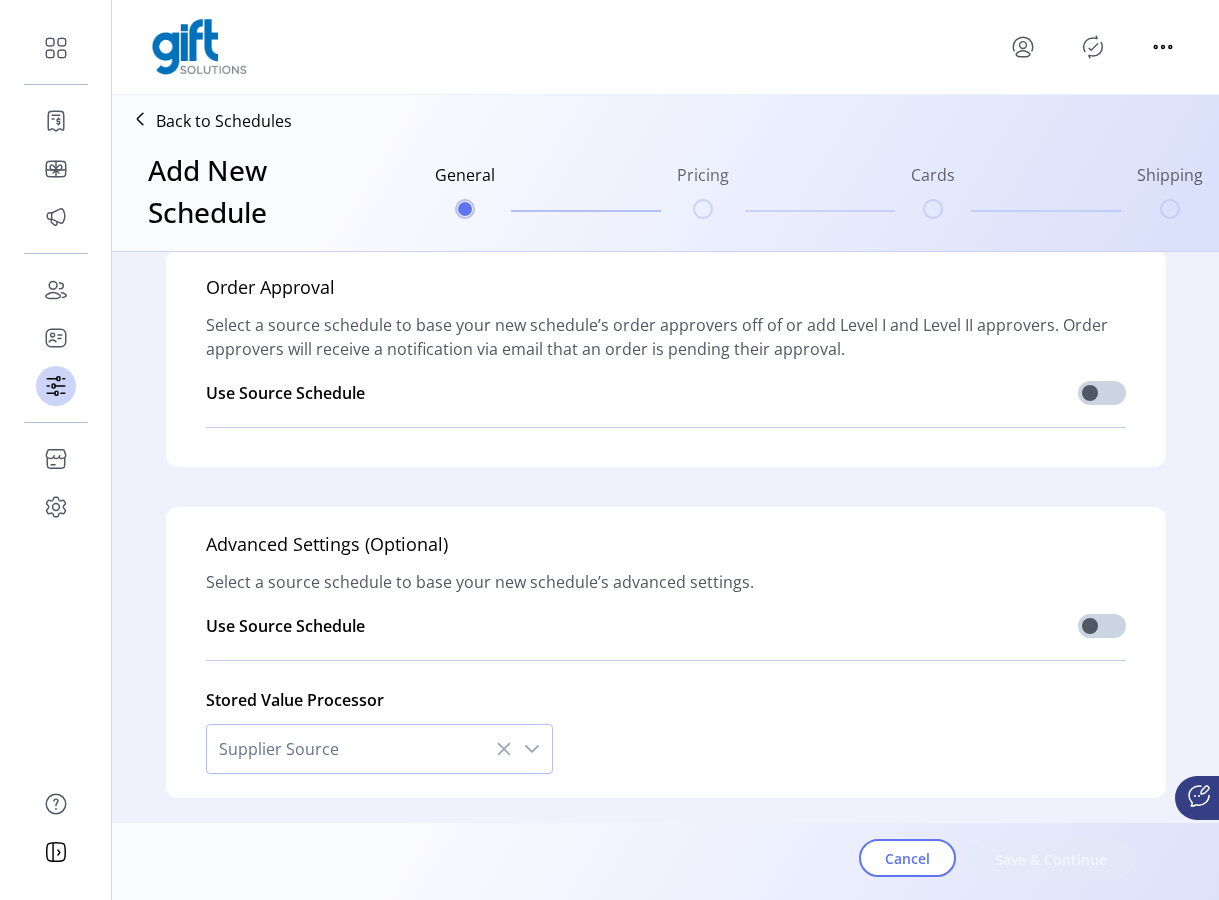 scroll, scrollTop: 1349, scrollLeft: 0, axis: vertical 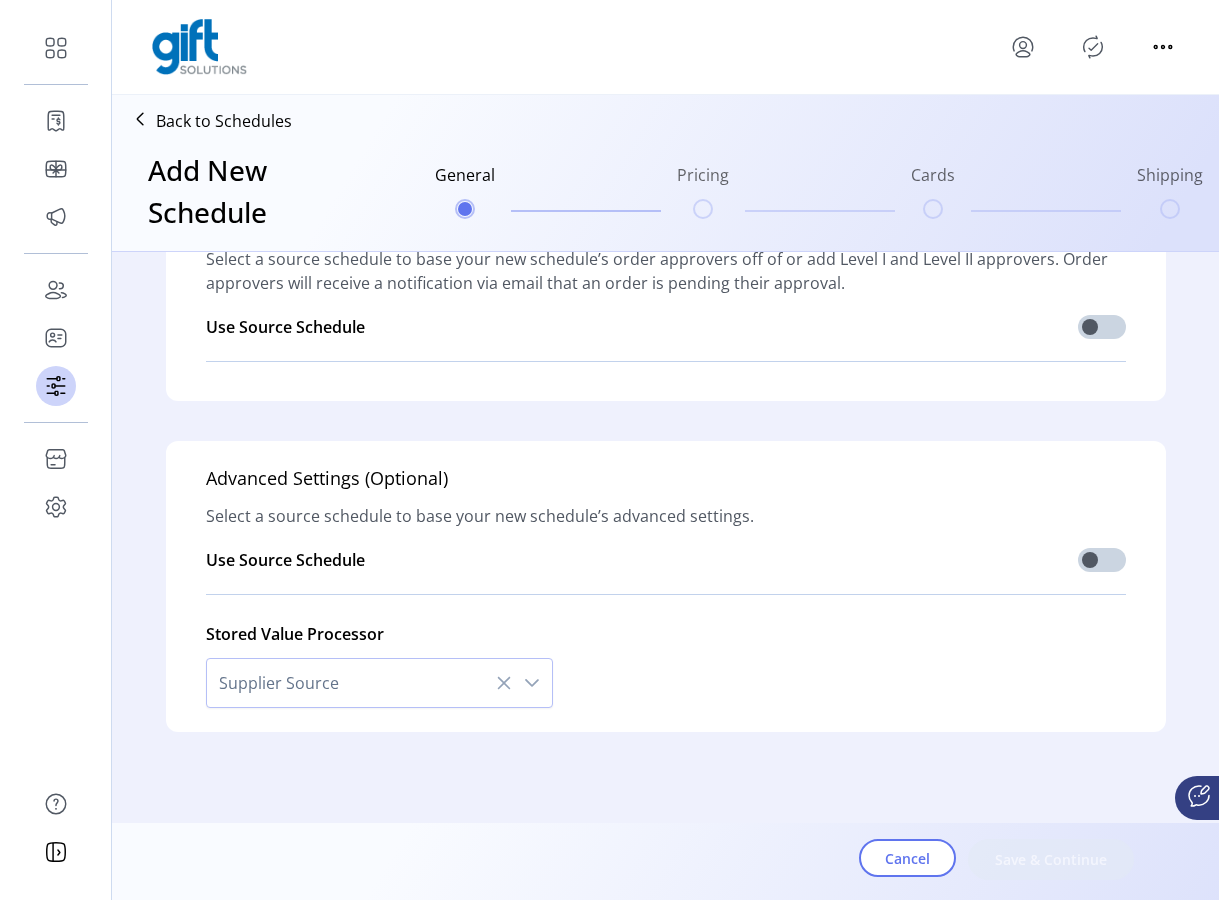 click at bounding box center (532, 683) 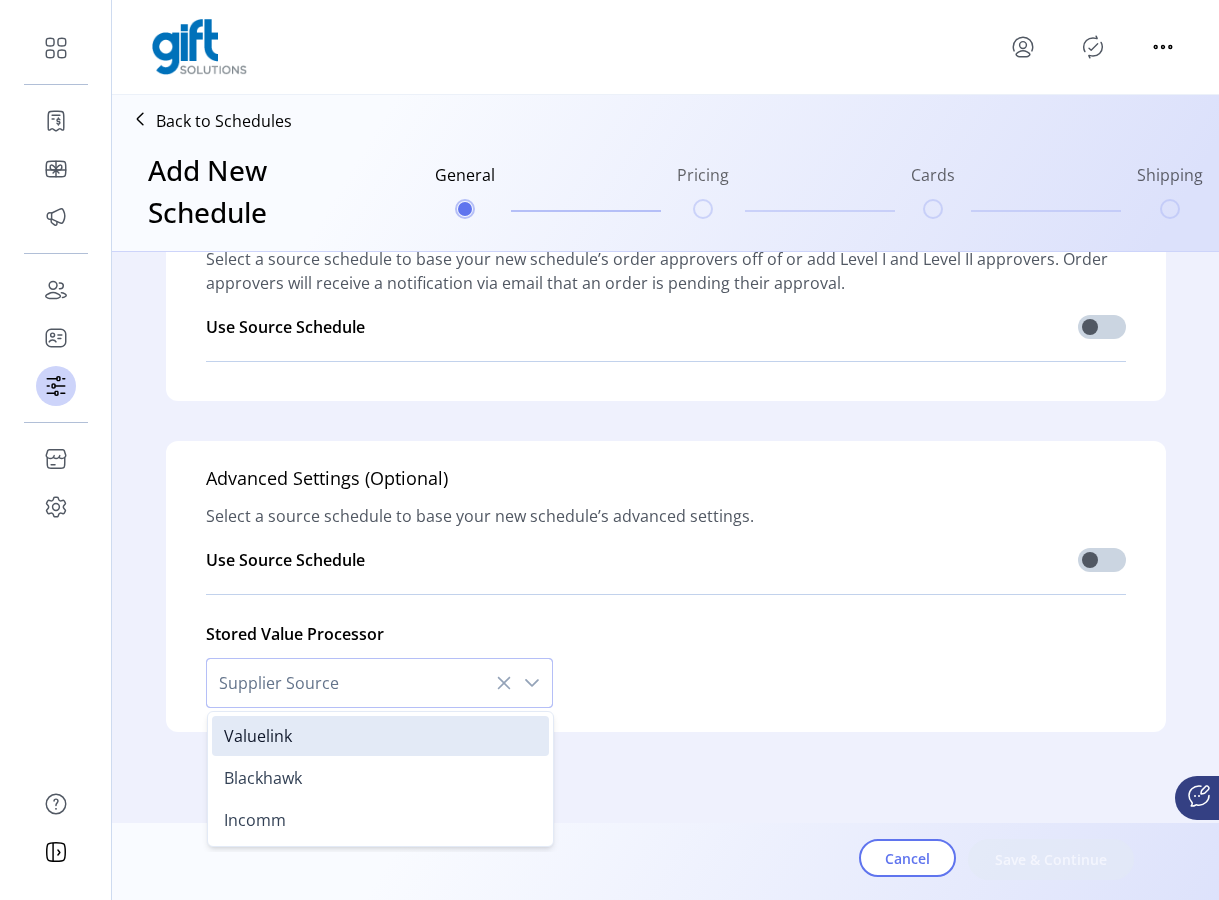 click on "Stored Value Processor Supplier Source Valuelink Blackhawk Incomm" at bounding box center (666, 659) 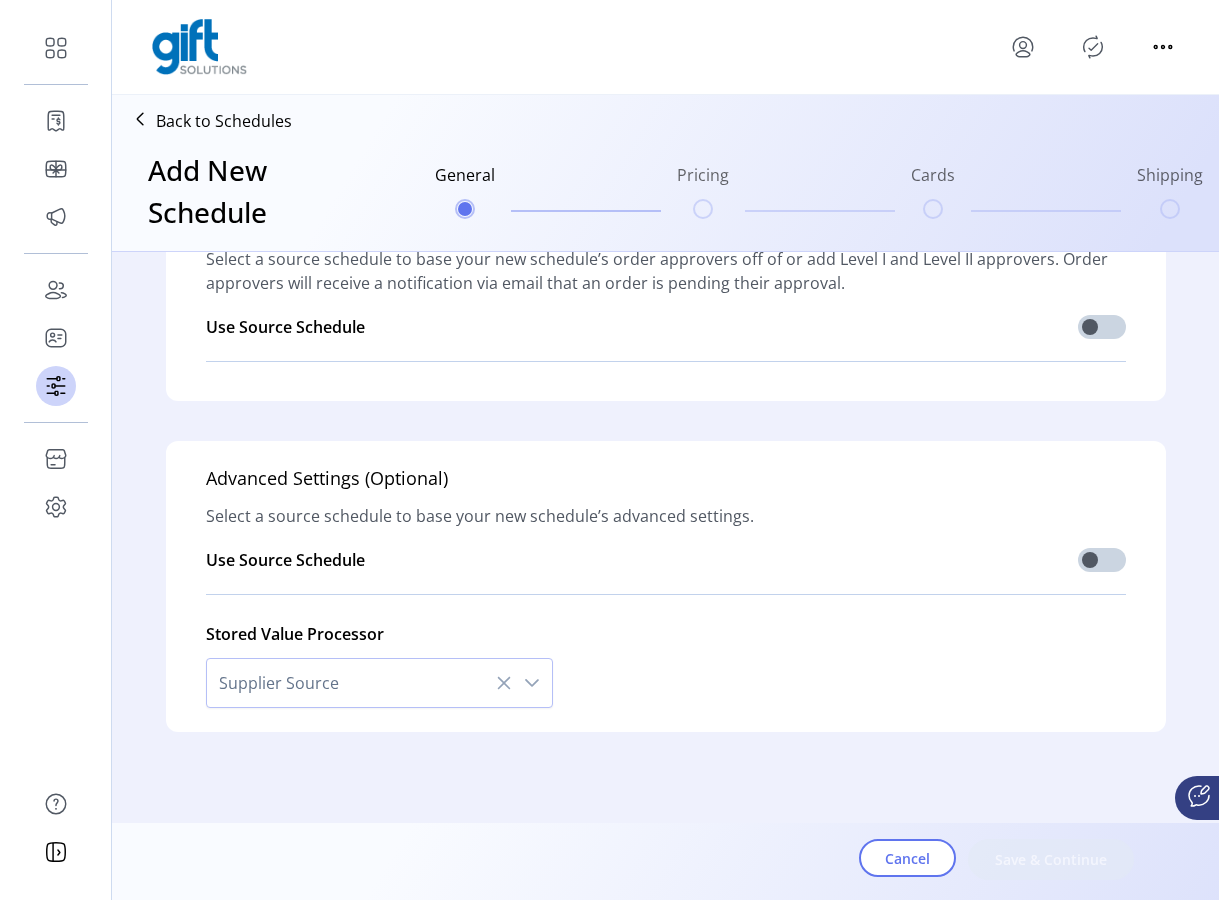 click at bounding box center [532, 683] 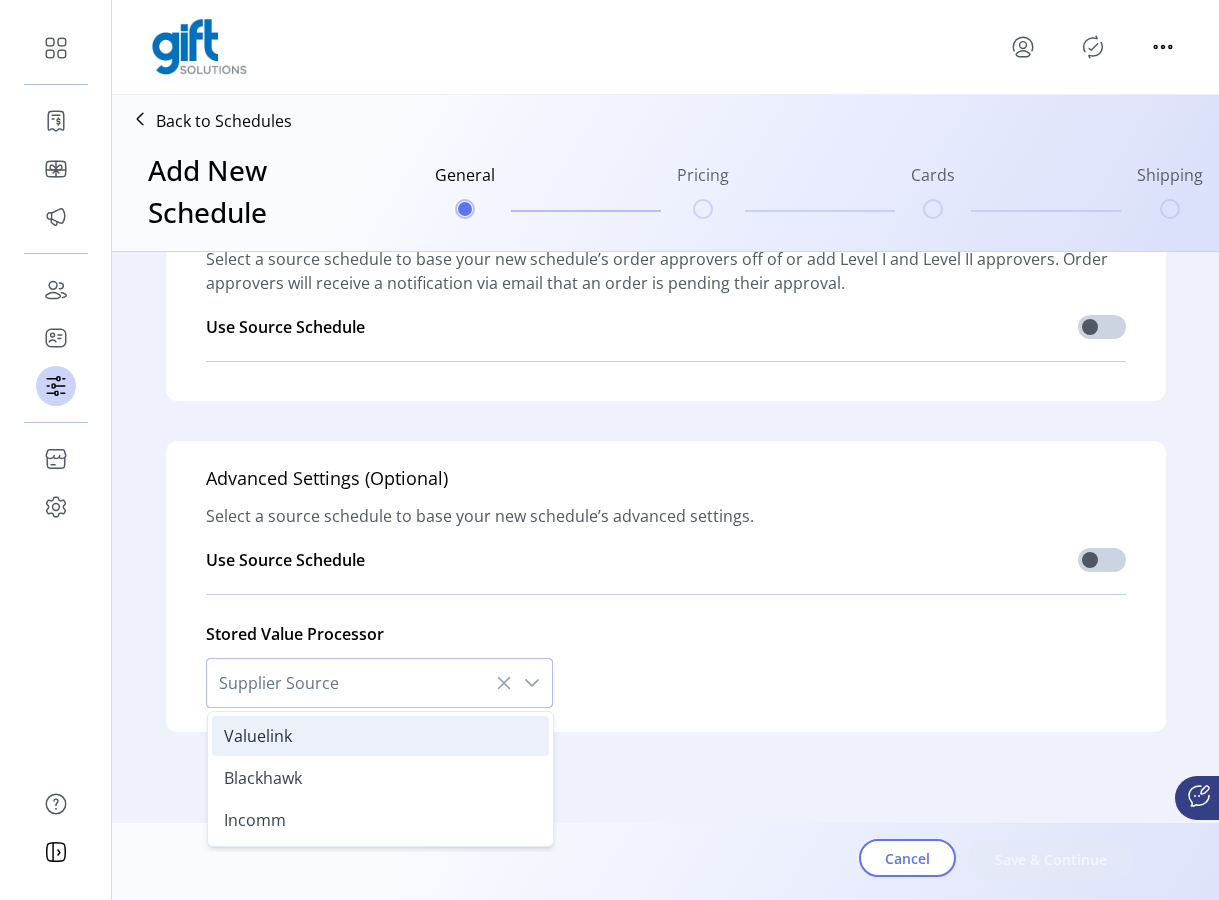click on "Valuelink" at bounding box center [380, 736] 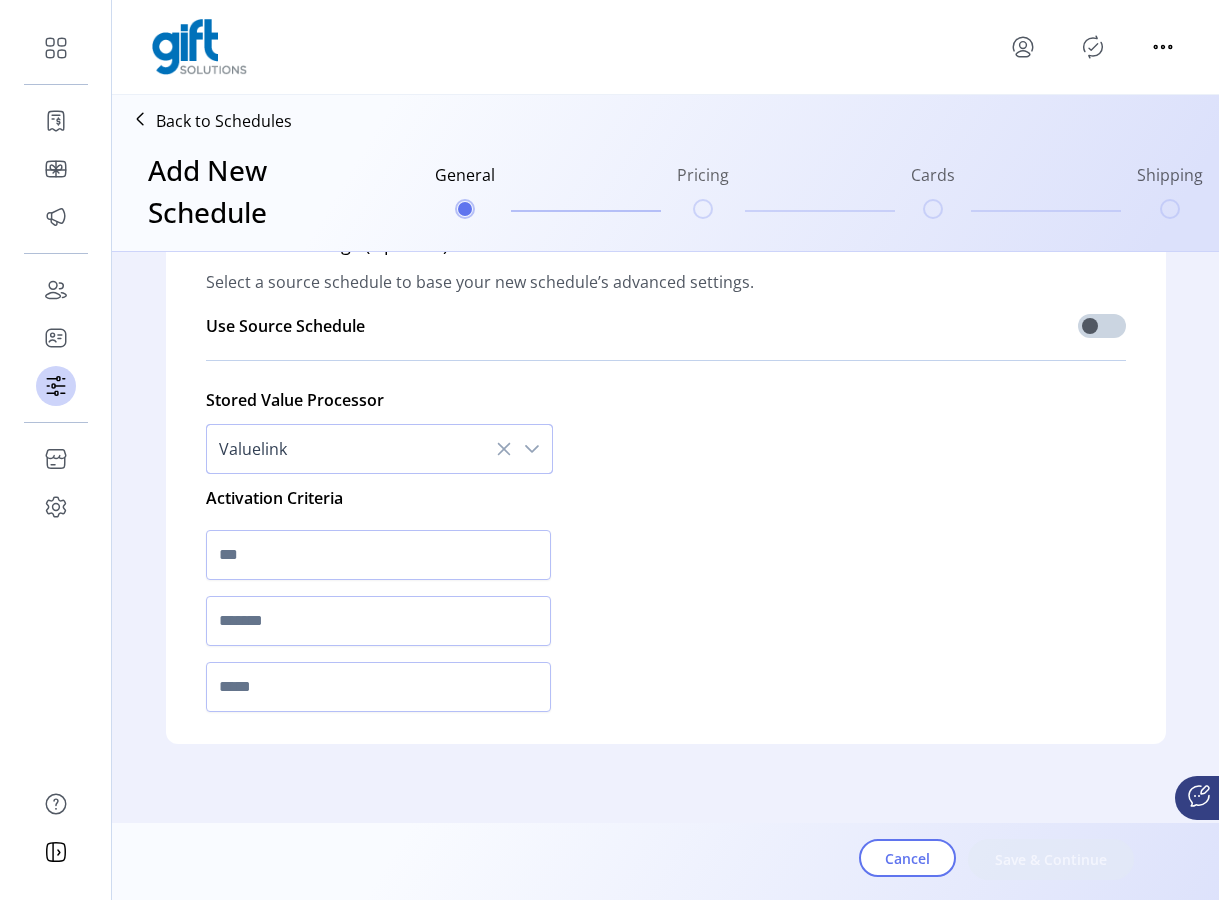 scroll, scrollTop: 1595, scrollLeft: 0, axis: vertical 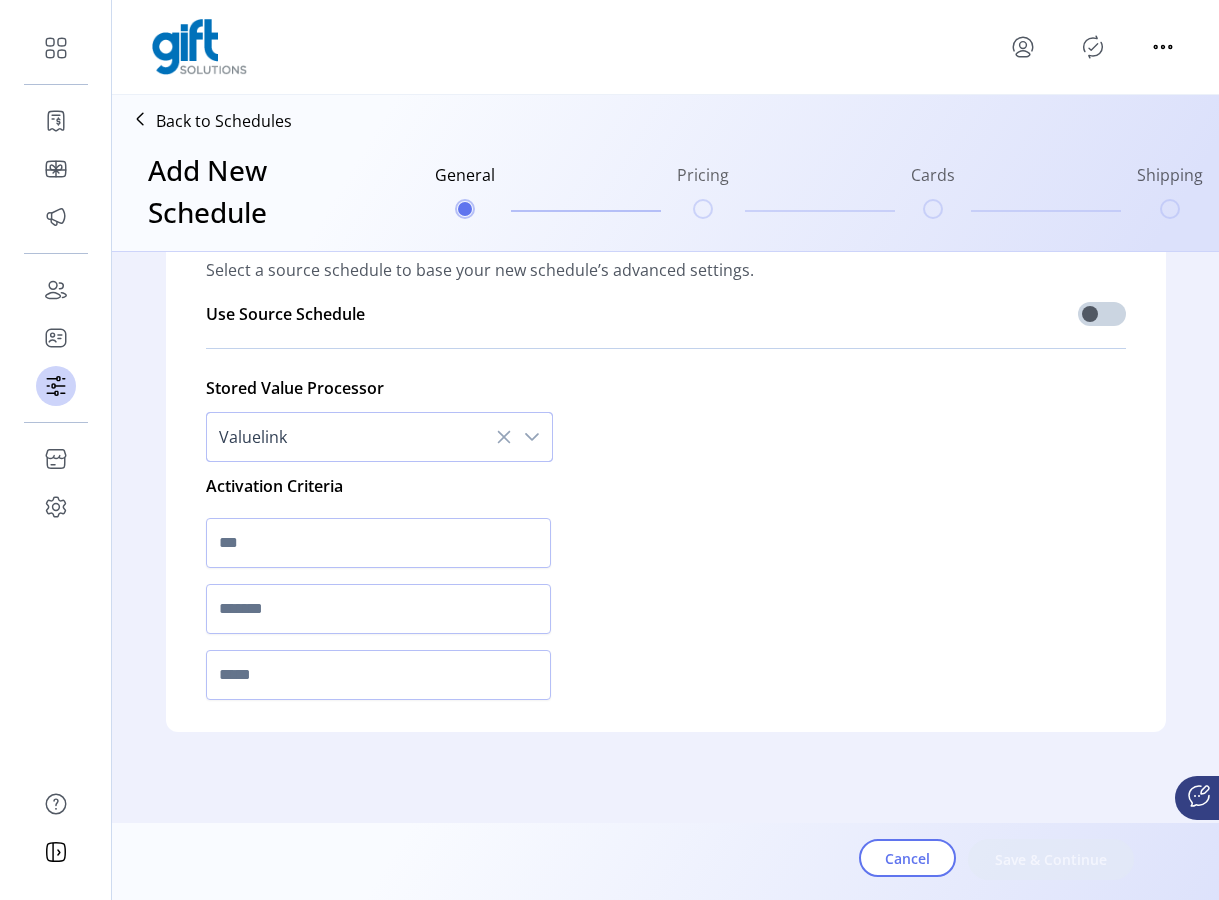 click at bounding box center [532, 437] 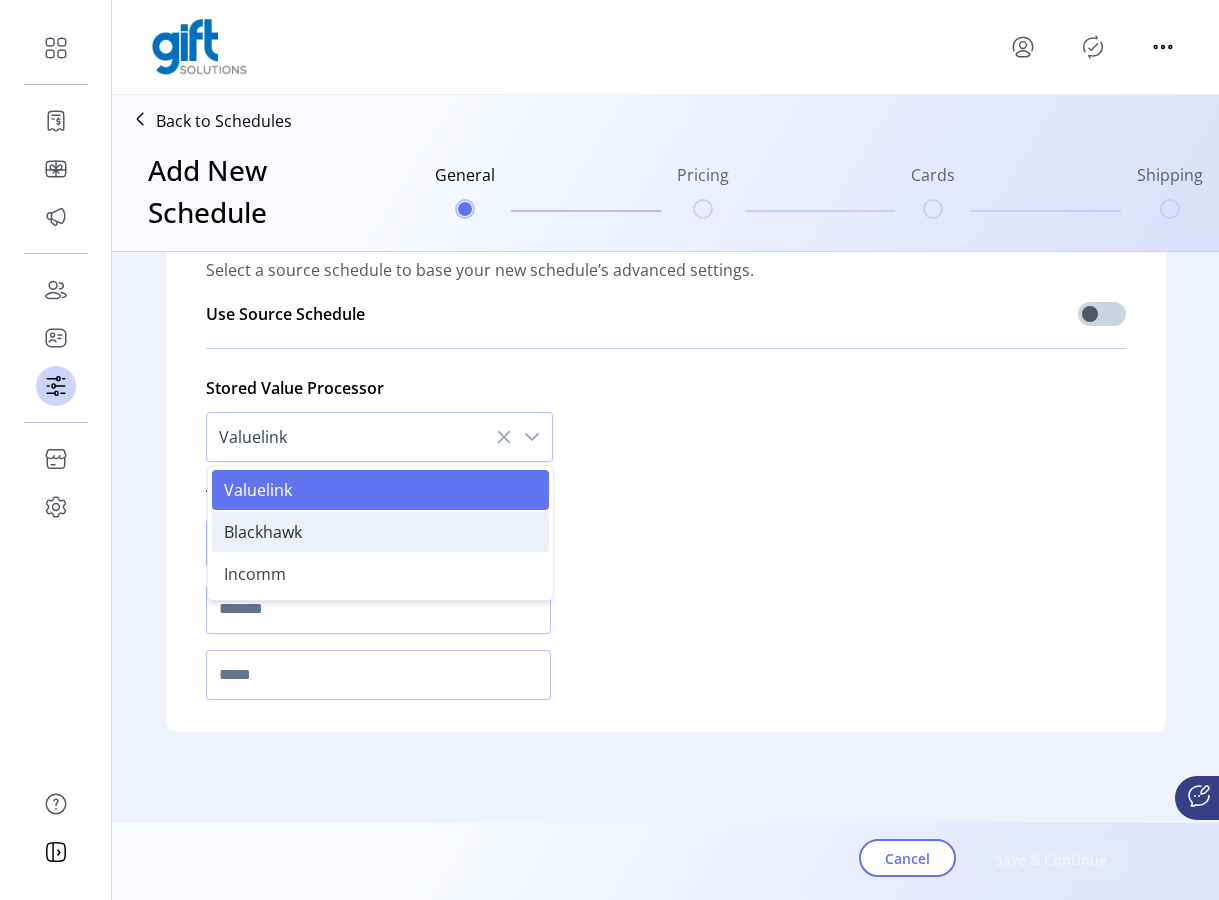 click on "Blackhawk" at bounding box center [380, 532] 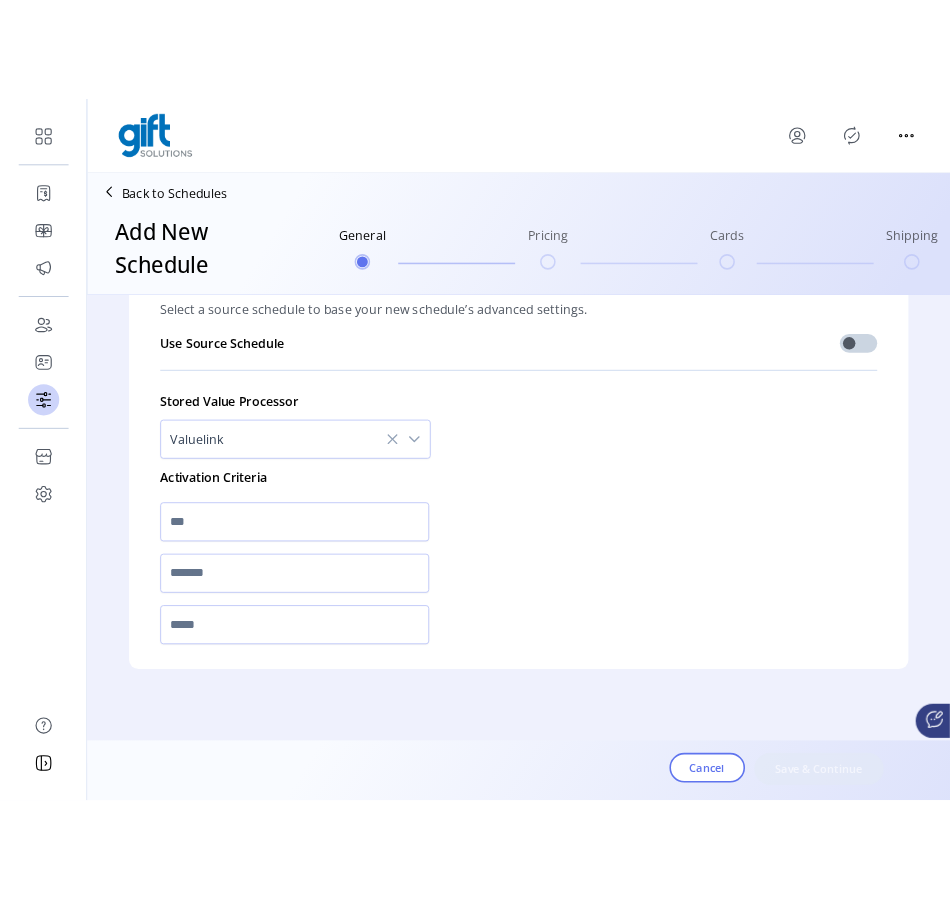scroll, scrollTop: 1529, scrollLeft: 0, axis: vertical 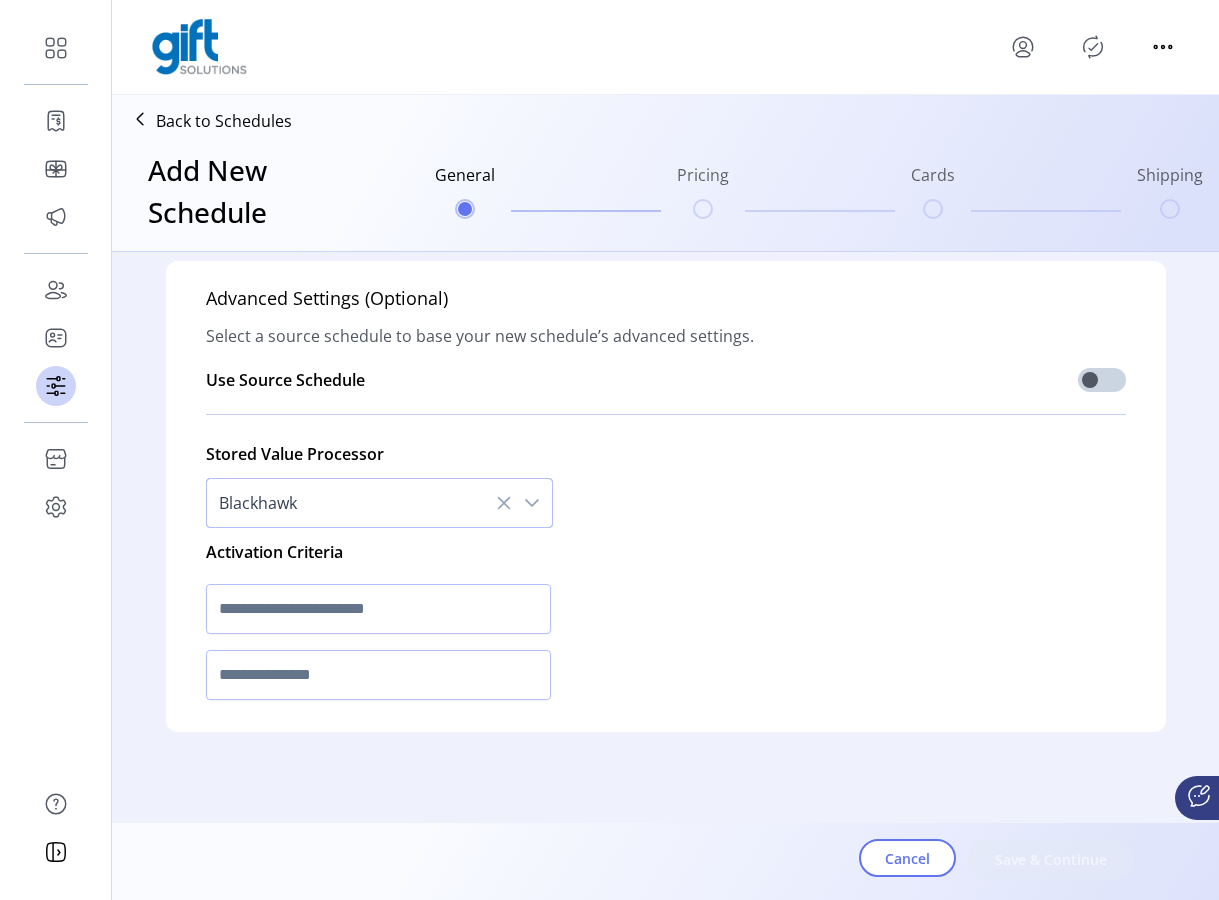 click at bounding box center (532, 503) 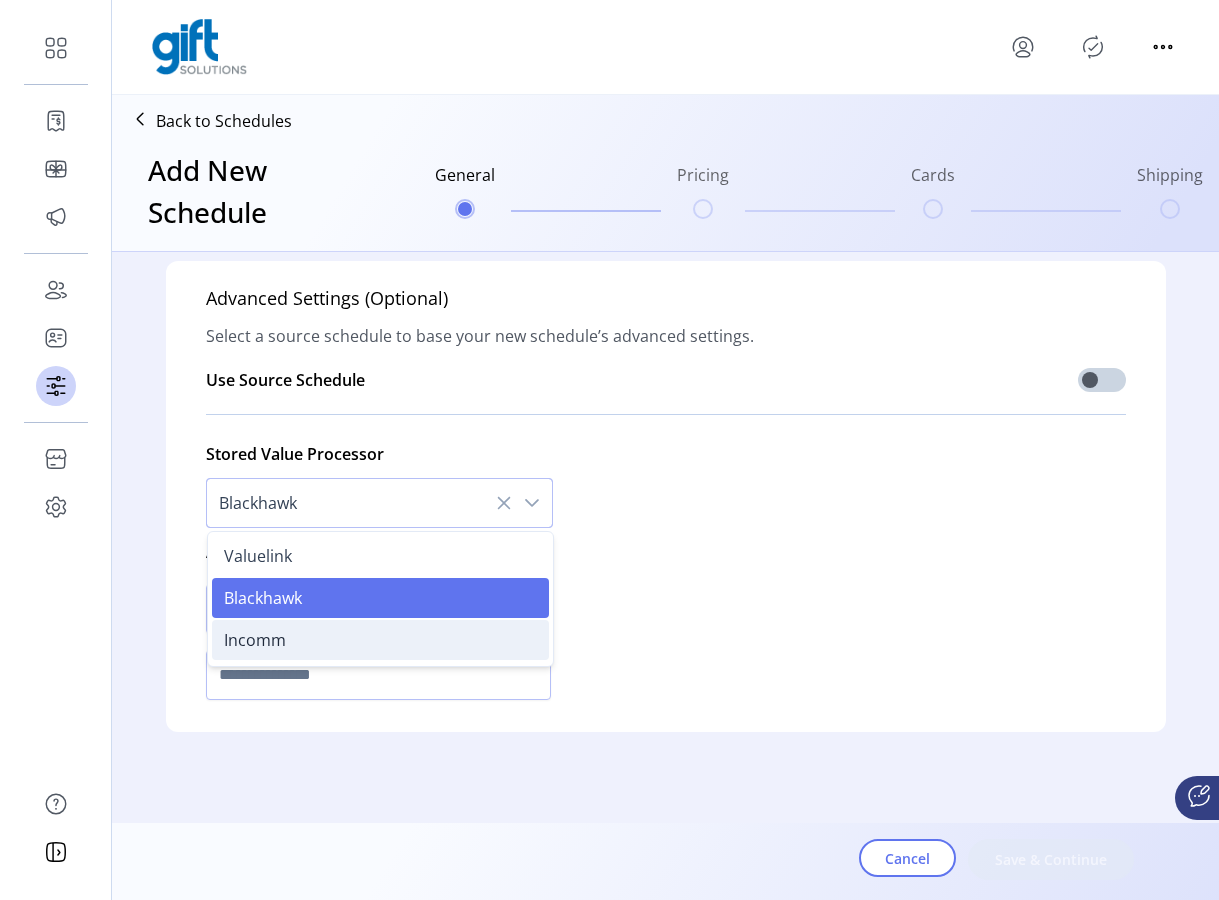 click on "Incomm" at bounding box center [380, 640] 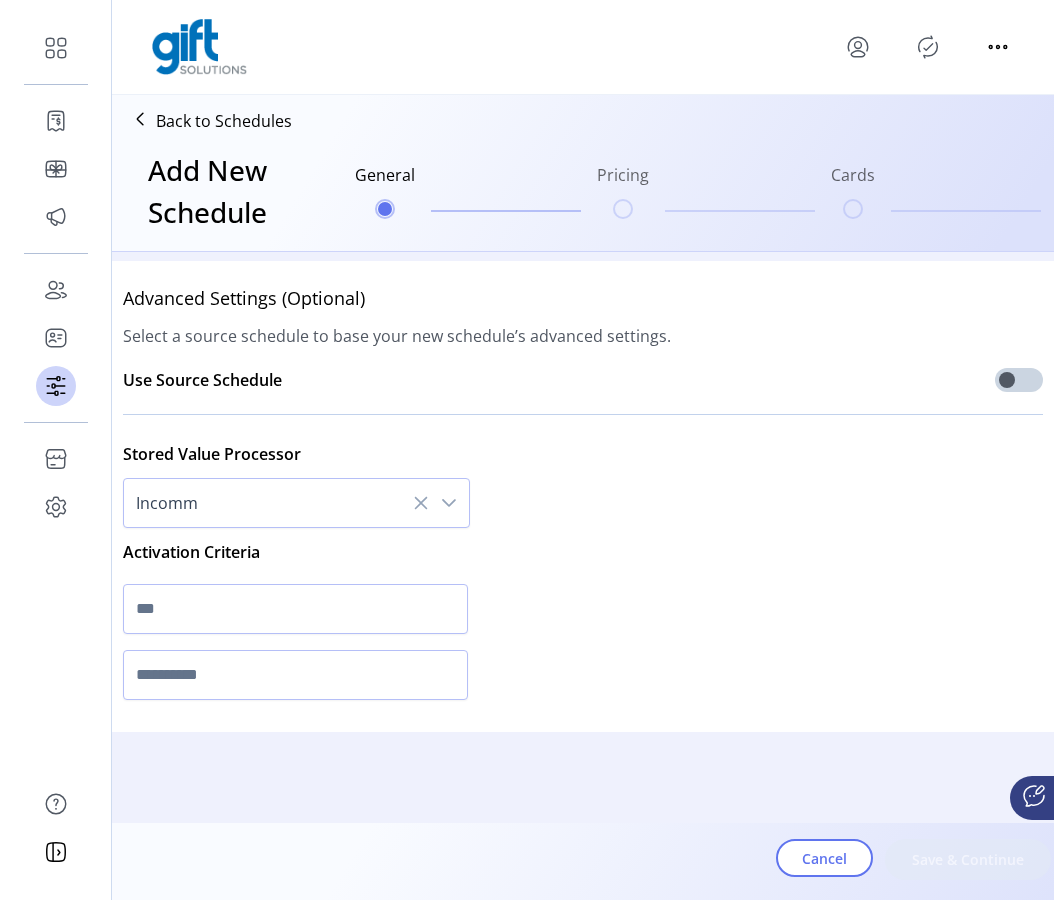 click at bounding box center (140, 119) 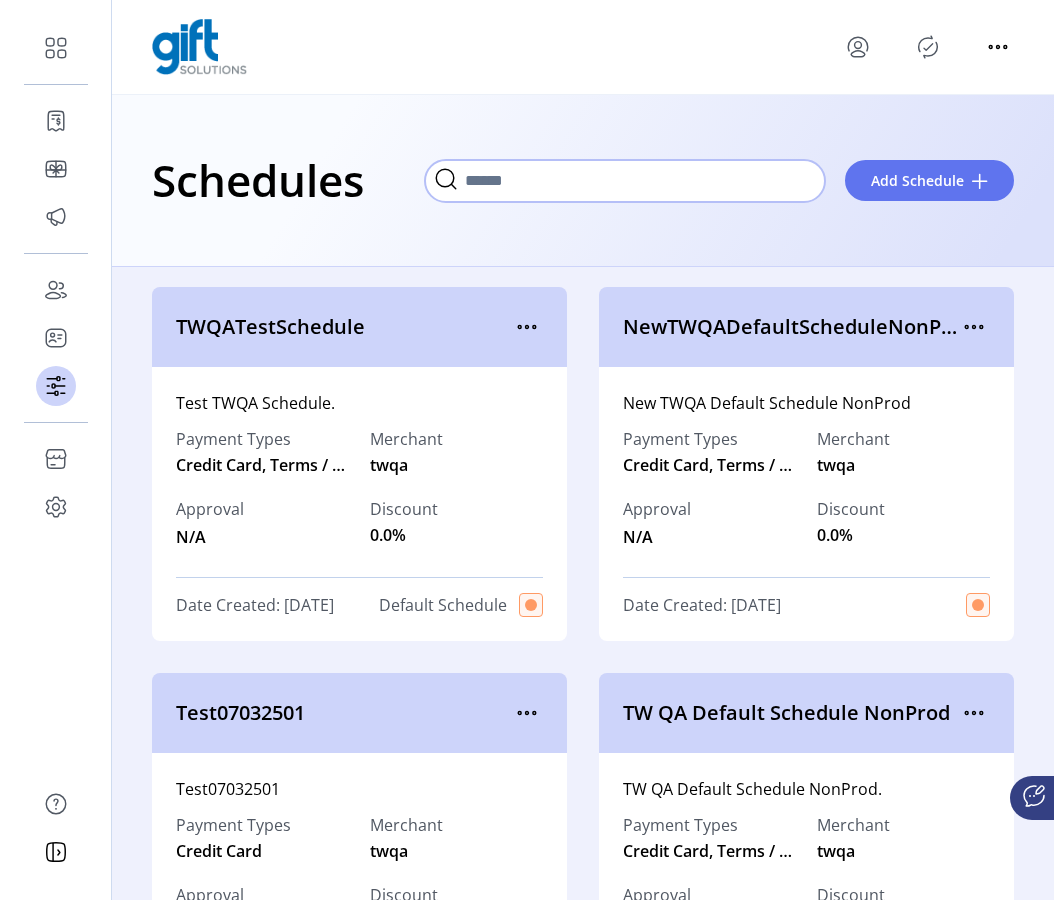 click at bounding box center (625, 181) 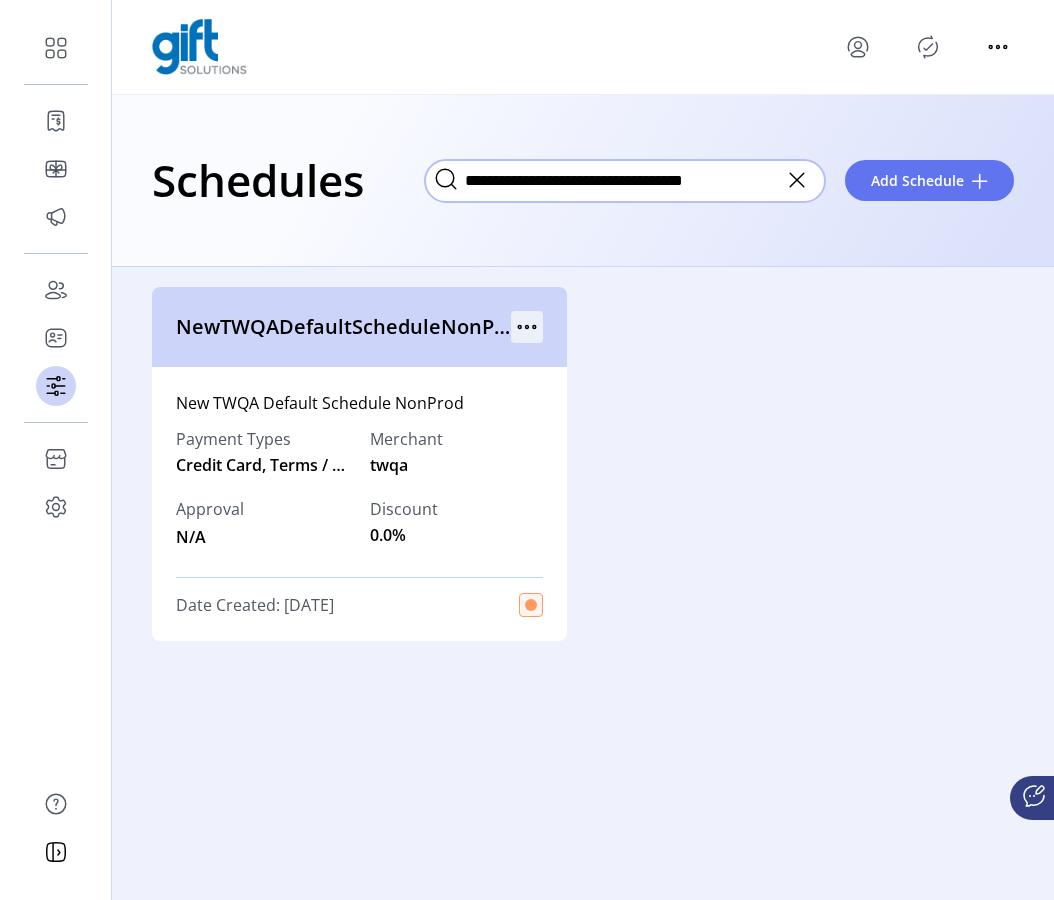 type on "**********" 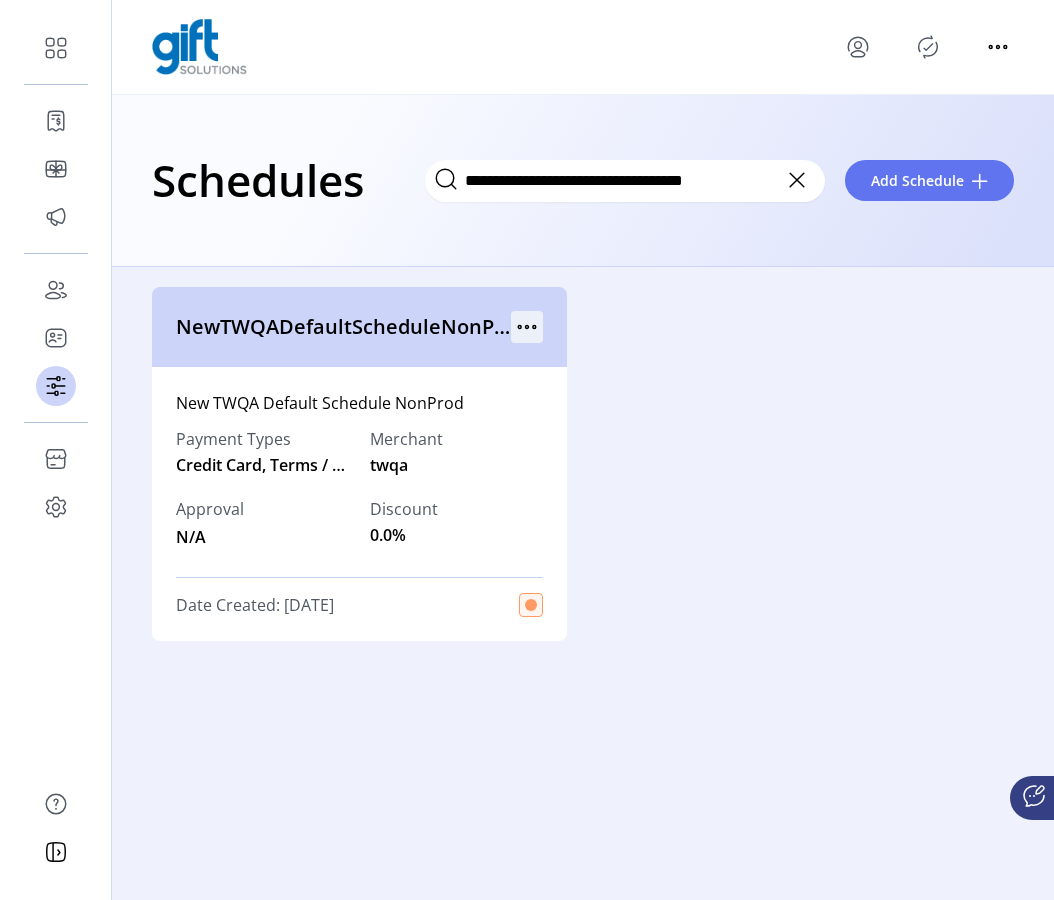 click at bounding box center (527, 327) 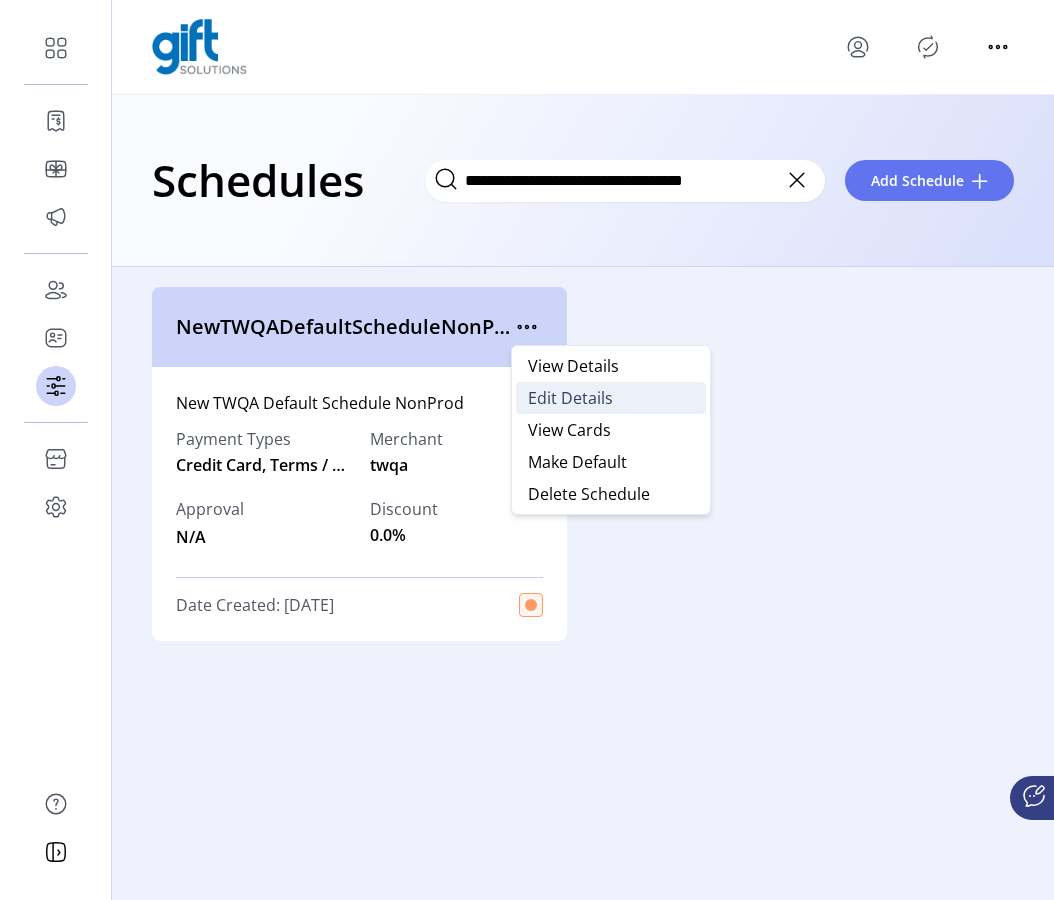 click on "Edit Details" at bounding box center [570, 398] 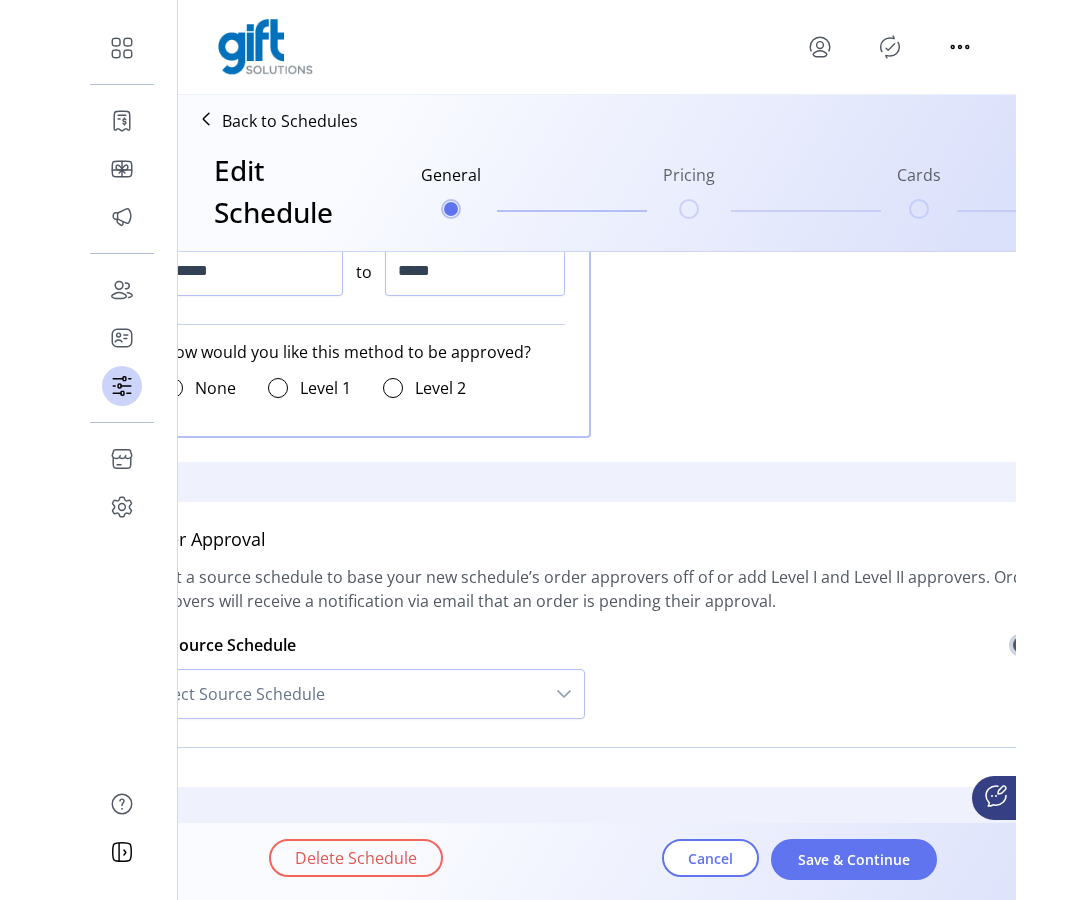 scroll, scrollTop: 1749, scrollLeft: 0, axis: vertical 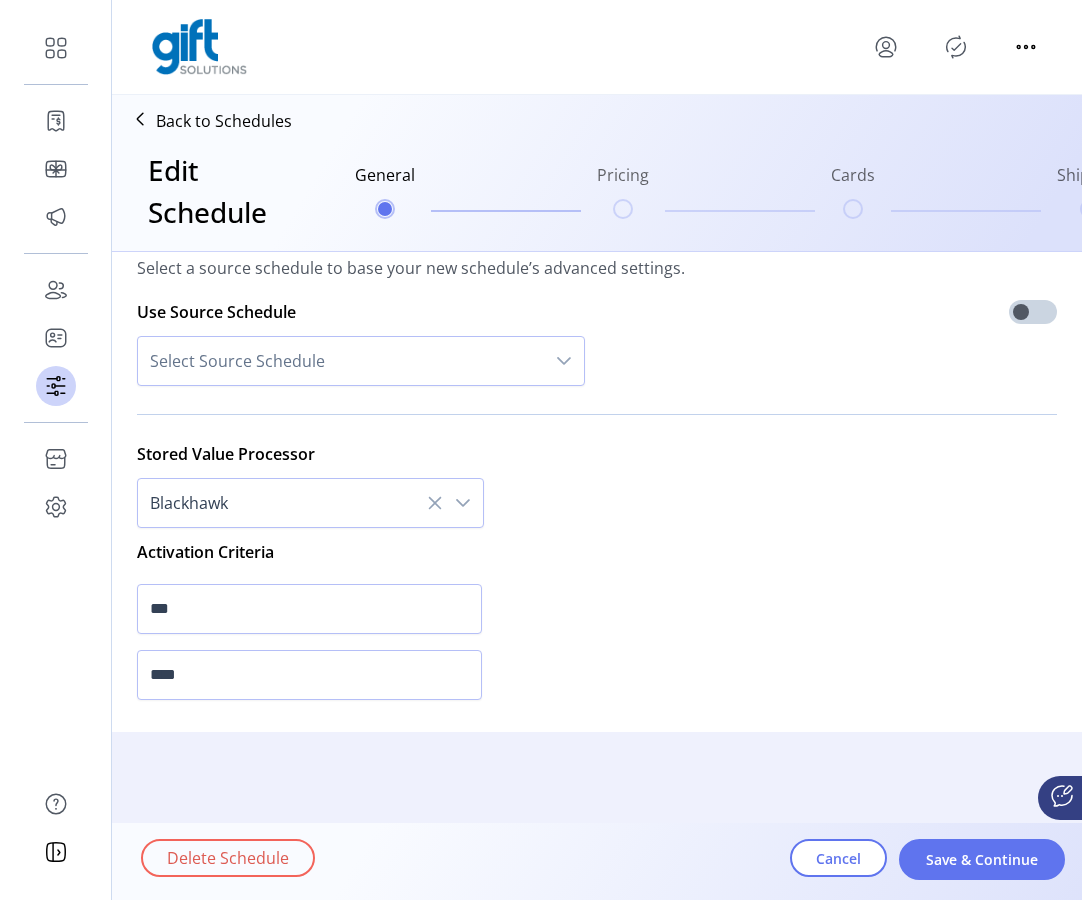 click at bounding box center [463, 503] 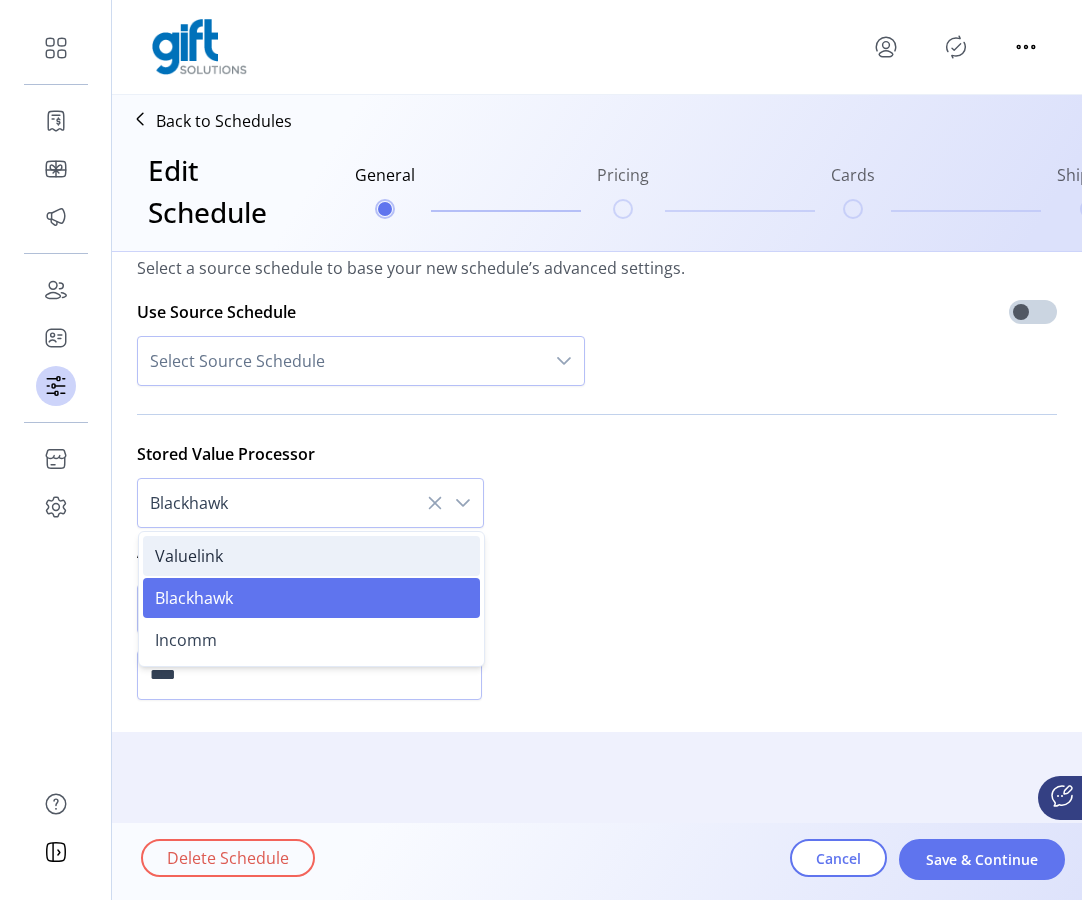 click on "Valuelink" at bounding box center [311, 556] 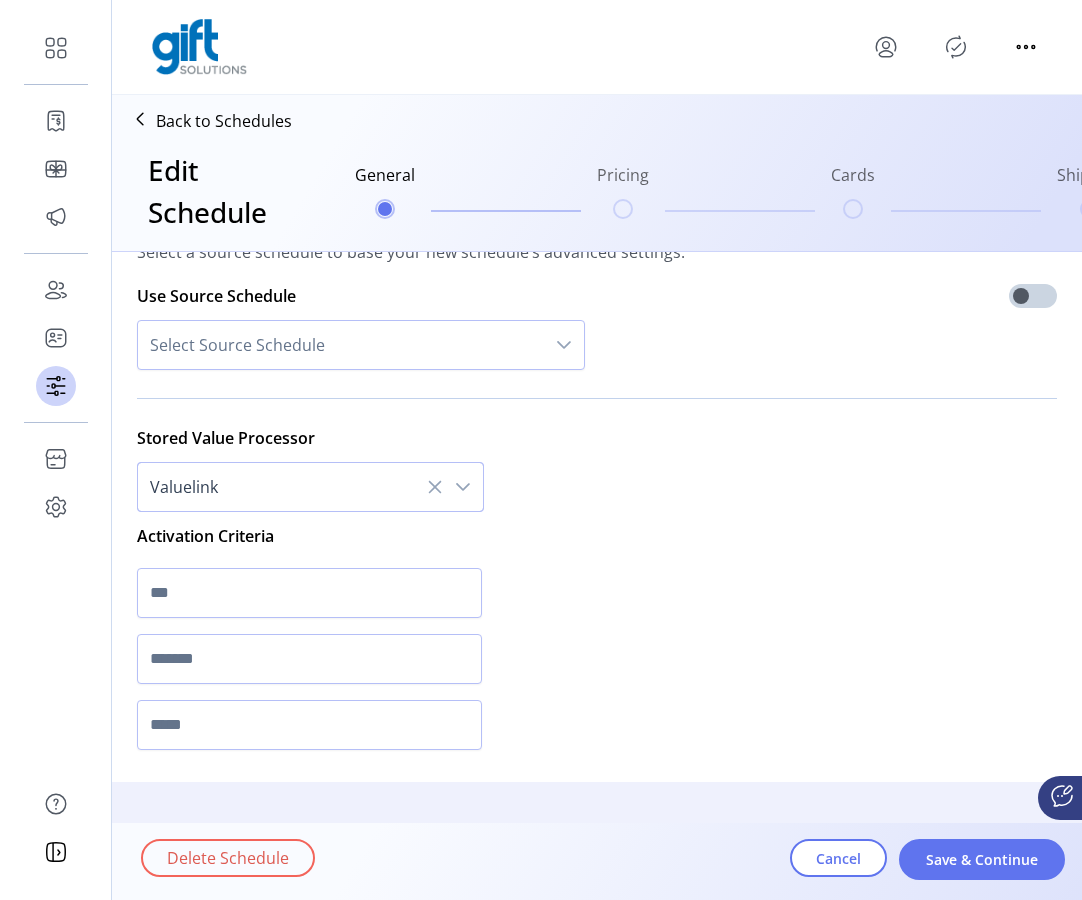 click at bounding box center (463, 487) 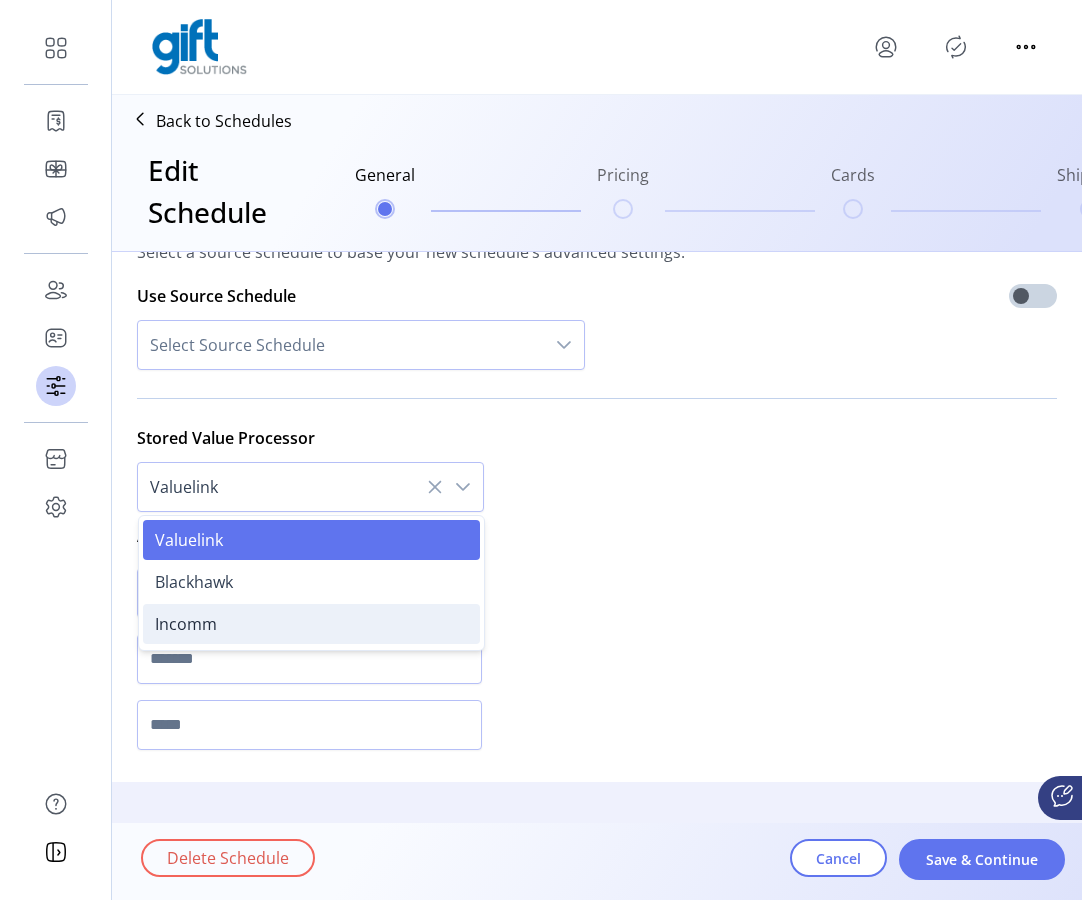 click on "Incomm" at bounding box center (311, 624) 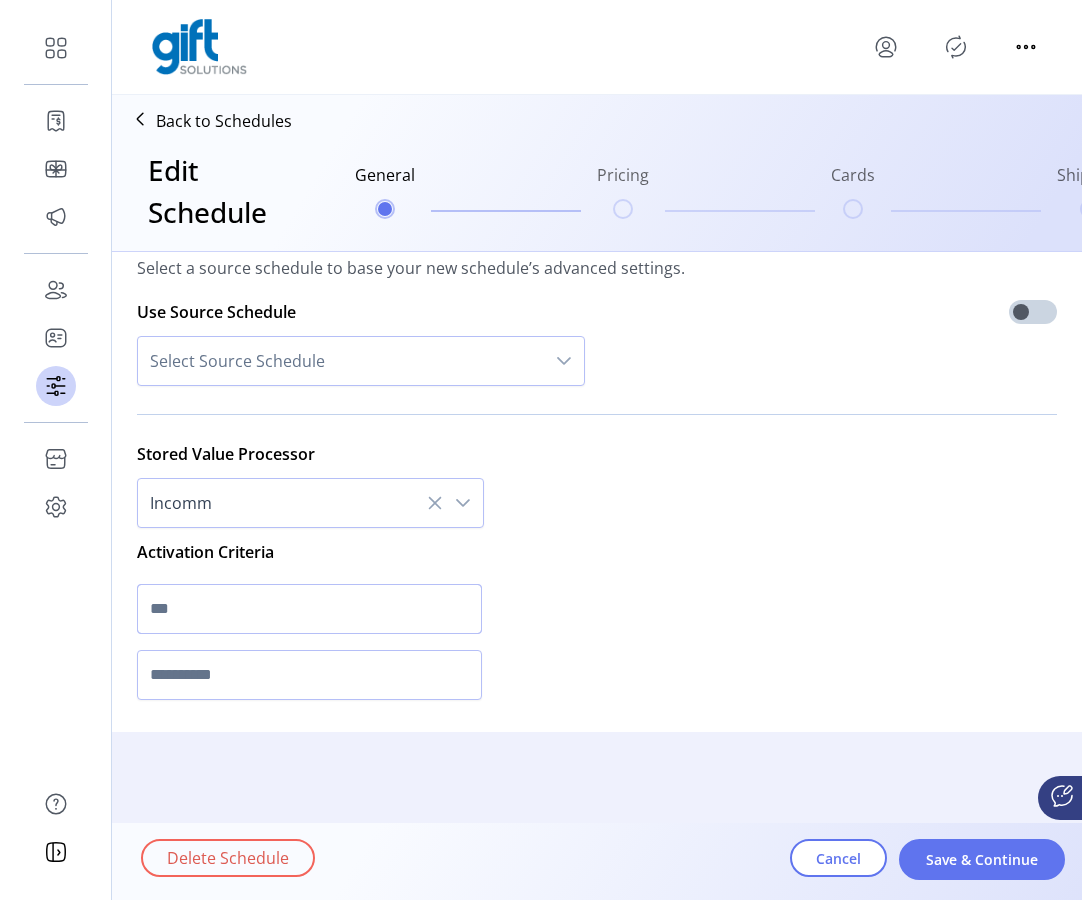 click at bounding box center [309, 609] 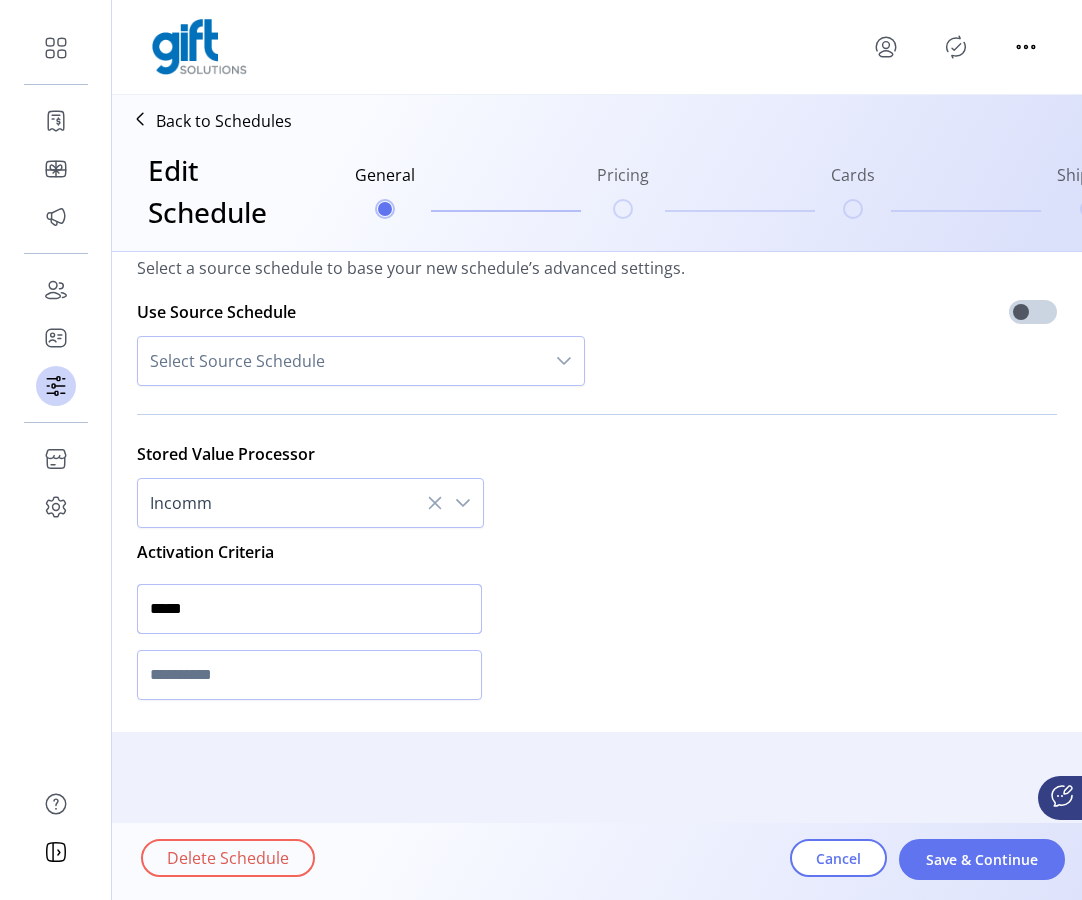 type on "*****" 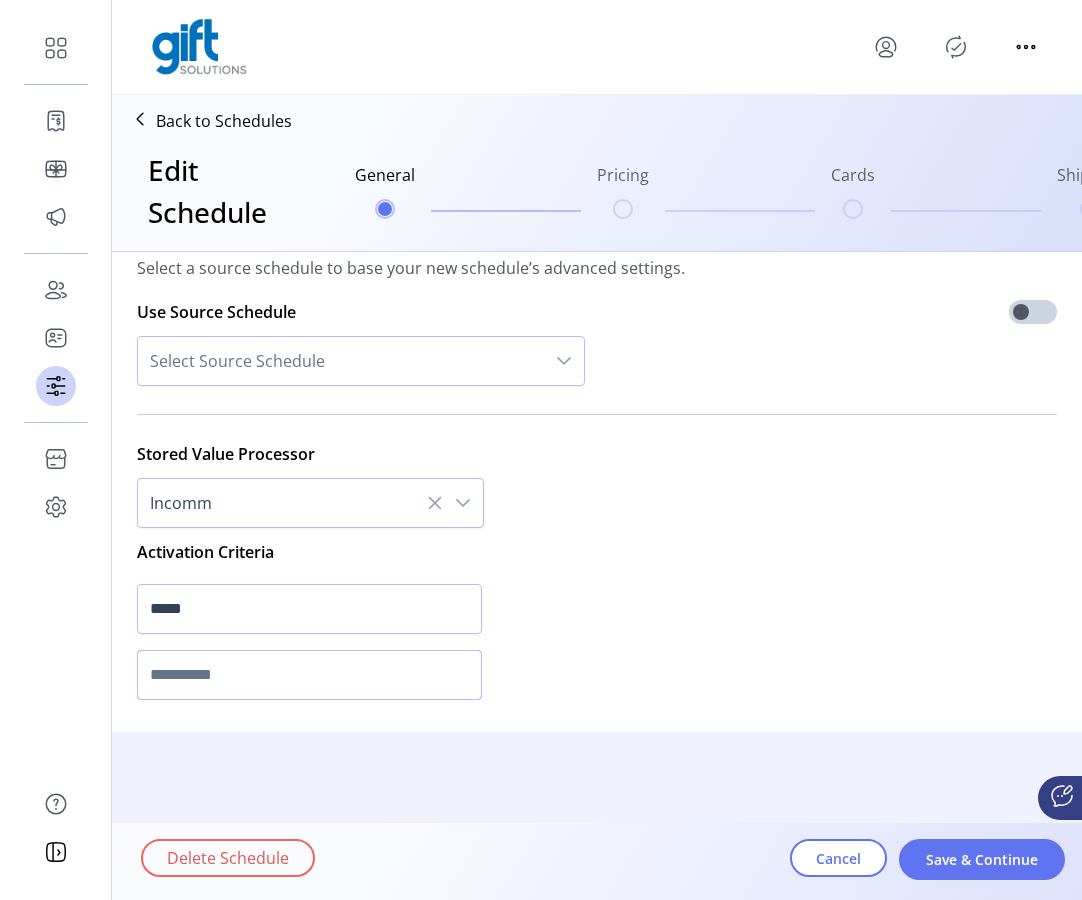 click at bounding box center [309, 675] 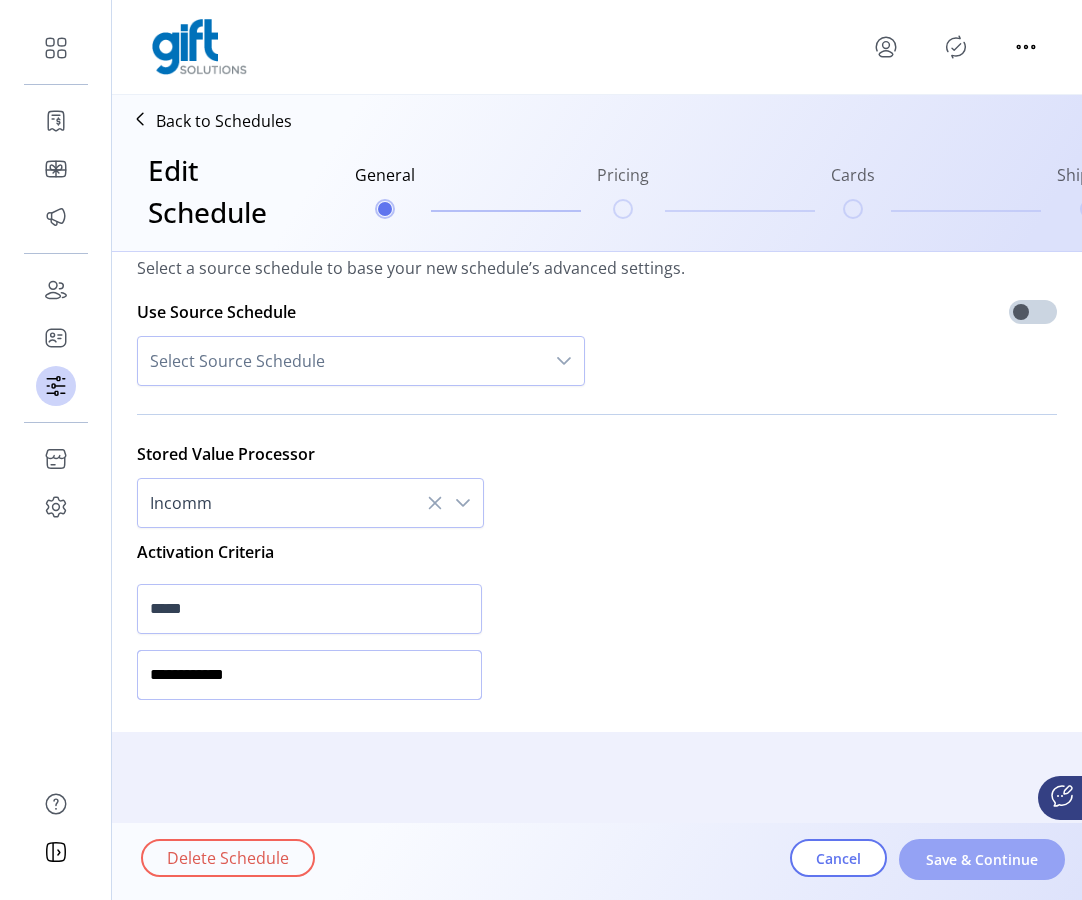 type on "**********" 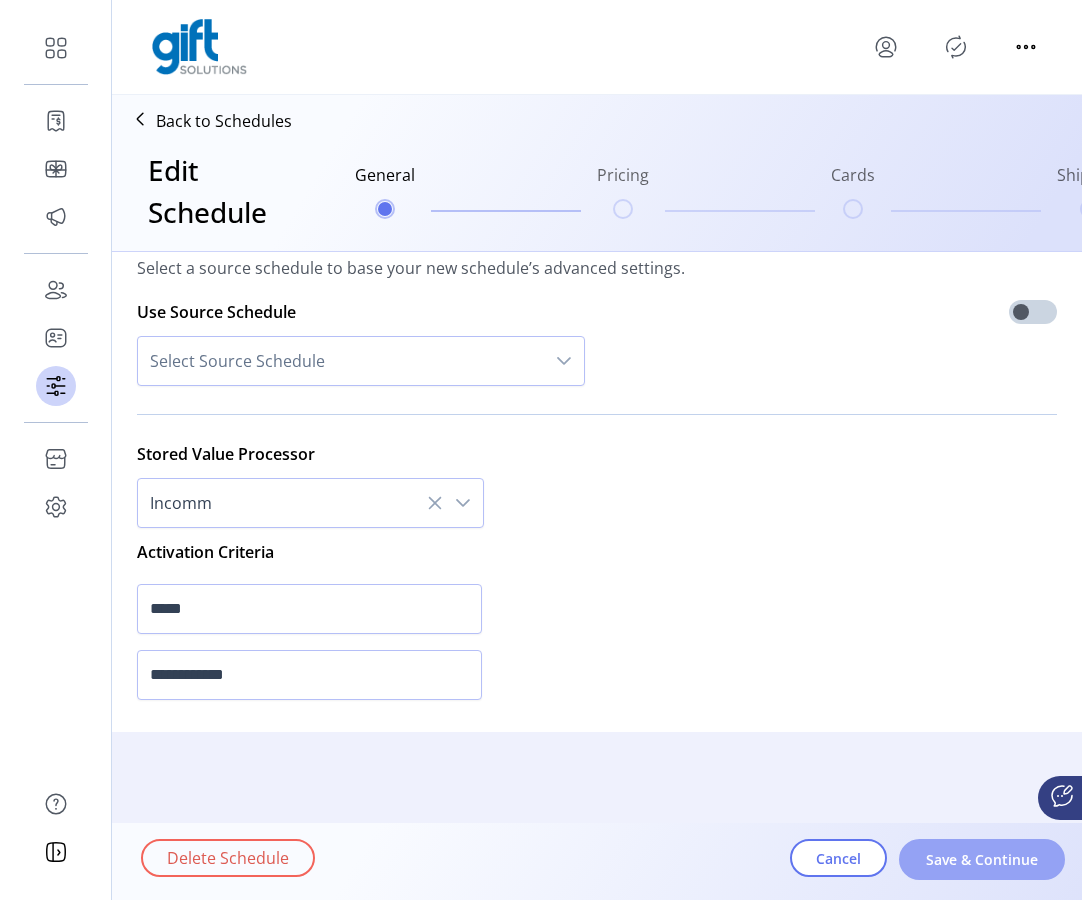 click on "Save & Continue" at bounding box center (982, 859) 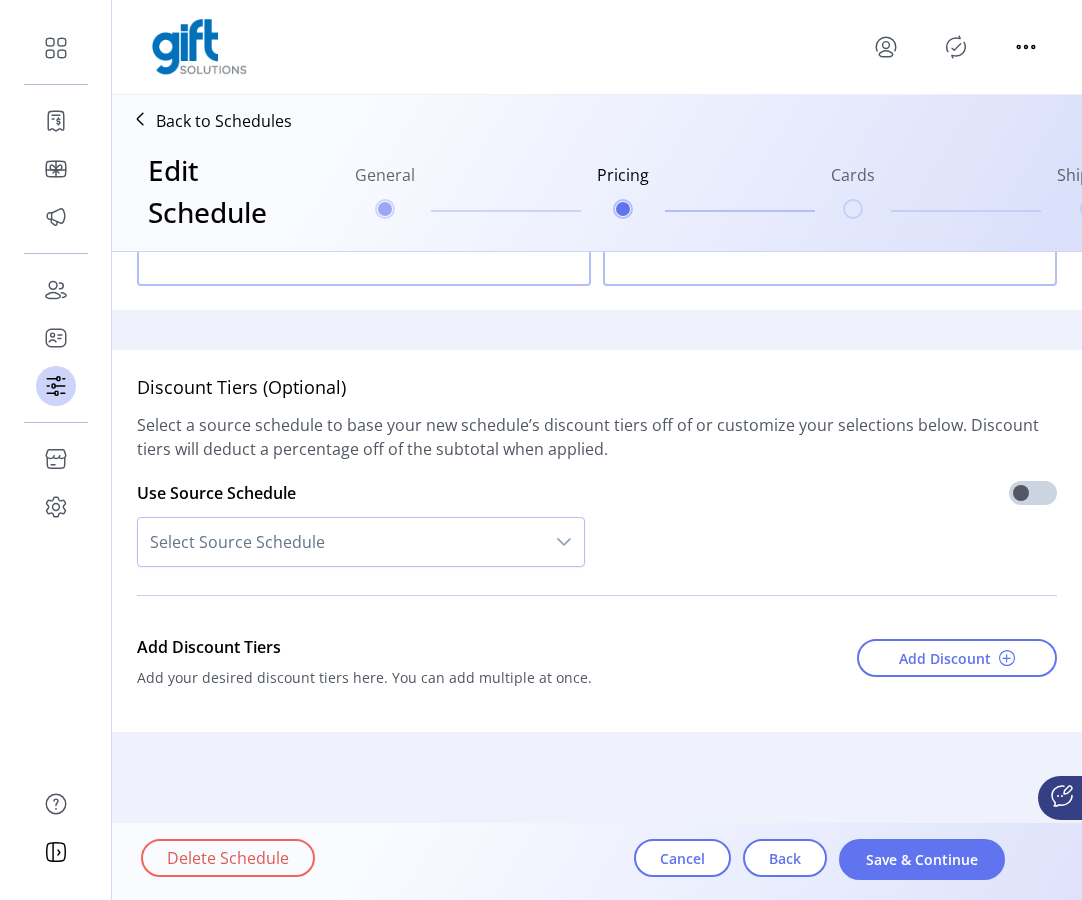 click on "Save & Continue" at bounding box center [922, 859] 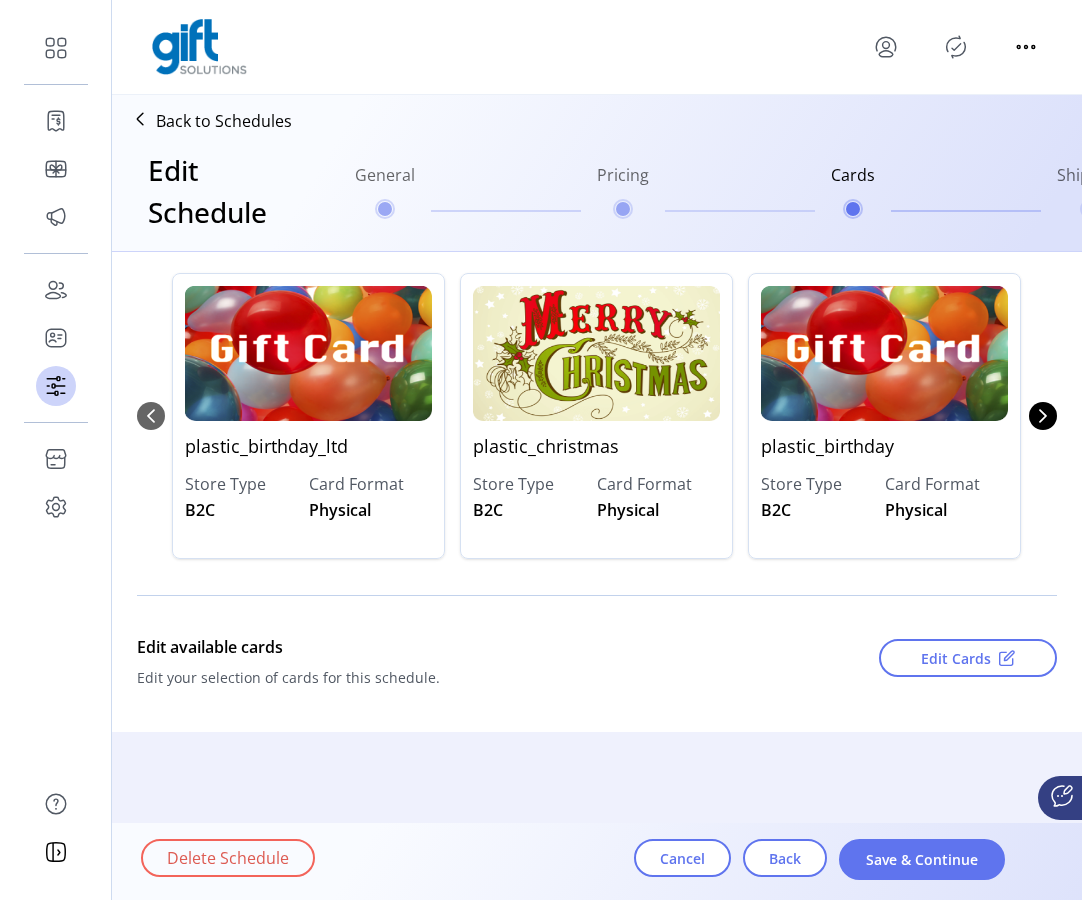 click on "Save & Continue" at bounding box center (922, 859) 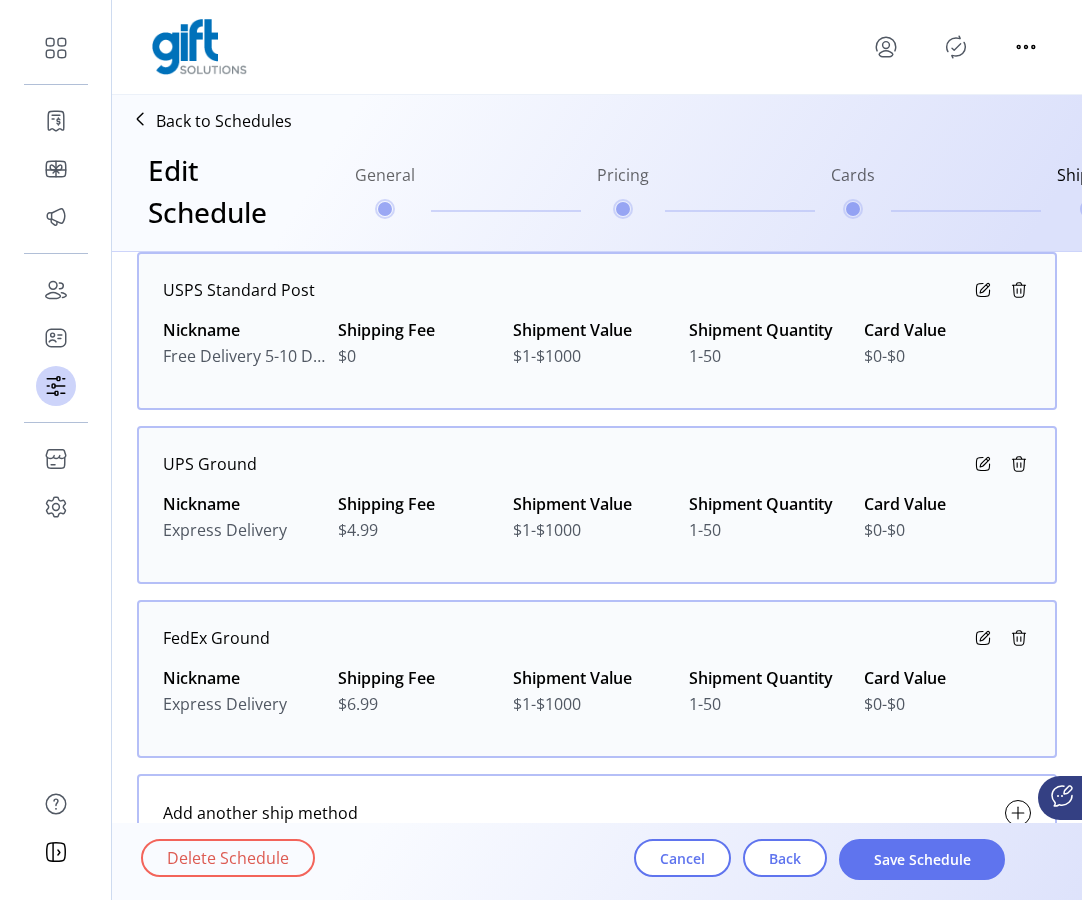 click on "Save Schedule" at bounding box center [922, 859] 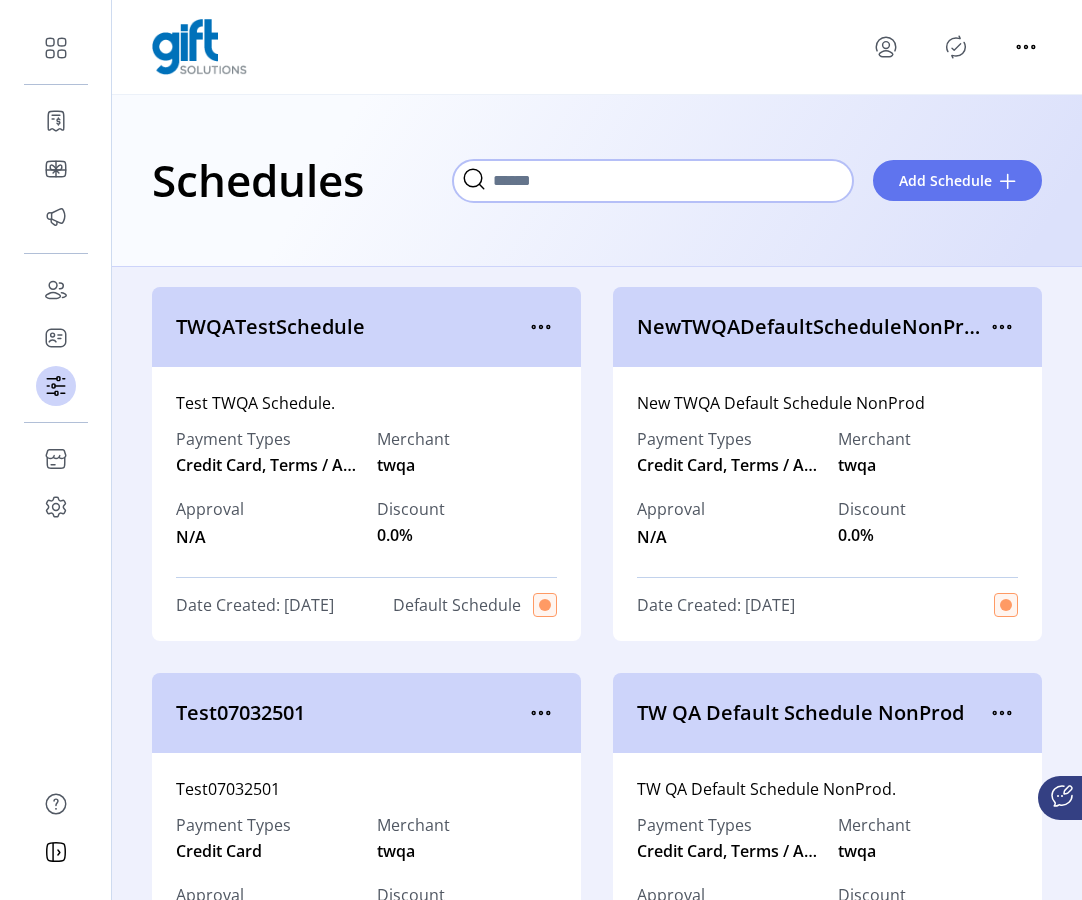 click at bounding box center [653, 181] 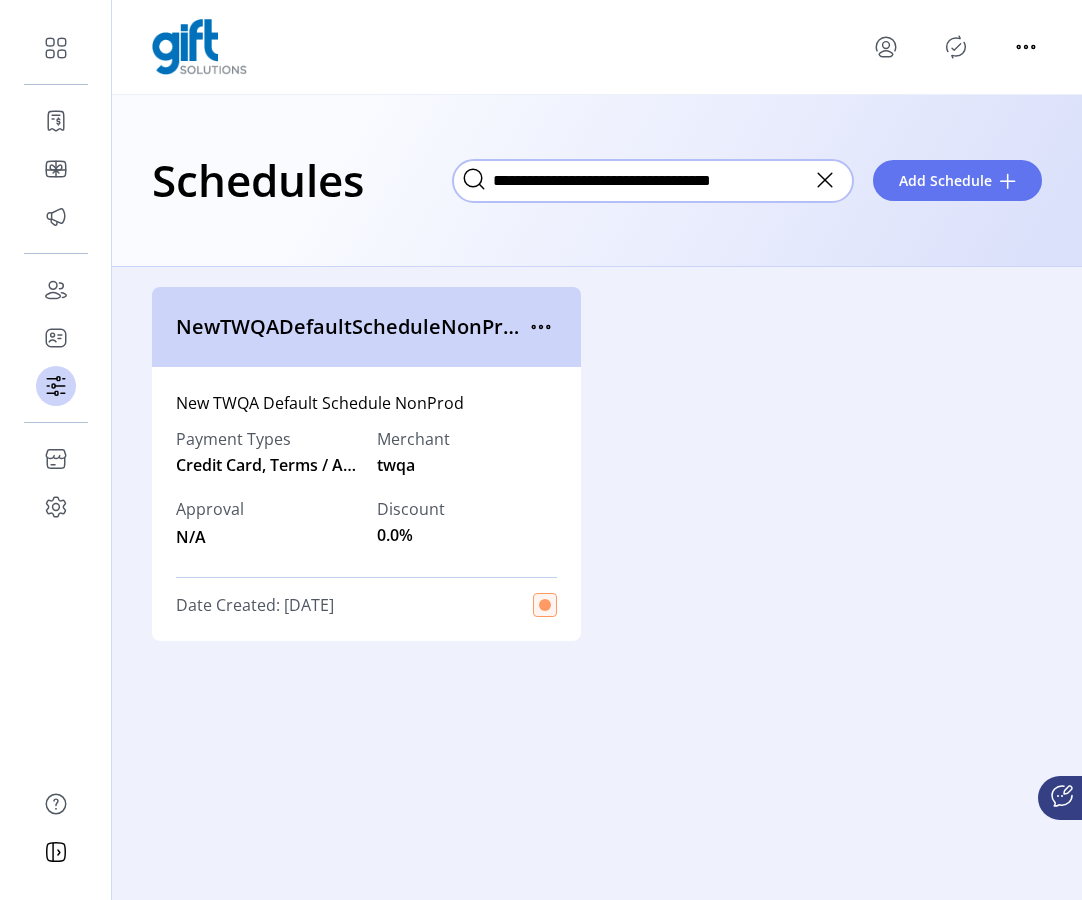 type on "**********" 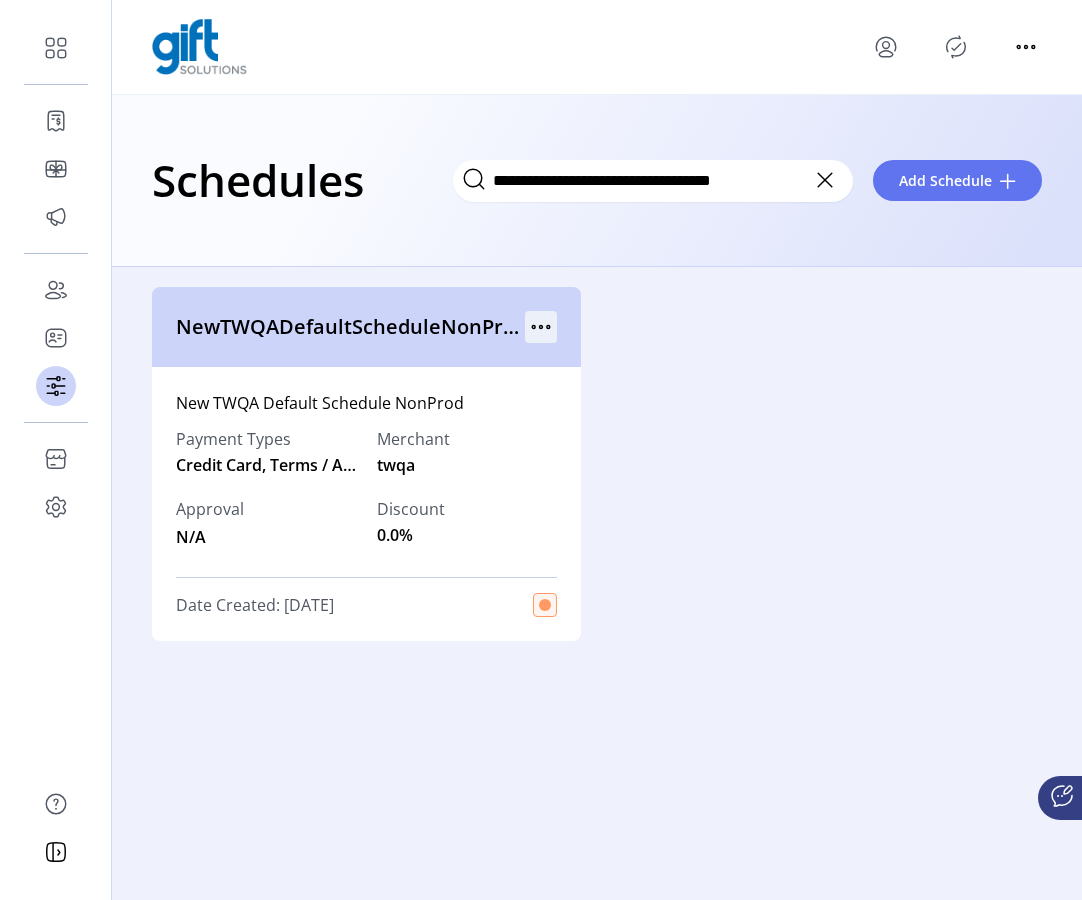 click at bounding box center (541, 327) 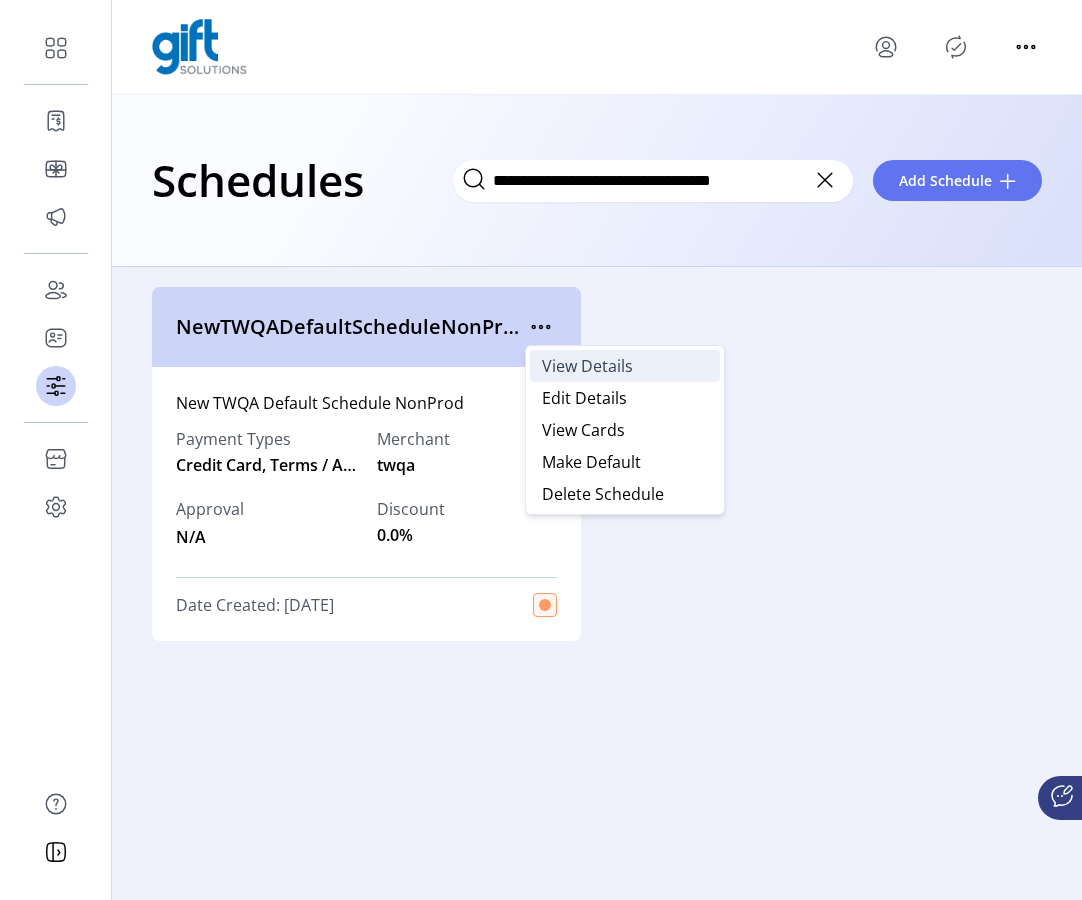 click on "View Details" at bounding box center (587, 366) 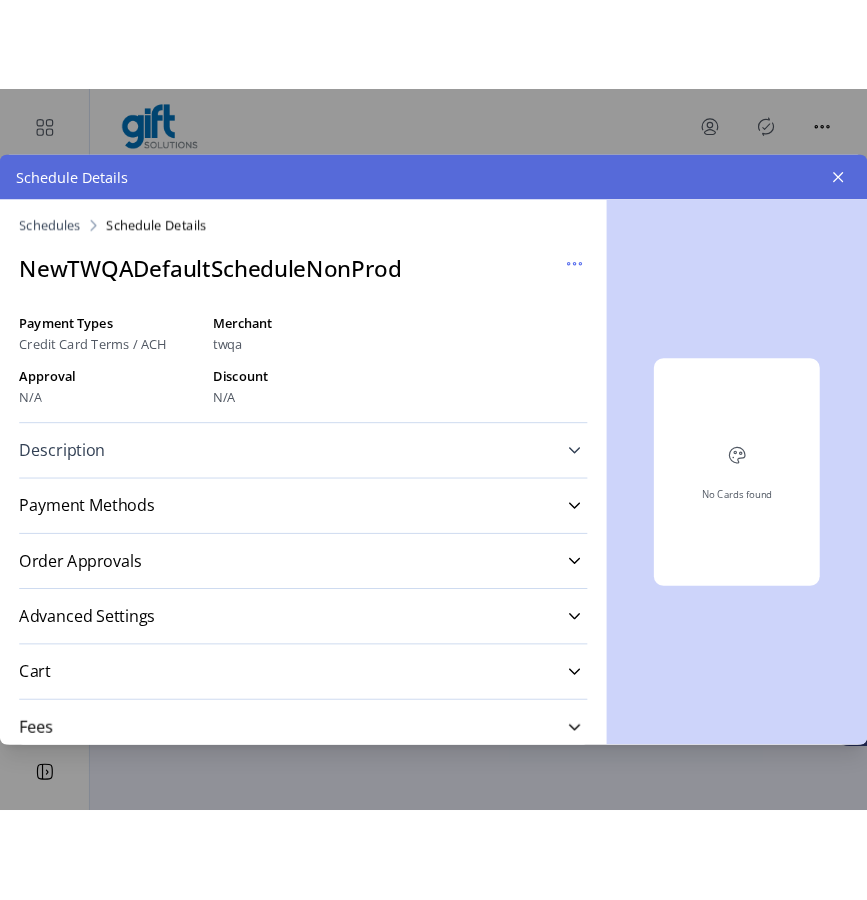 scroll, scrollTop: 194, scrollLeft: 0, axis: vertical 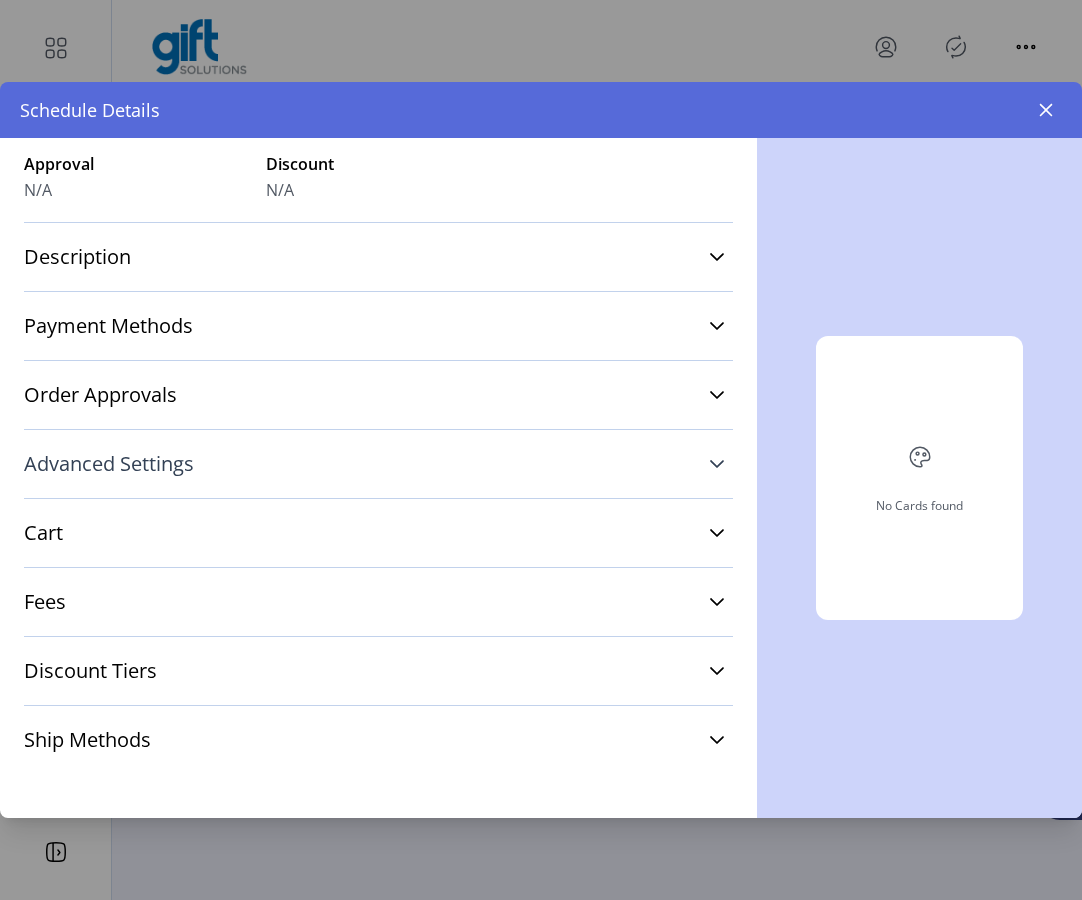 click on "Advanced Settings" at bounding box center [378, 464] 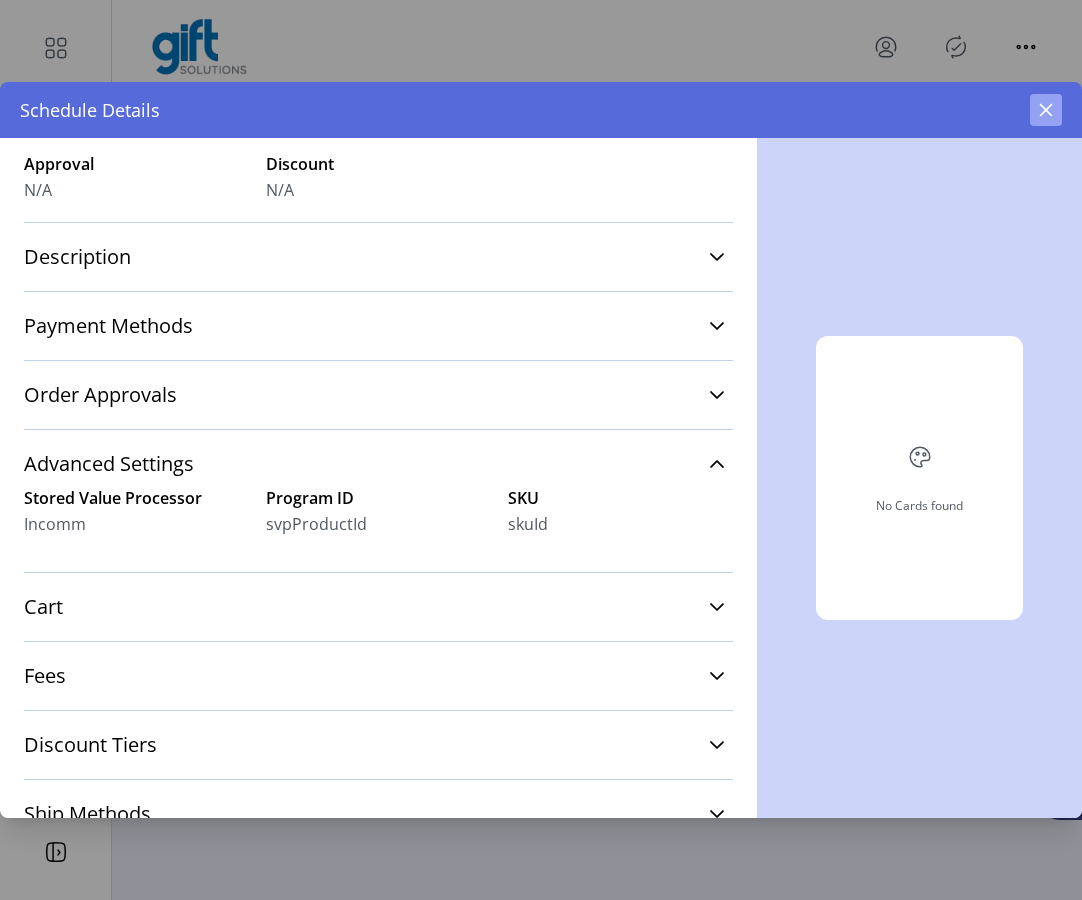 click at bounding box center (1046, 110) 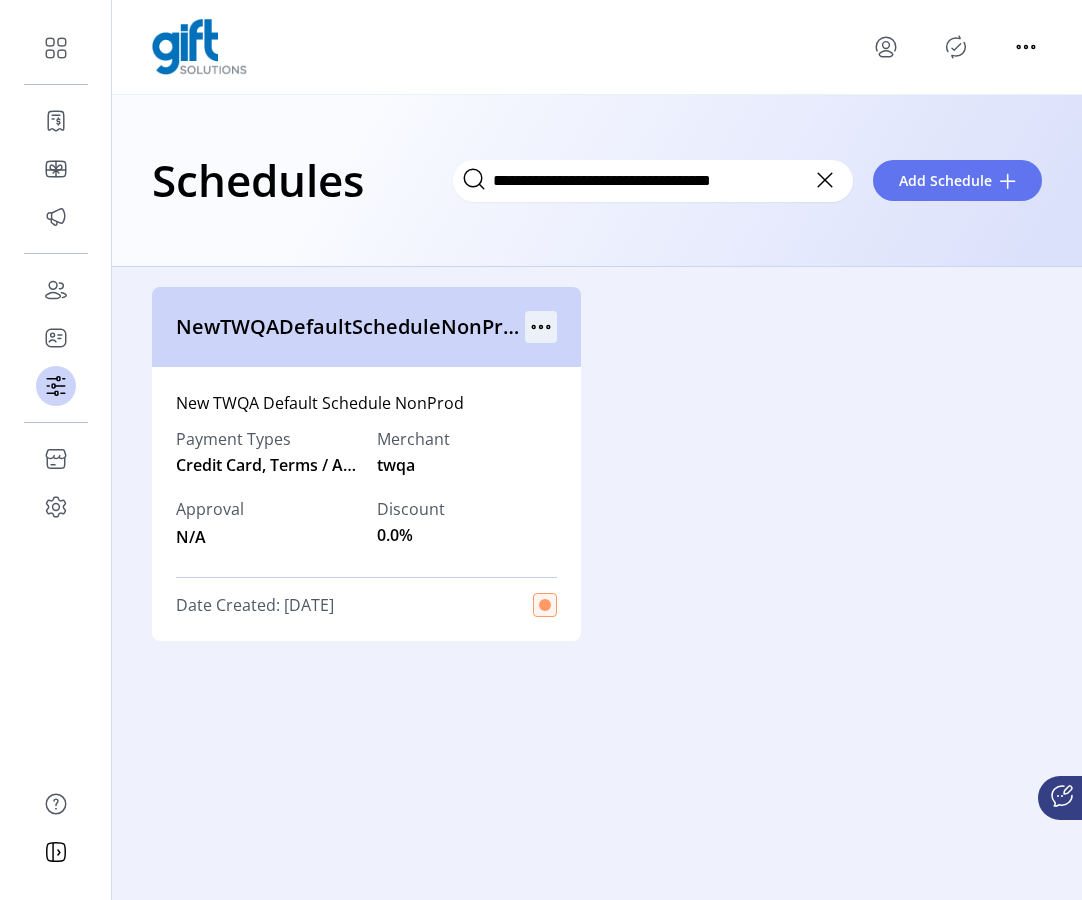 click at bounding box center (541, 327) 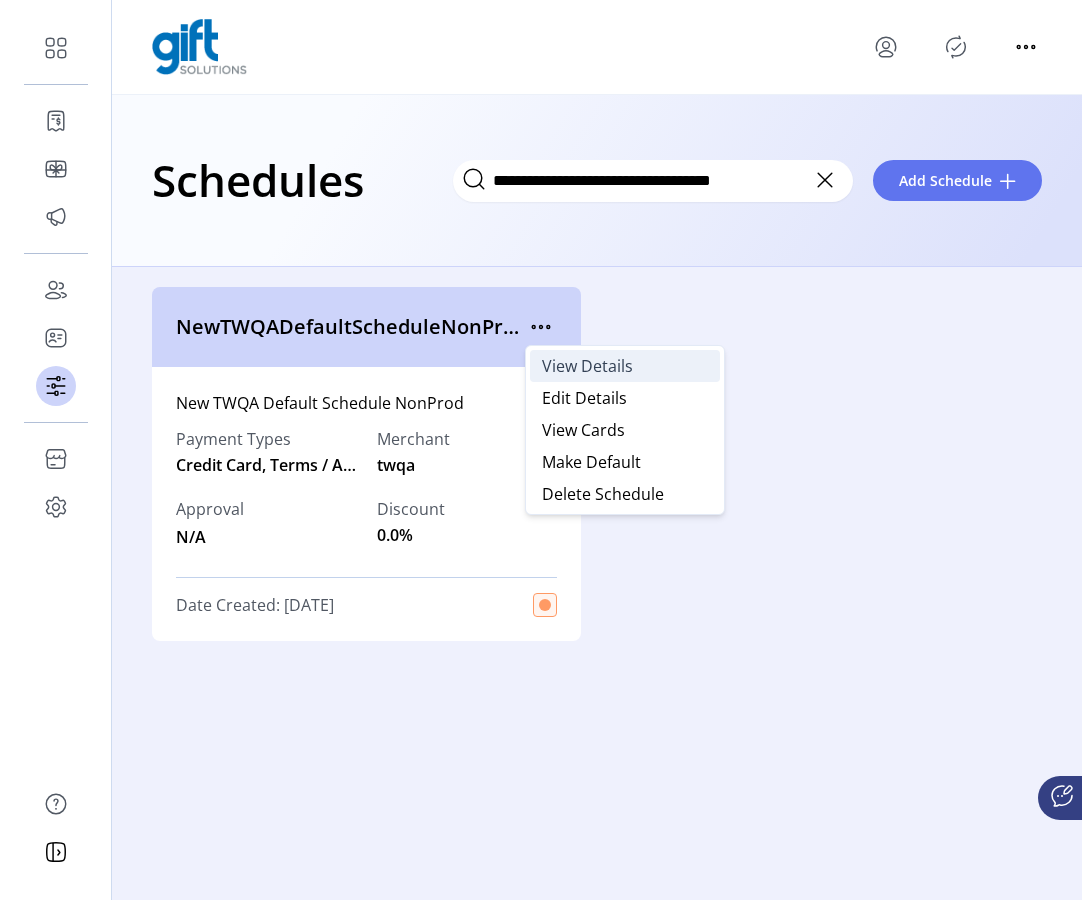 click on "View Details" at bounding box center (587, 366) 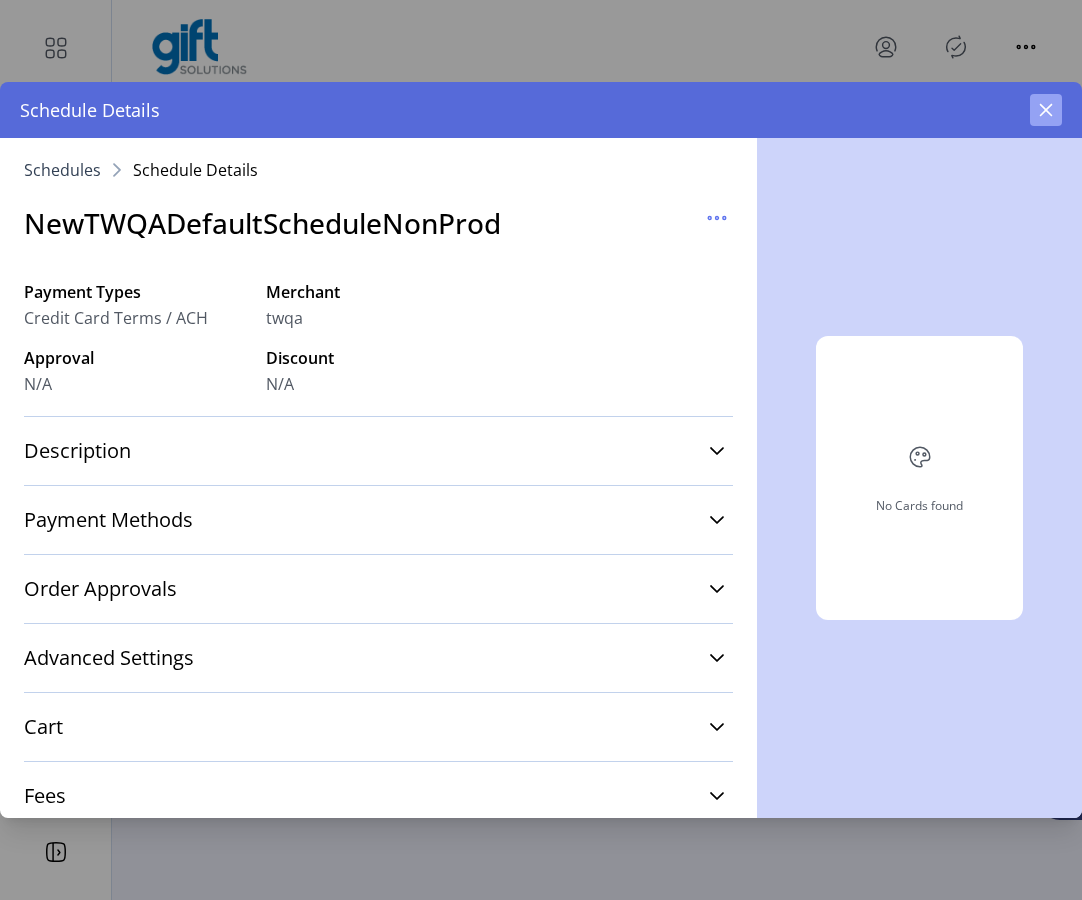 click at bounding box center (1046, 110) 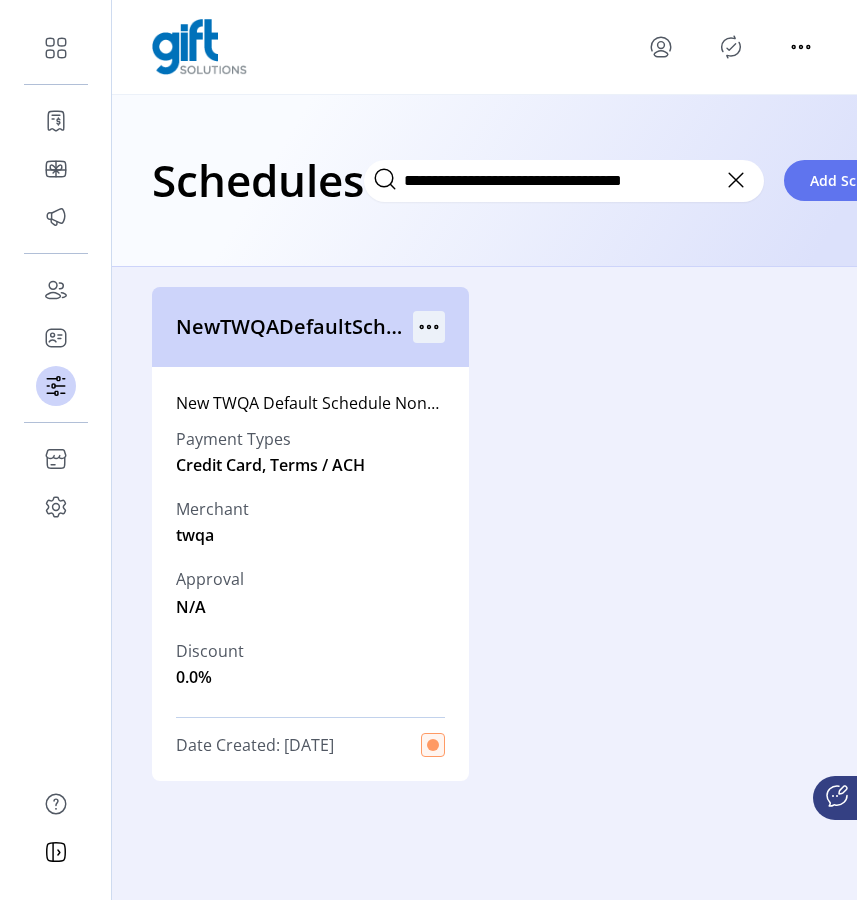 click at bounding box center [429, 327] 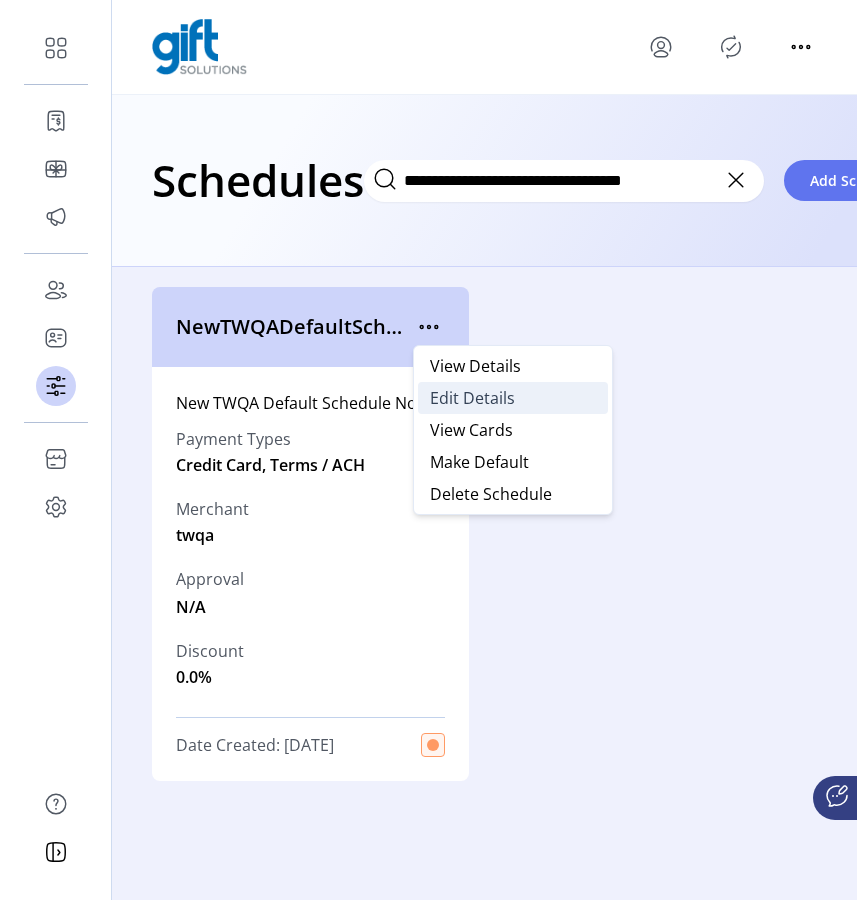click on "Edit Details" at bounding box center (472, 398) 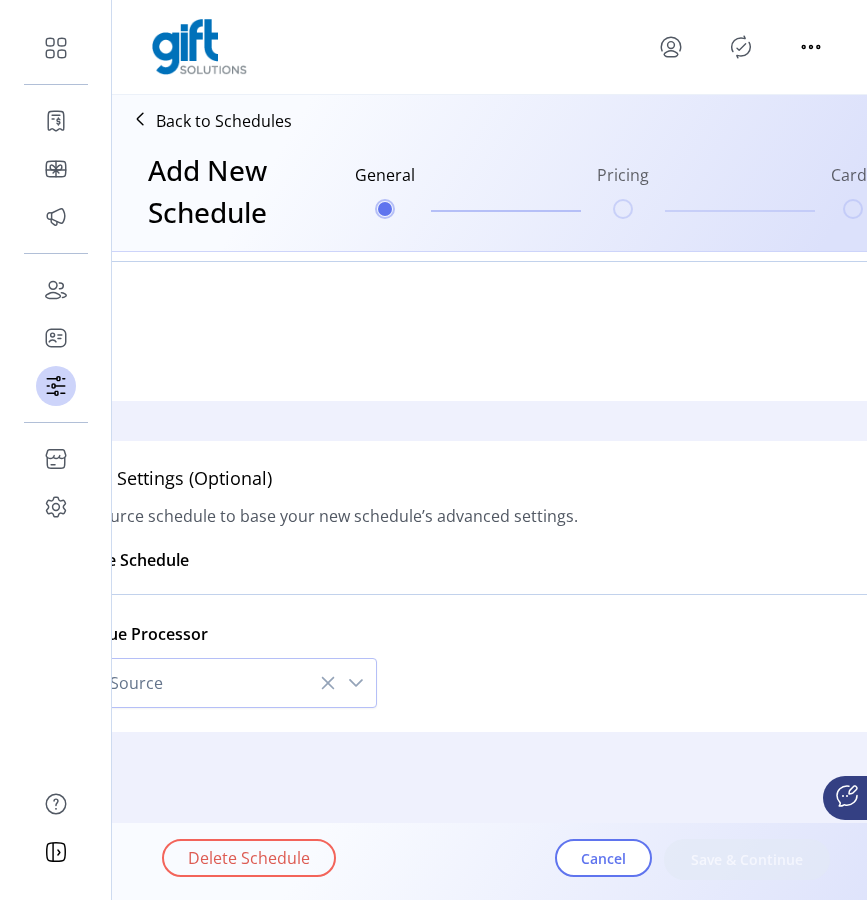 scroll, scrollTop: 1299, scrollLeft: 0, axis: vertical 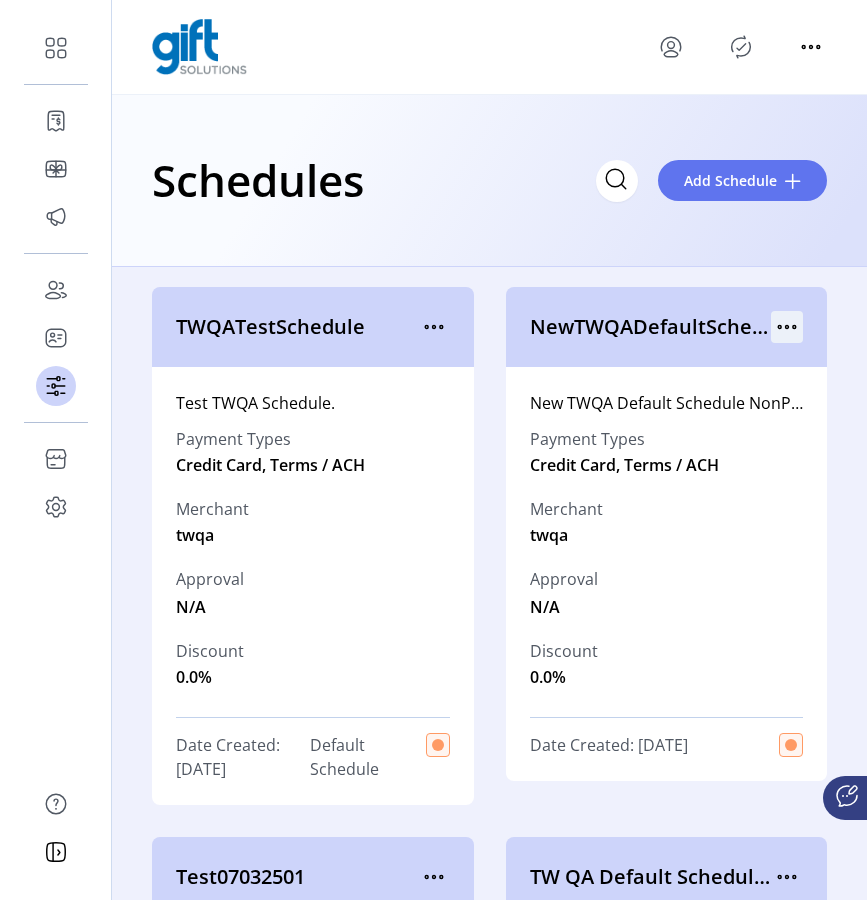 click at bounding box center (434, 327) 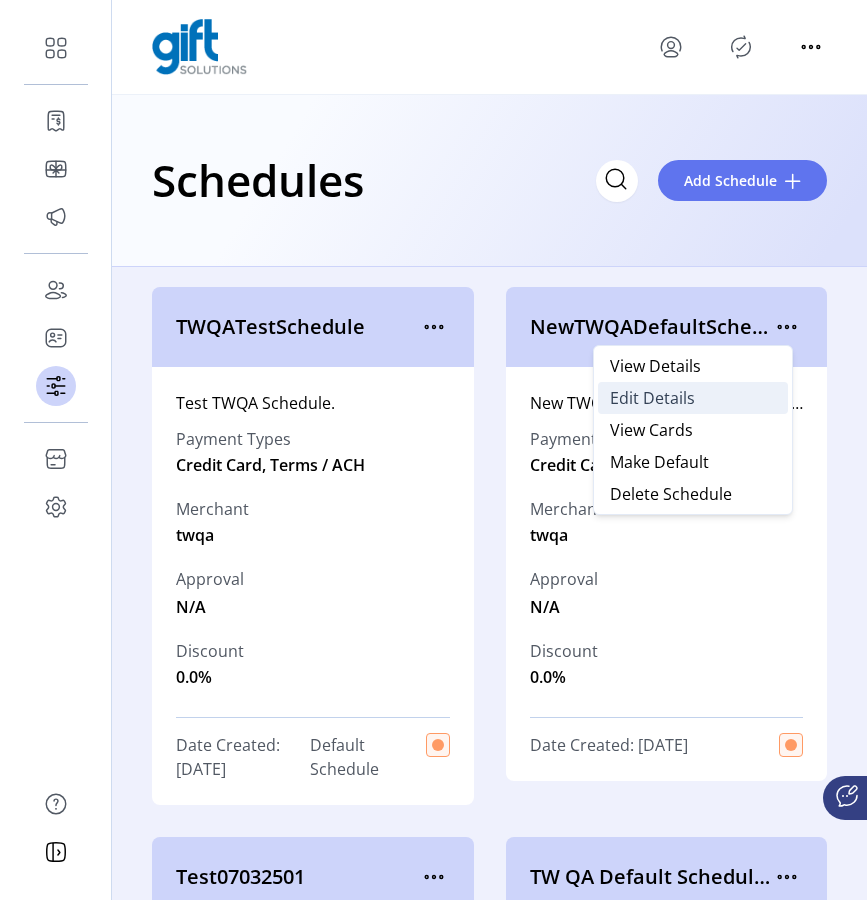 click on "Edit Details" at bounding box center [693, 398] 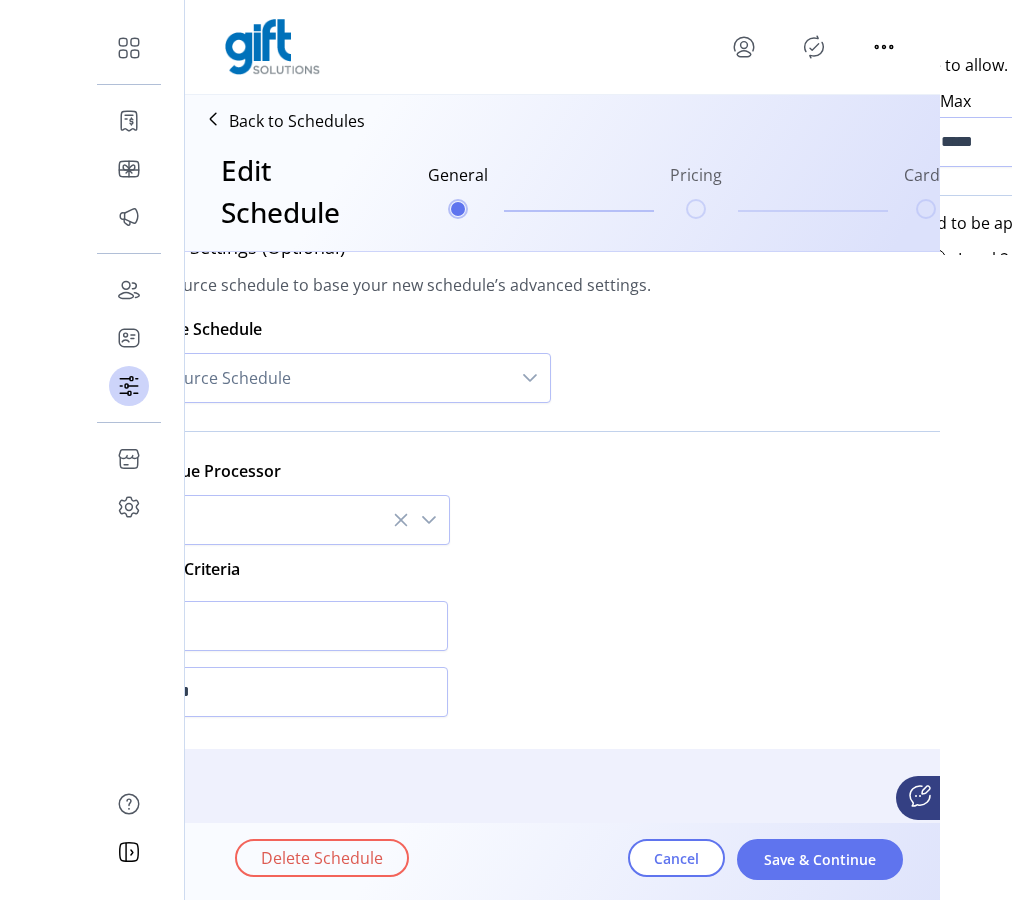 scroll, scrollTop: 1749, scrollLeft: 0, axis: vertical 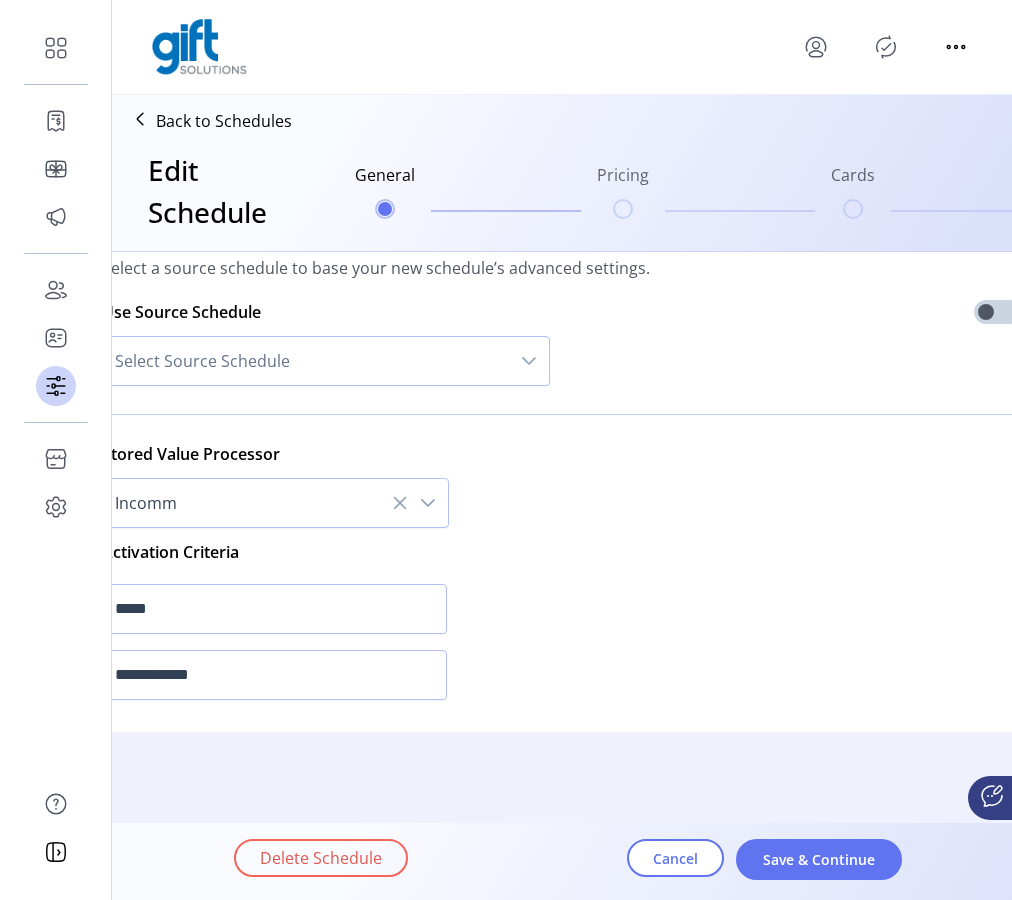 click at bounding box center [428, 503] 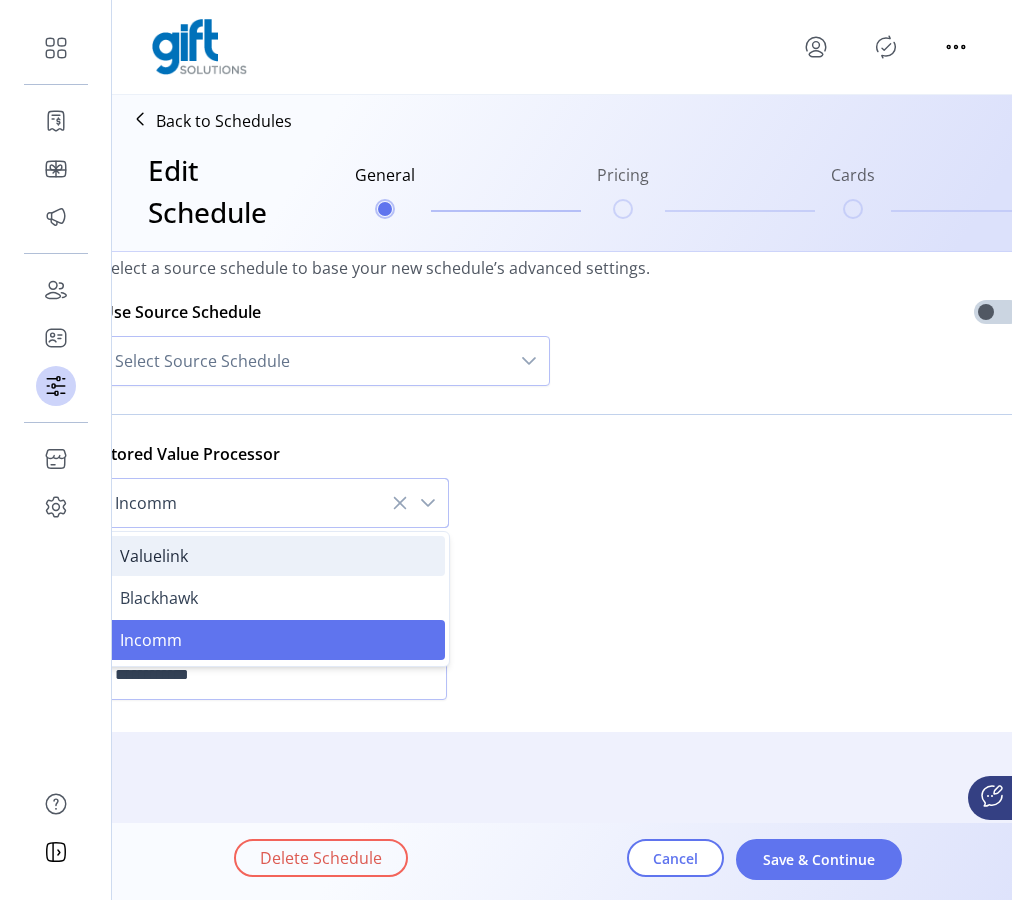 click on "Valuelink" at bounding box center [276, 556] 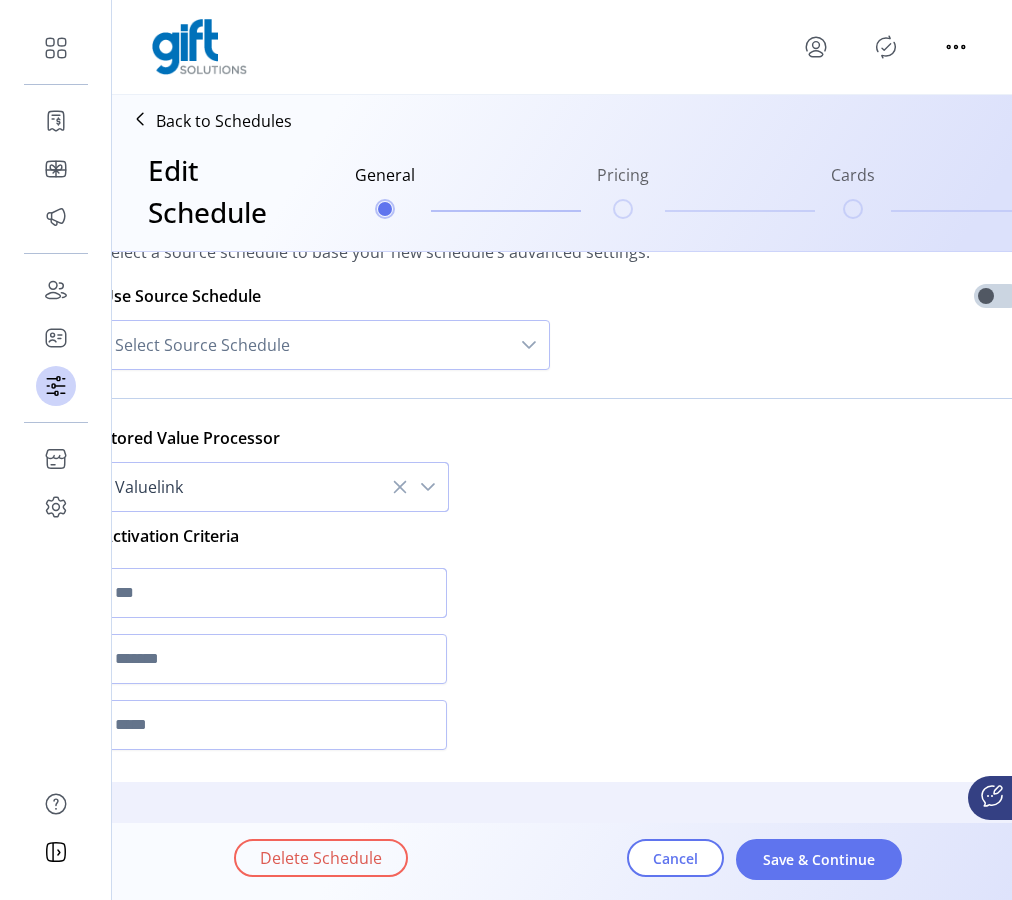 click at bounding box center (274, 593) 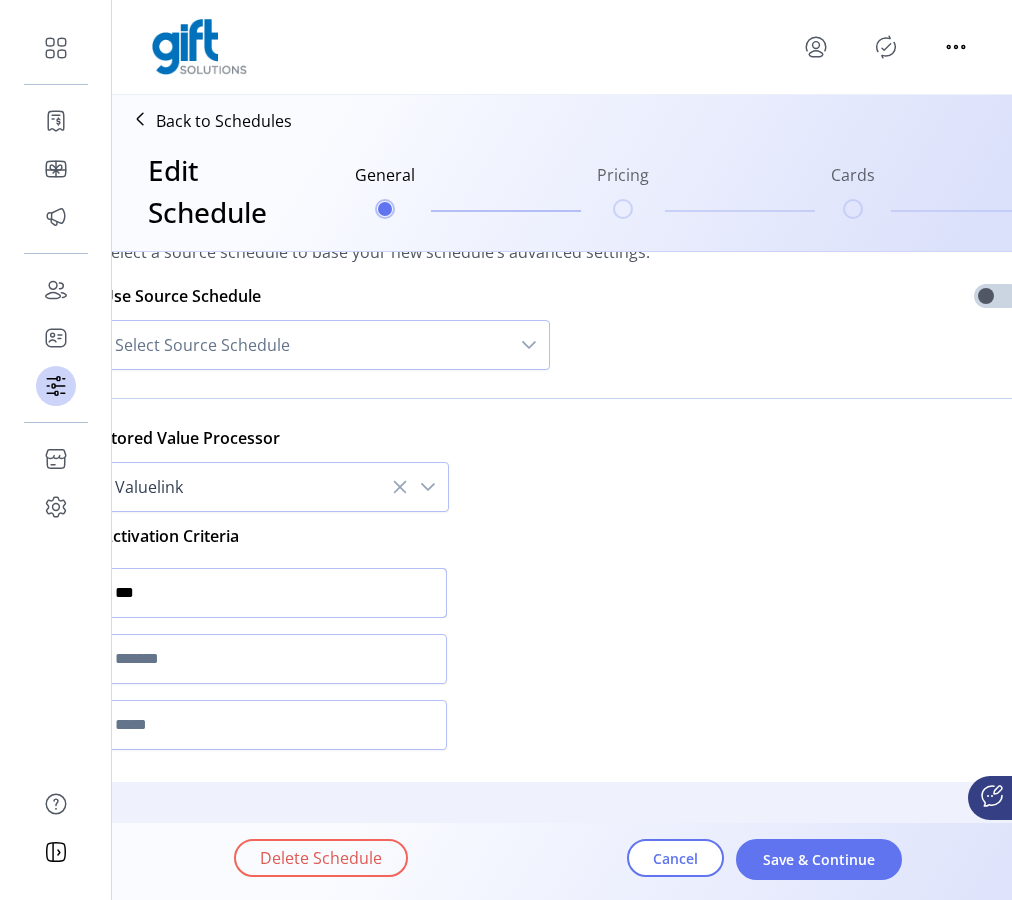 type on "***" 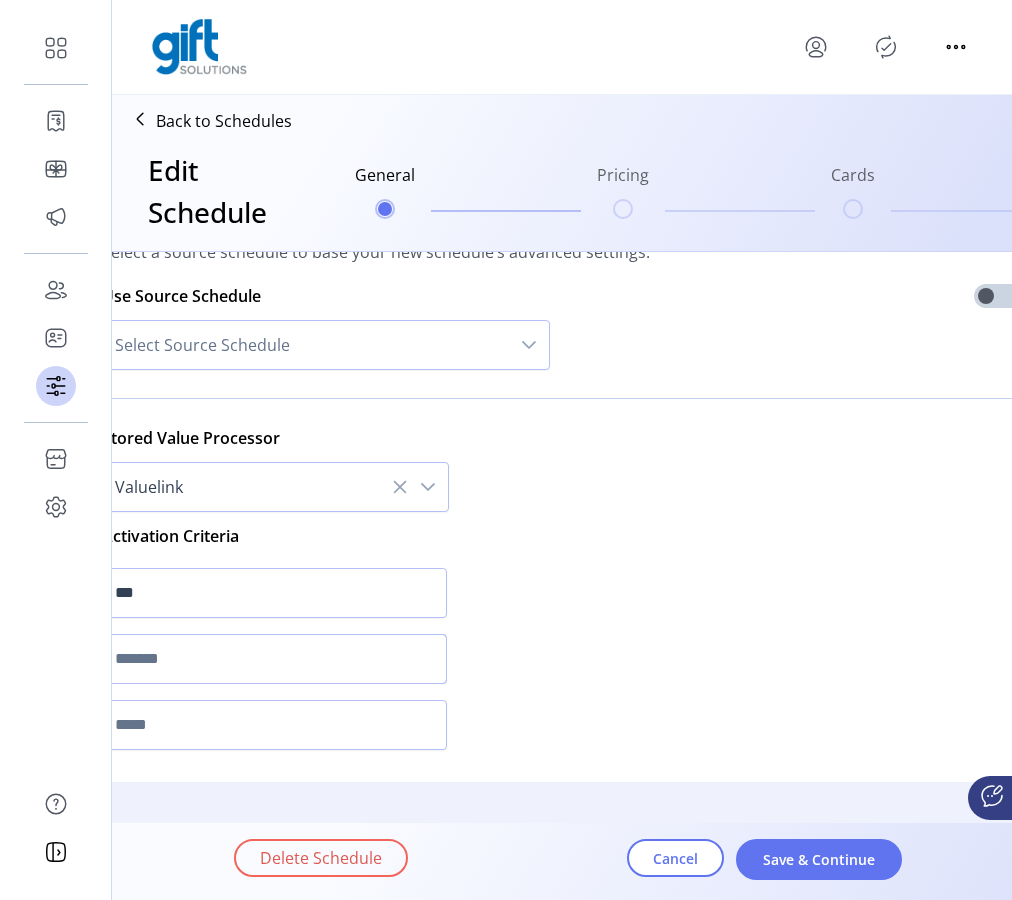 click at bounding box center (274, 659) 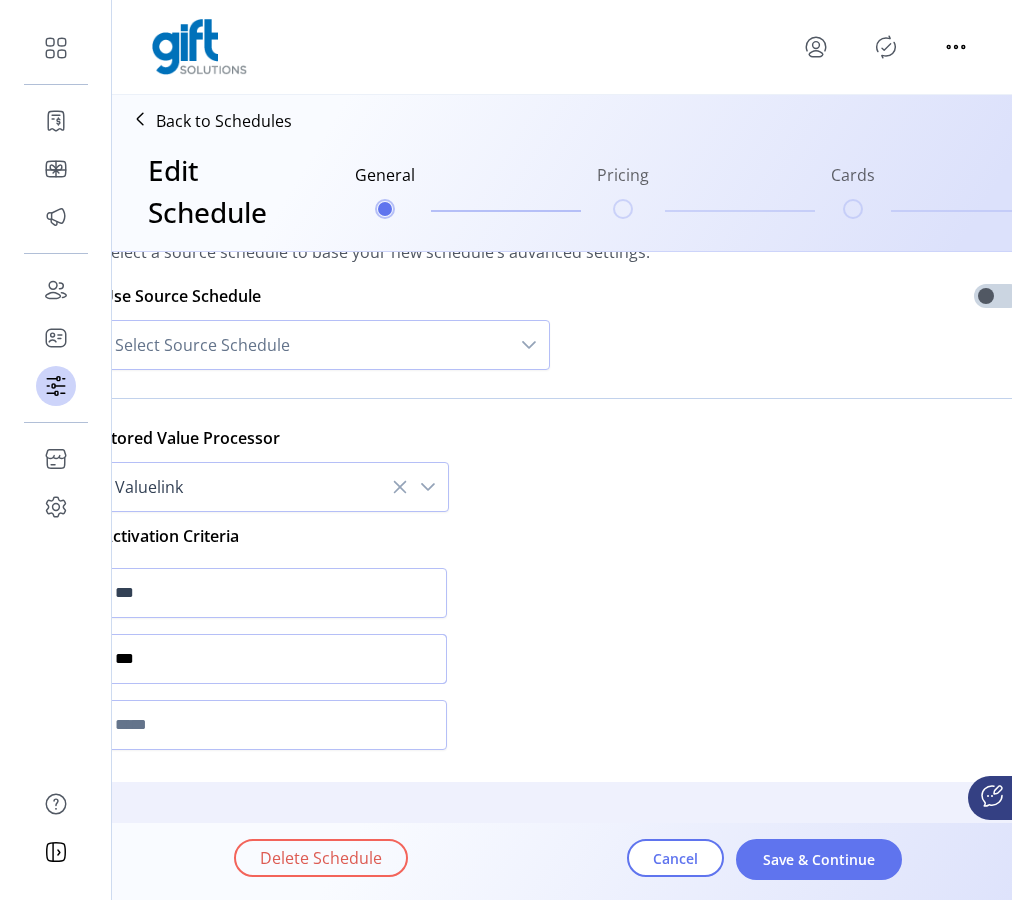 type on "***" 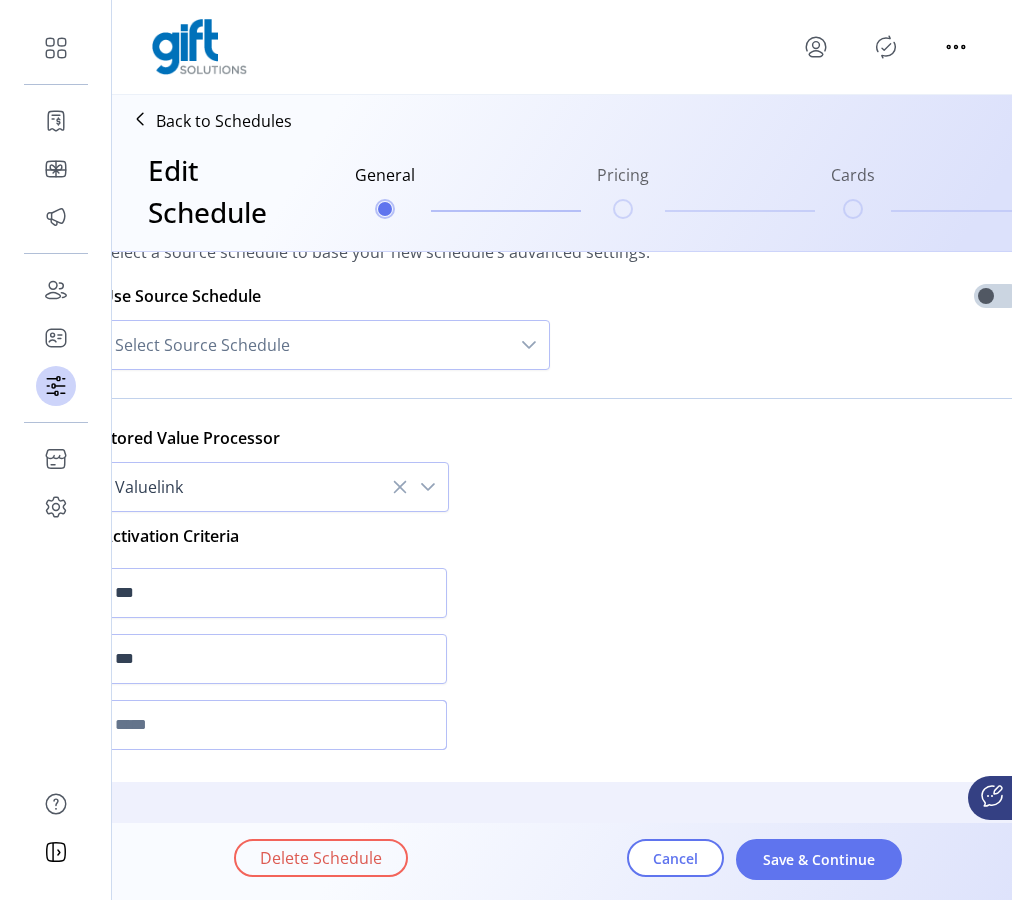 click at bounding box center [274, 725] 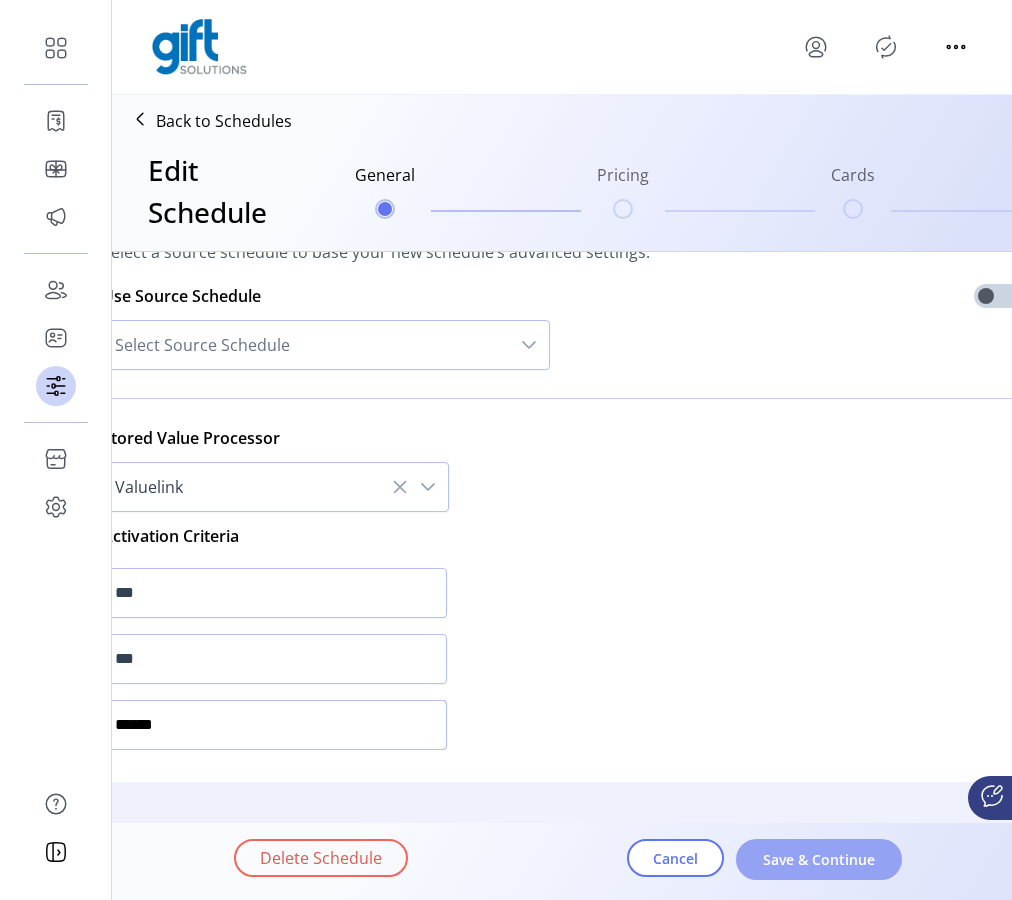 type on "******" 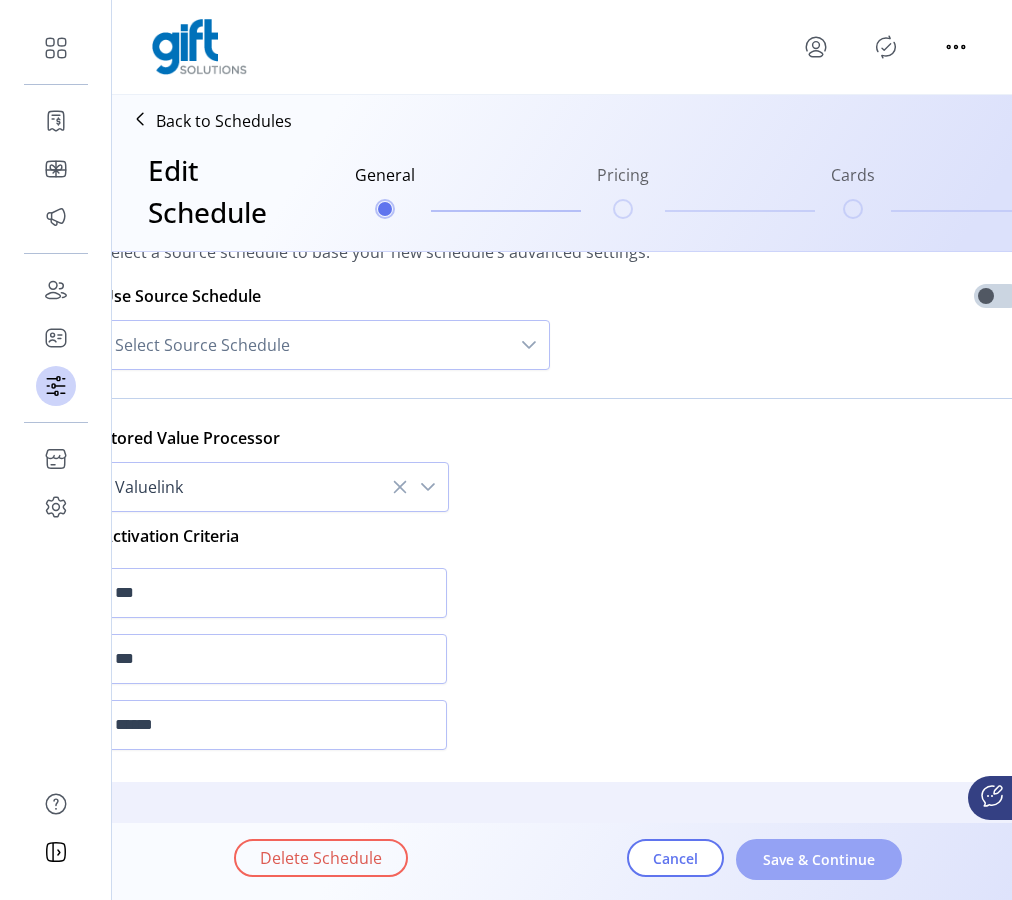 click on "Save & Continue" at bounding box center [819, 859] 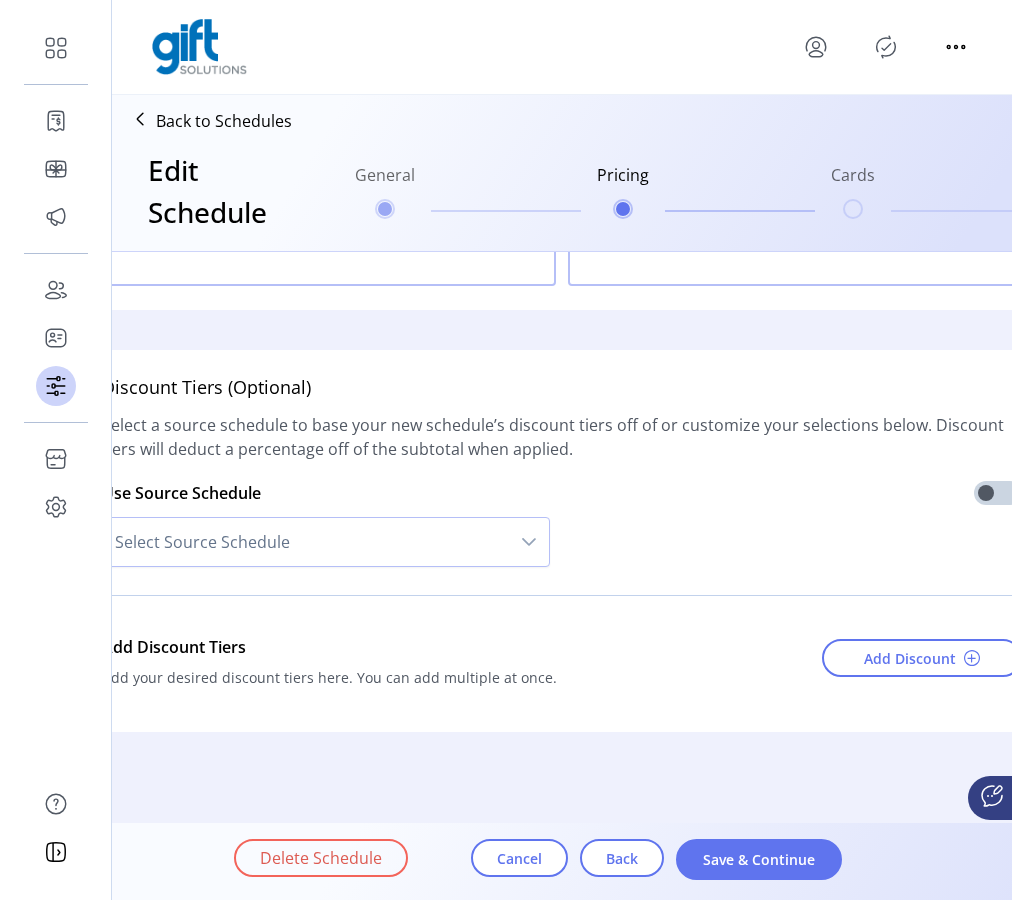 scroll, scrollTop: 1174, scrollLeft: 0, axis: vertical 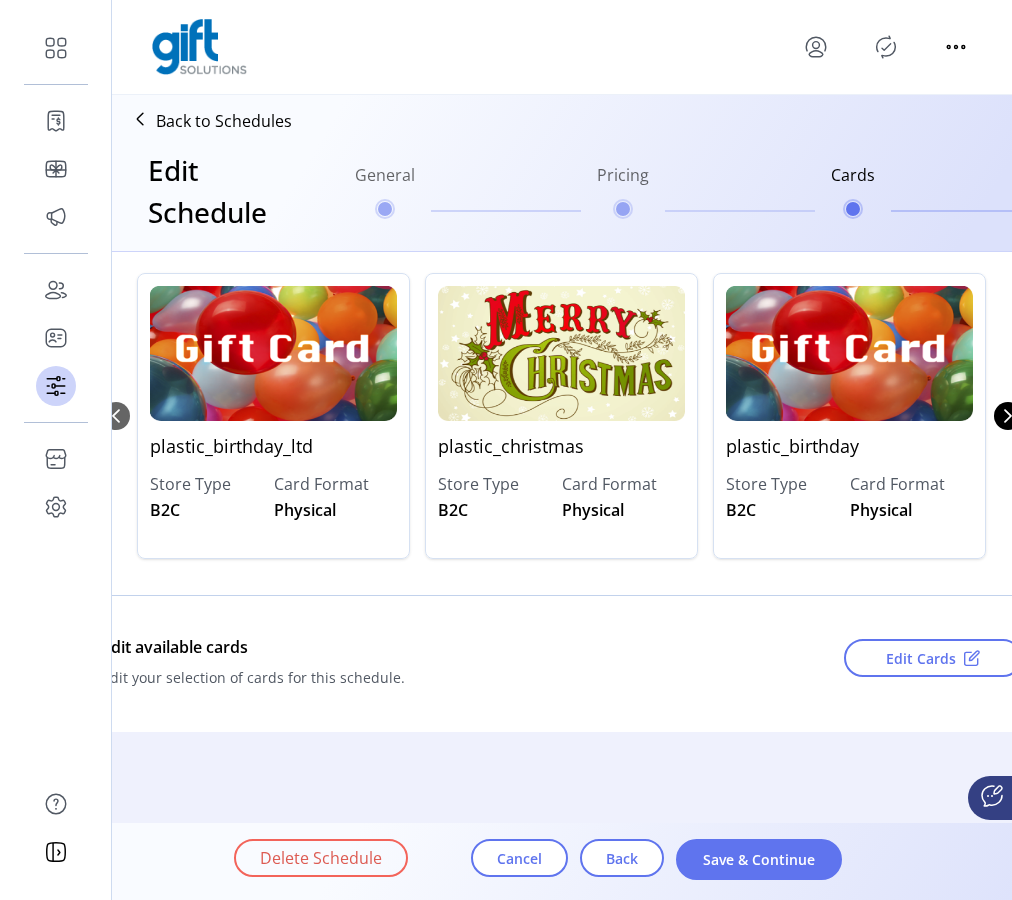 click on "Save & Continue" at bounding box center (759, 859) 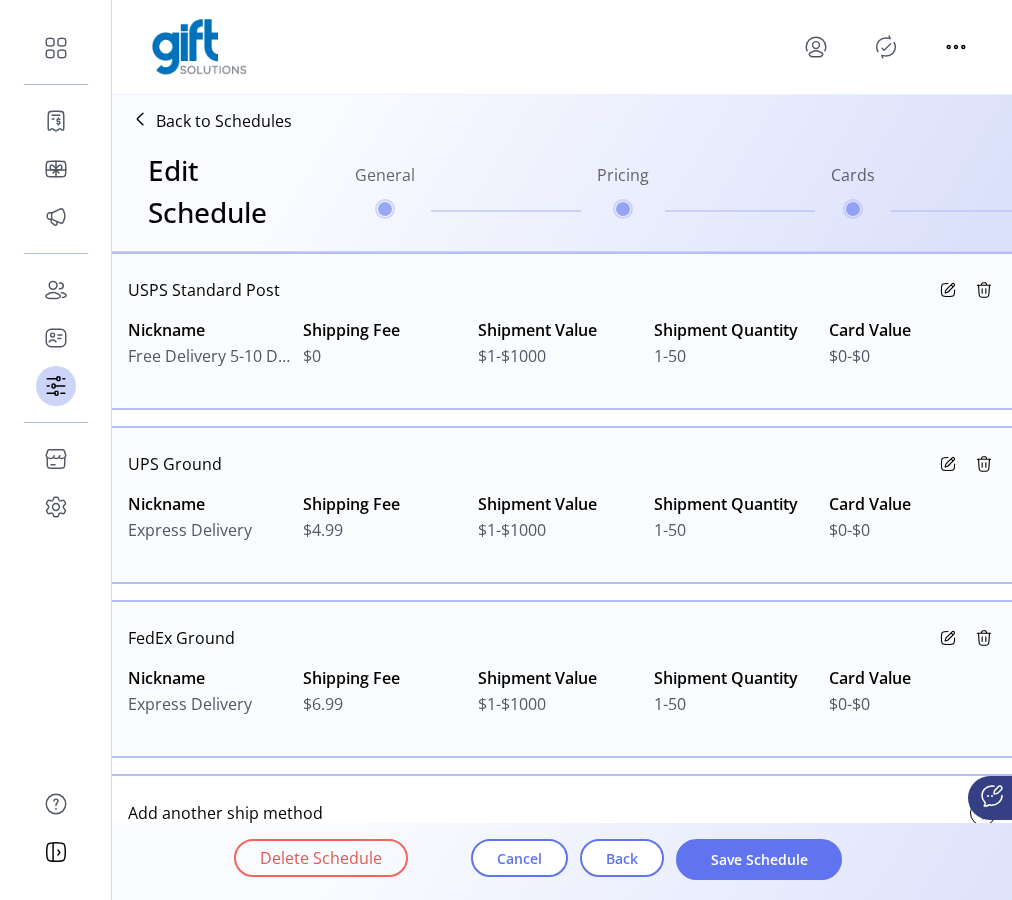 click on "Save Schedule" at bounding box center (759, 859) 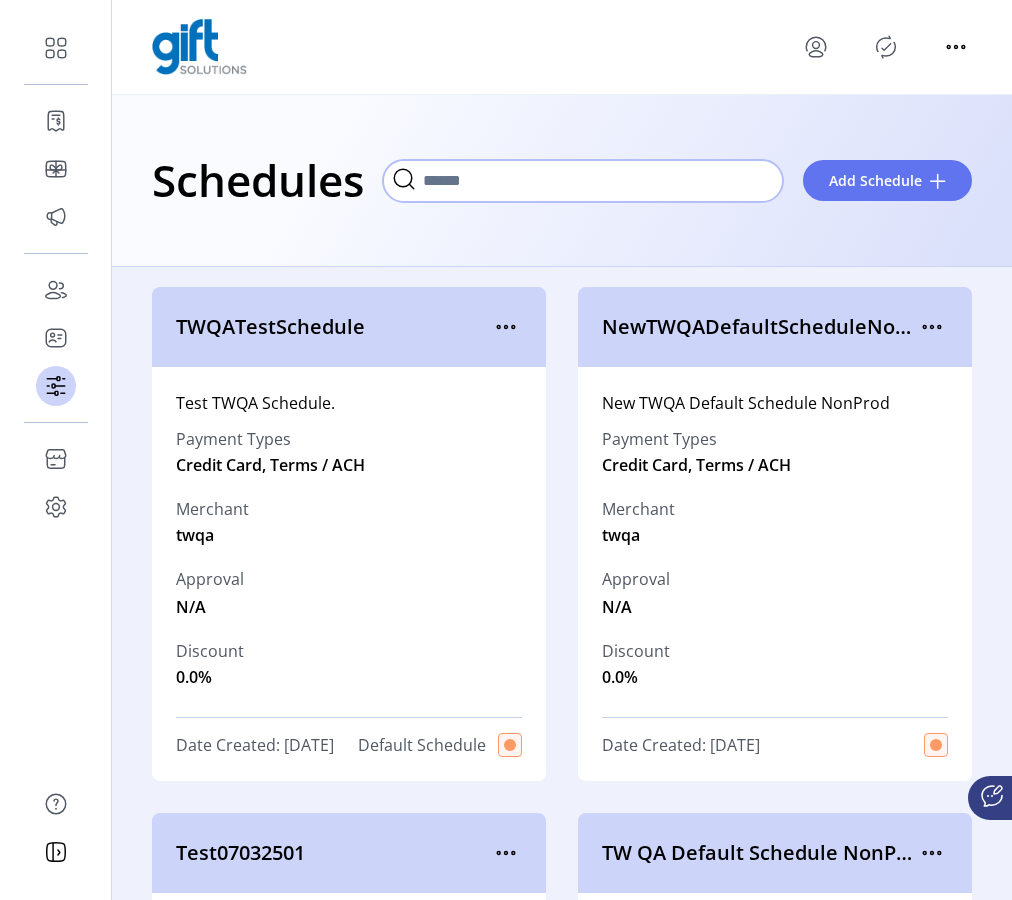 click at bounding box center (583, 181) 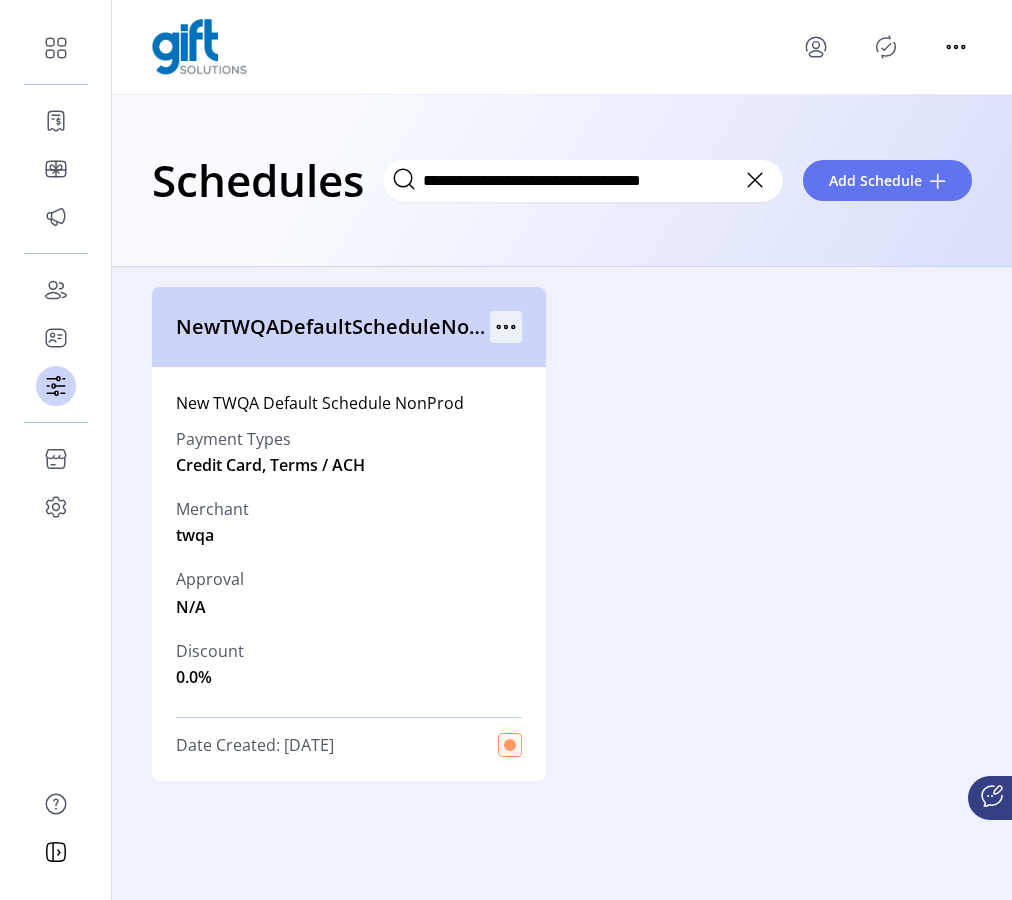 click at bounding box center (506, 327) 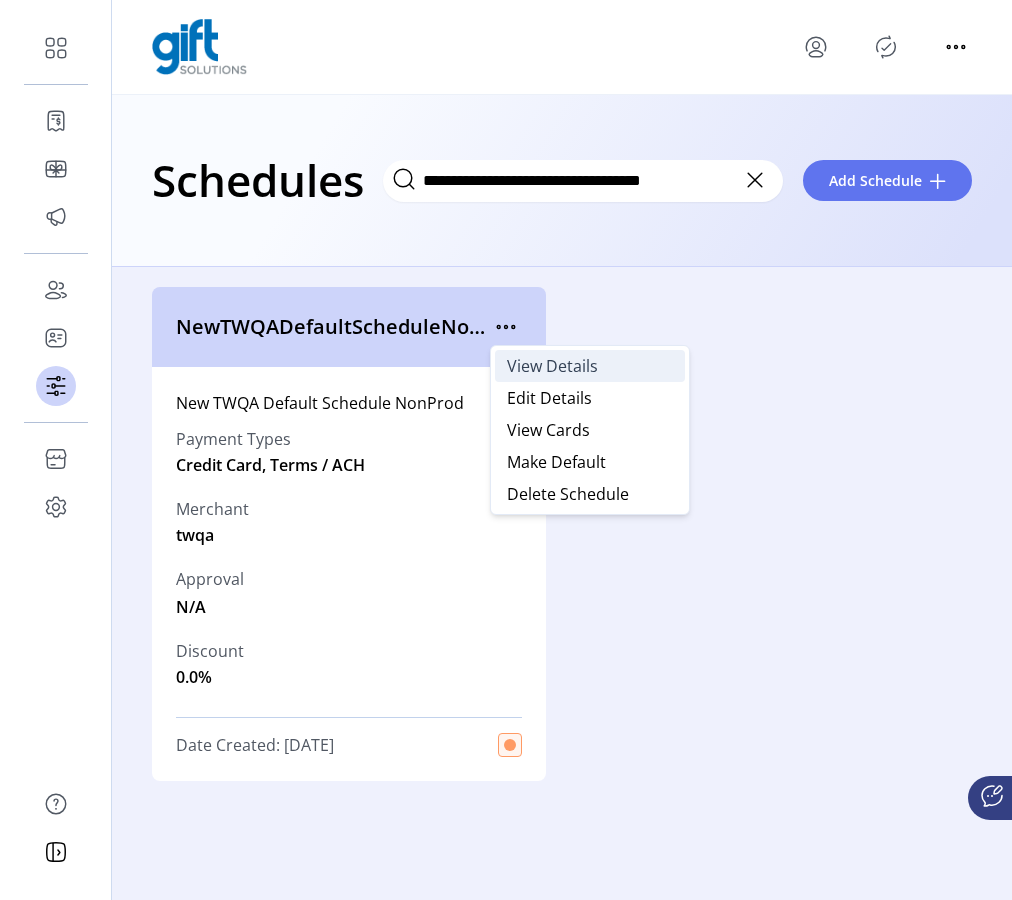 click on "View Details" at bounding box center (552, 366) 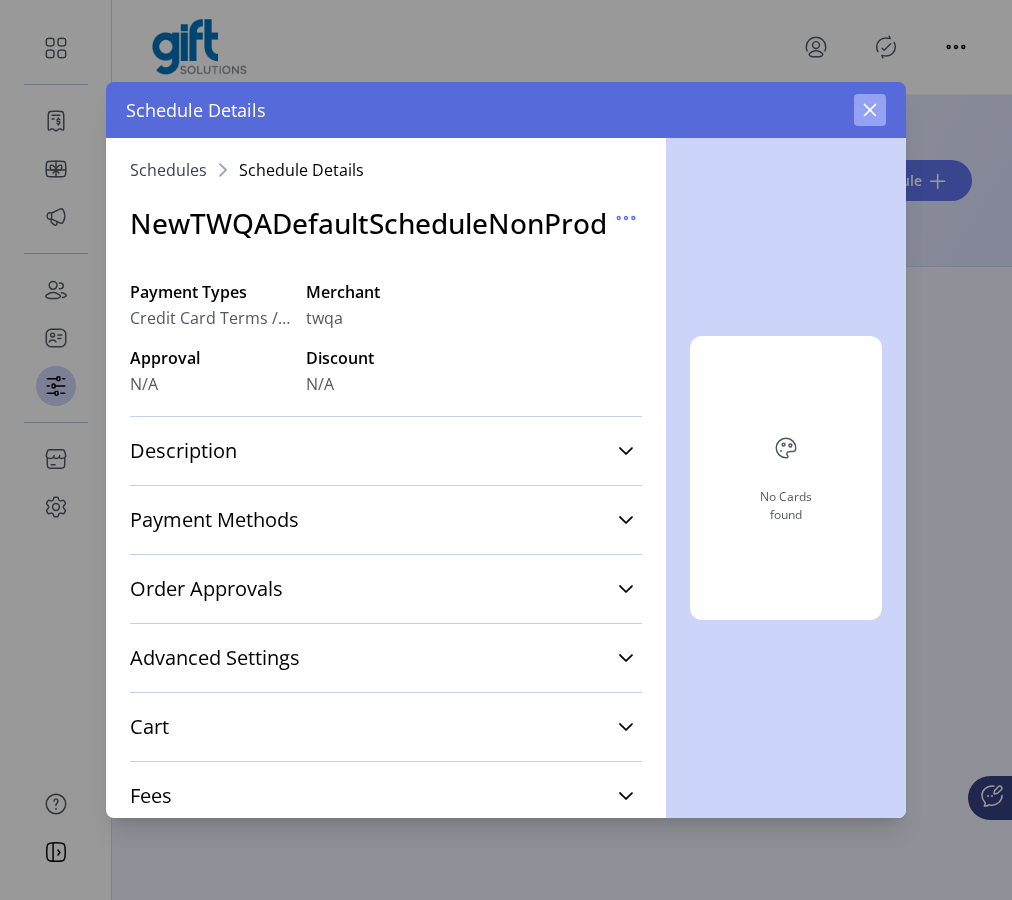click at bounding box center [870, 110] 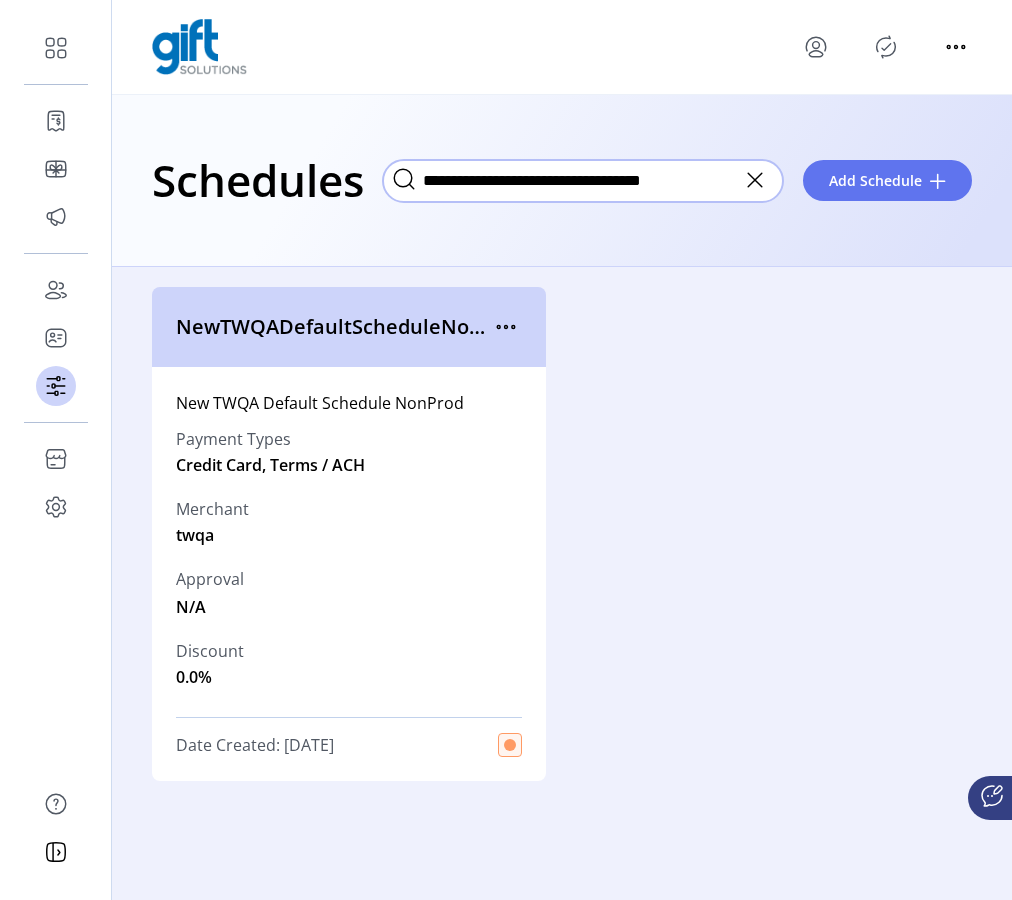 click on "**********" at bounding box center (583, 181) 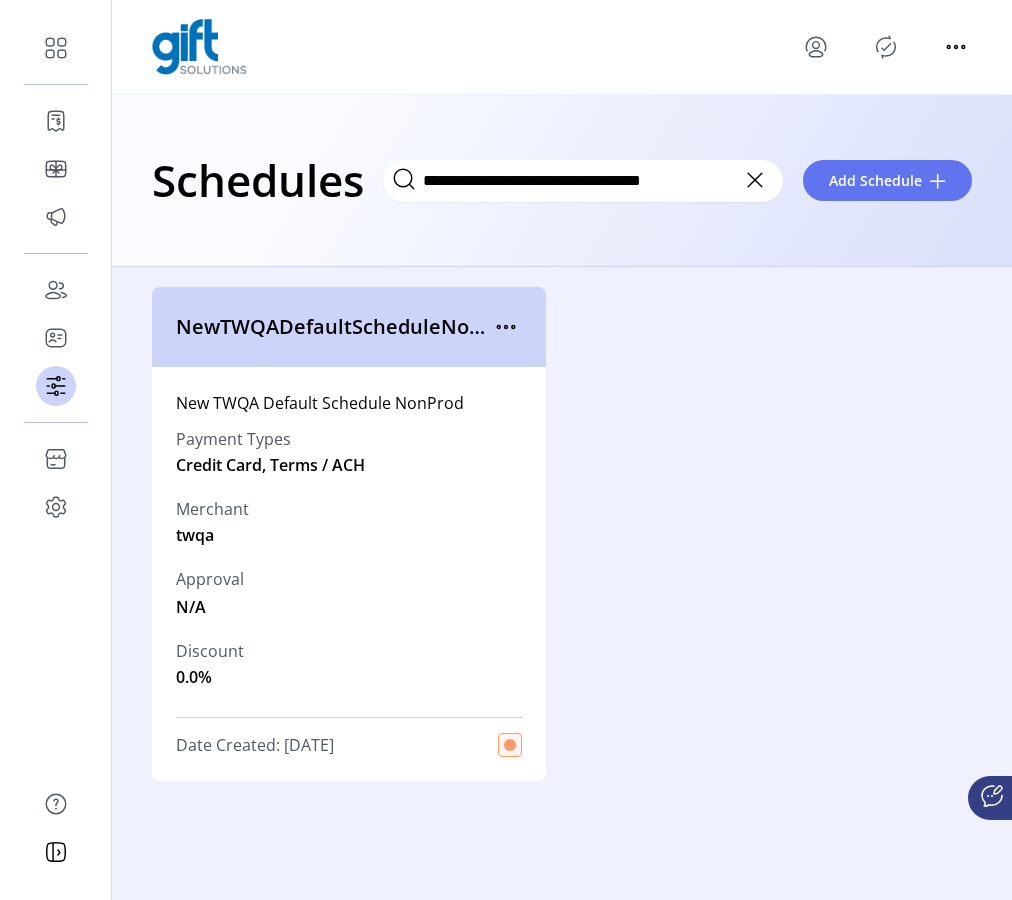 click at bounding box center (755, 180) 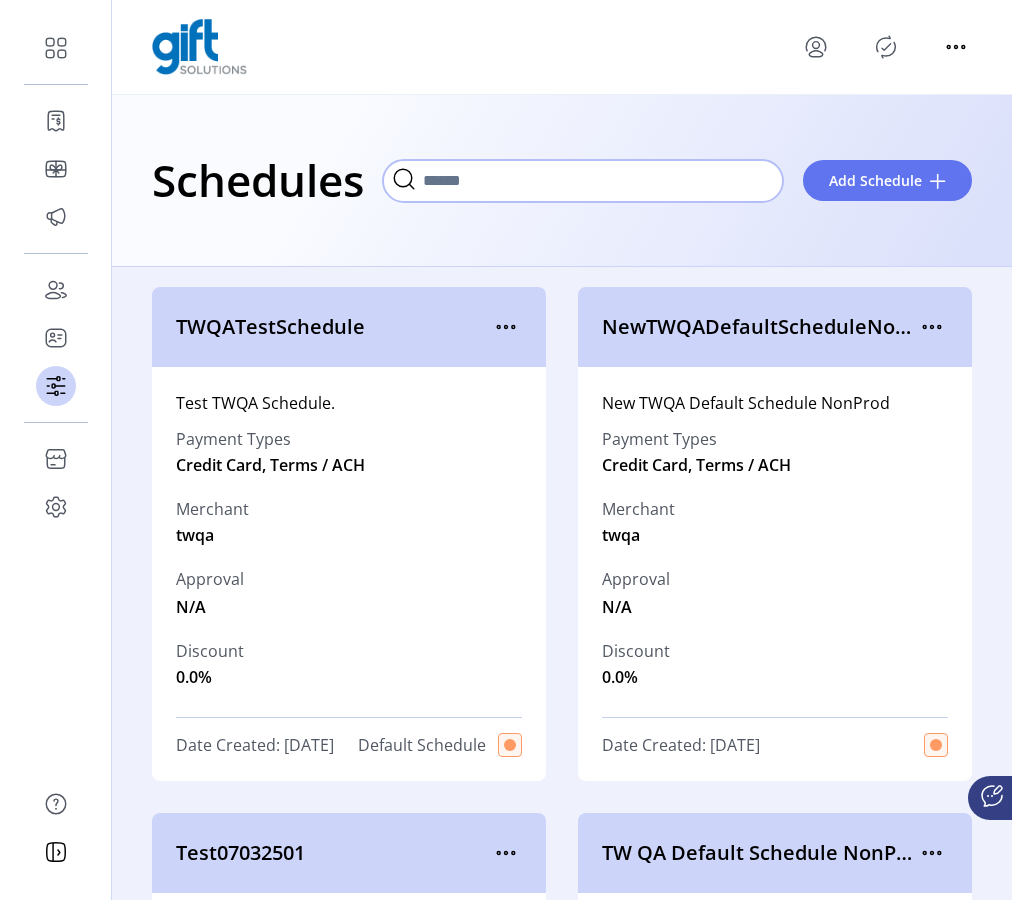 click at bounding box center [583, 181] 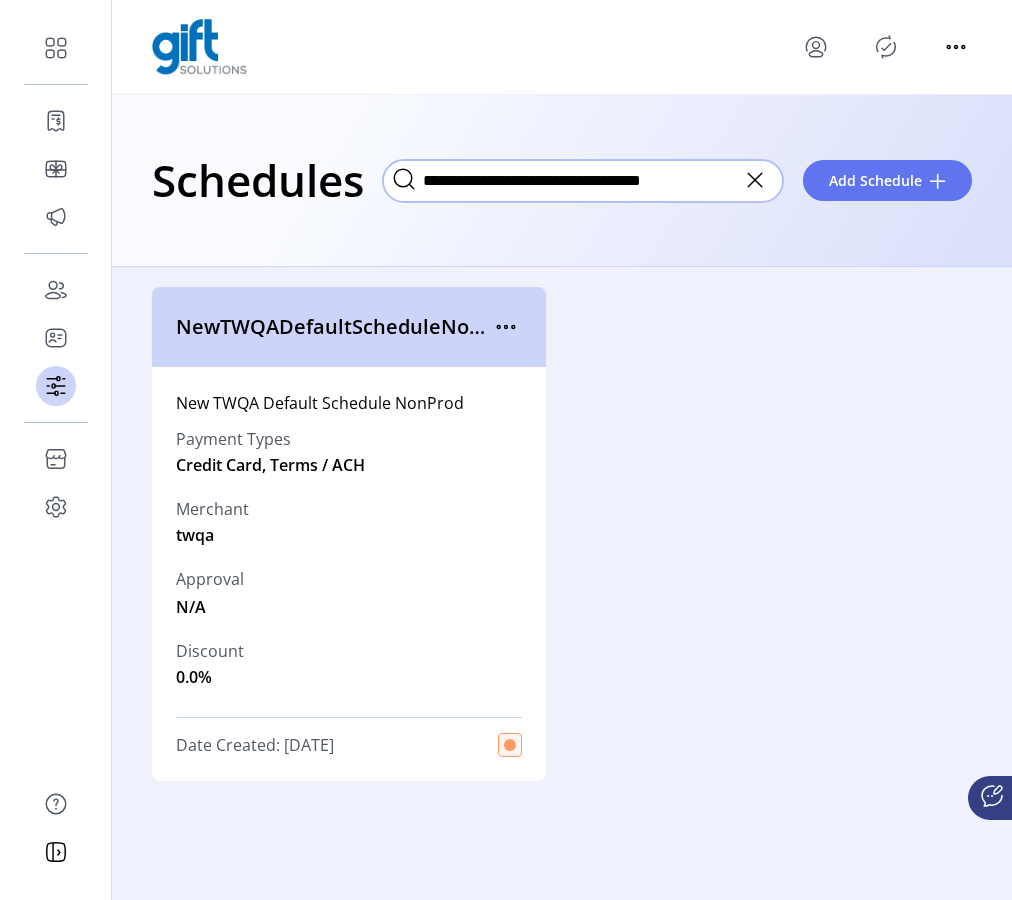 type on "**********" 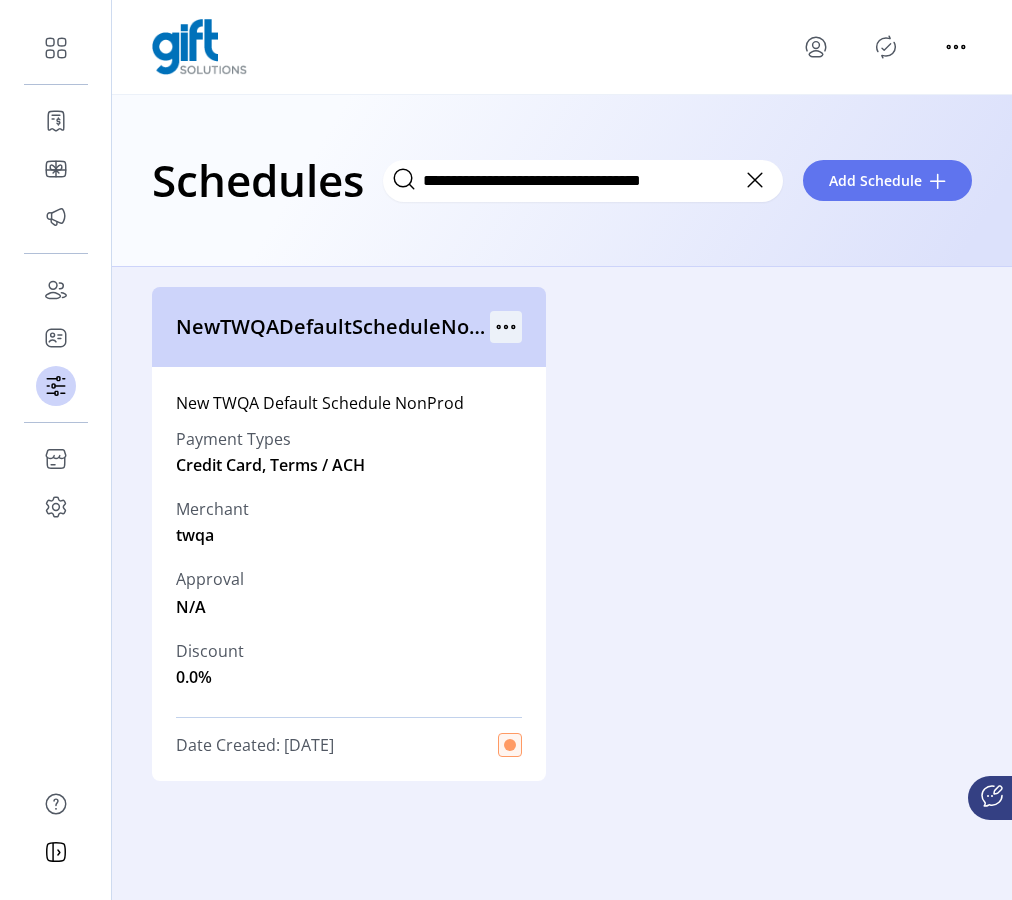 click at bounding box center (506, 327) 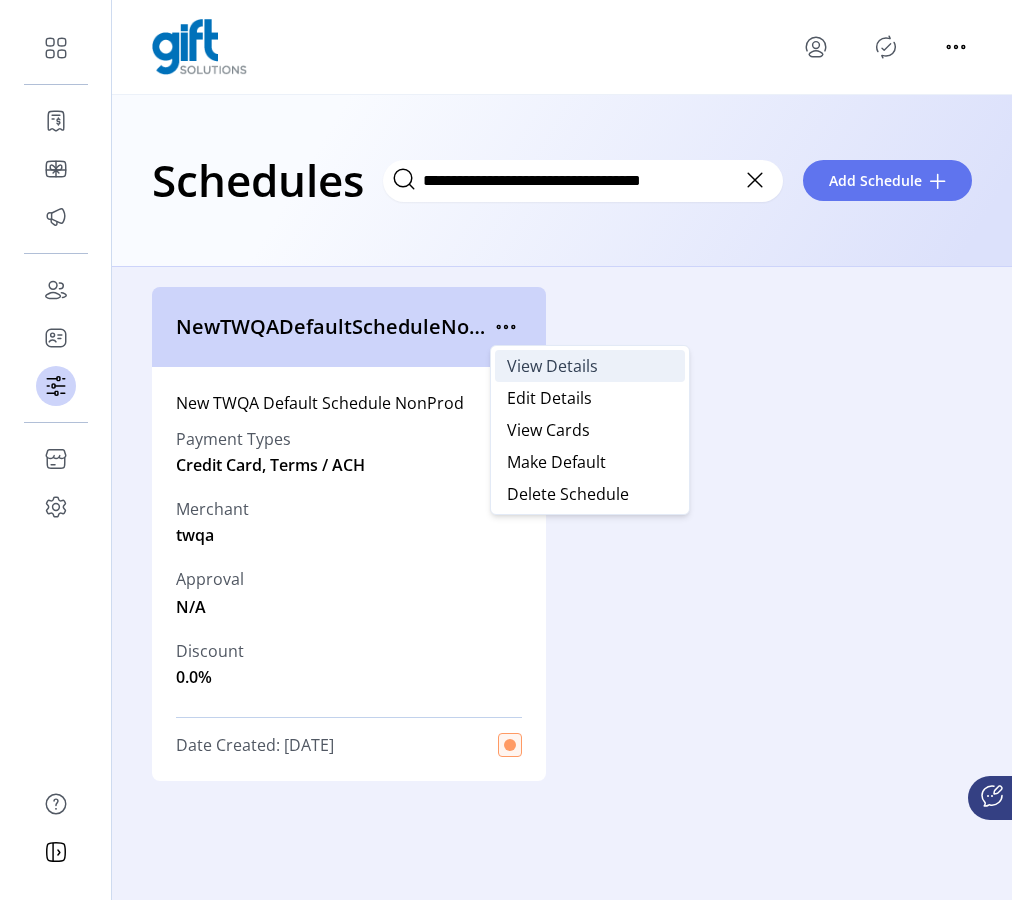 click on "View Details" at bounding box center [552, 366] 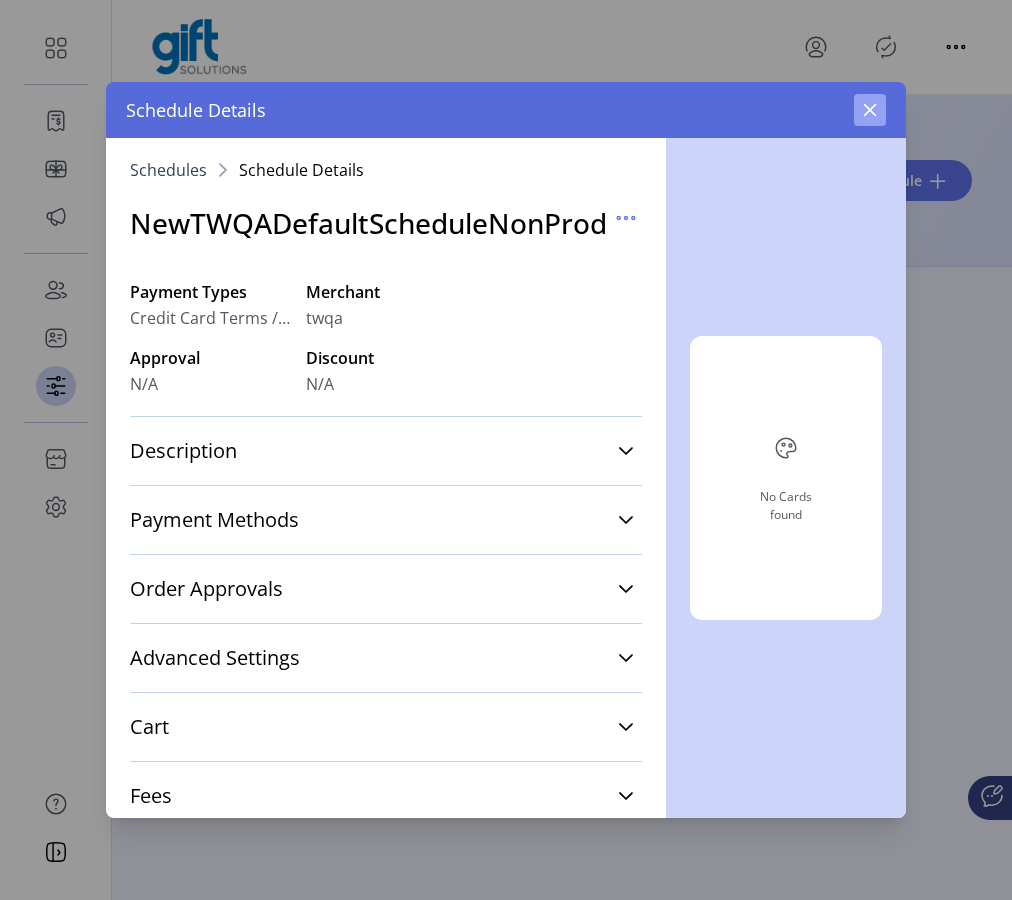 click at bounding box center (870, 110) 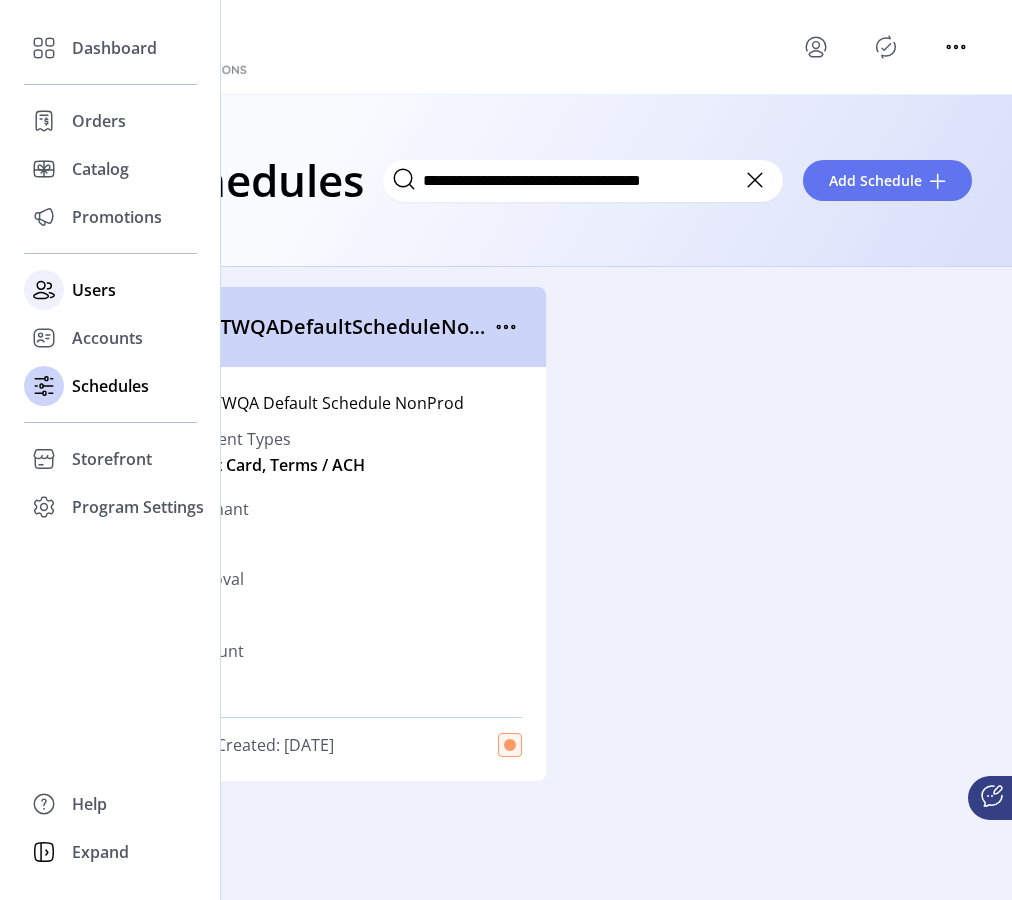 click on "Users" at bounding box center [114, 48] 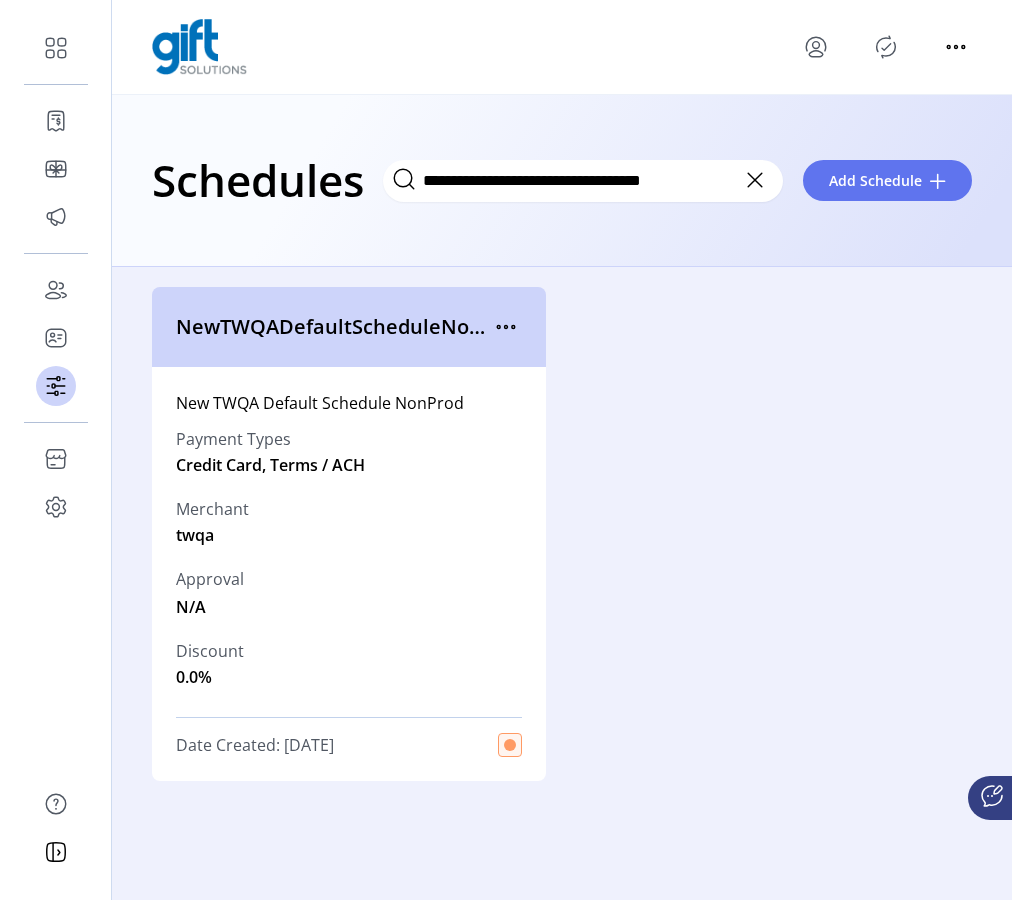 click at bounding box center (755, 180) 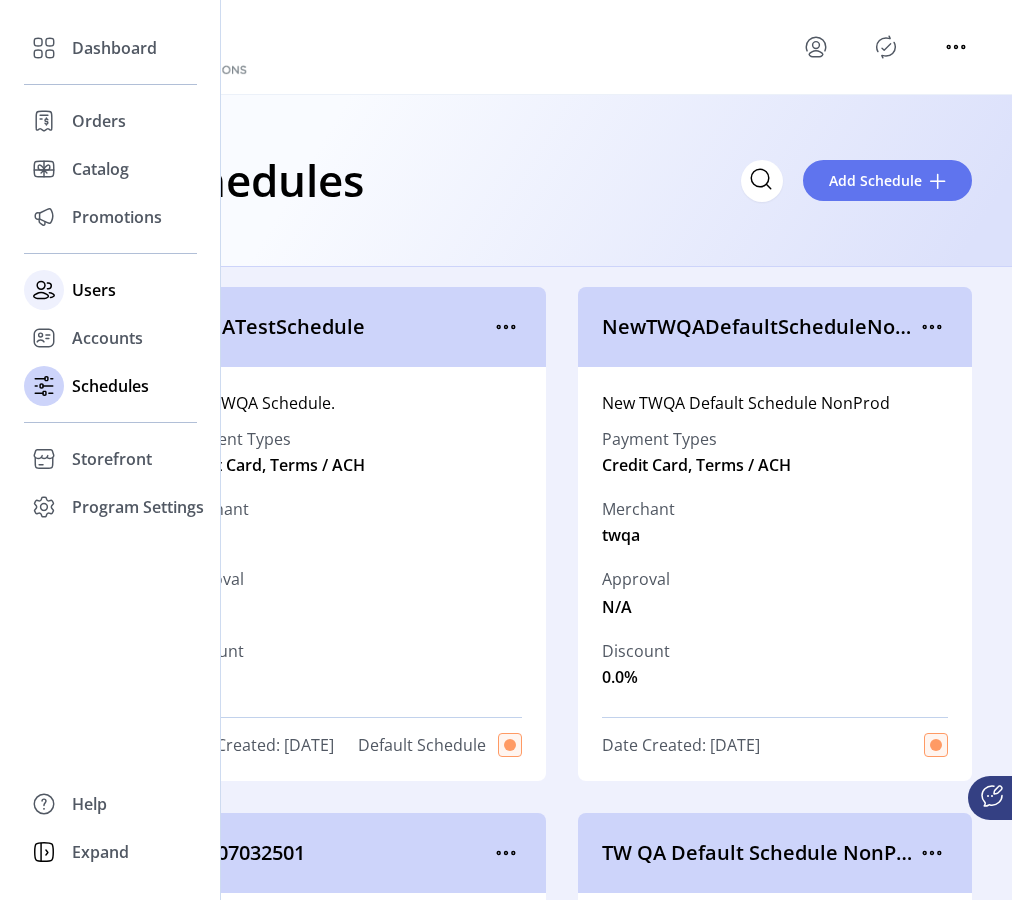 click on "Users" at bounding box center [114, 48] 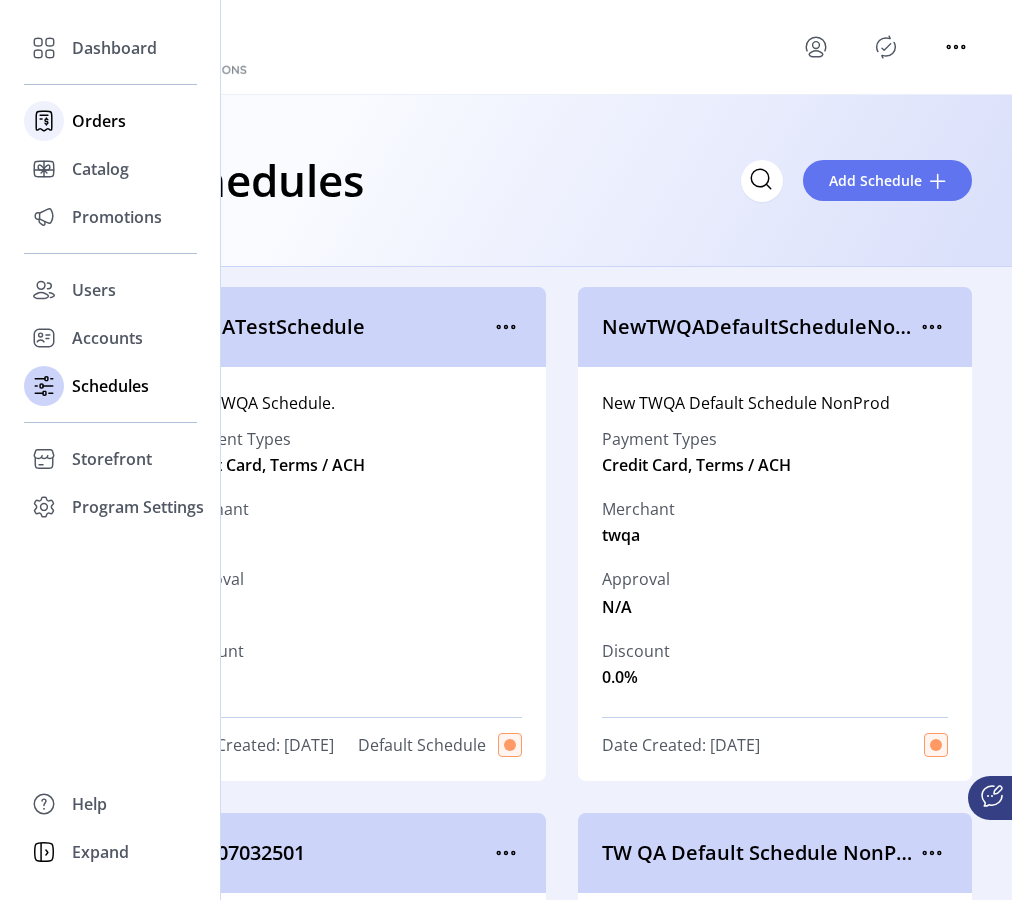 click on "Orders" at bounding box center [114, 48] 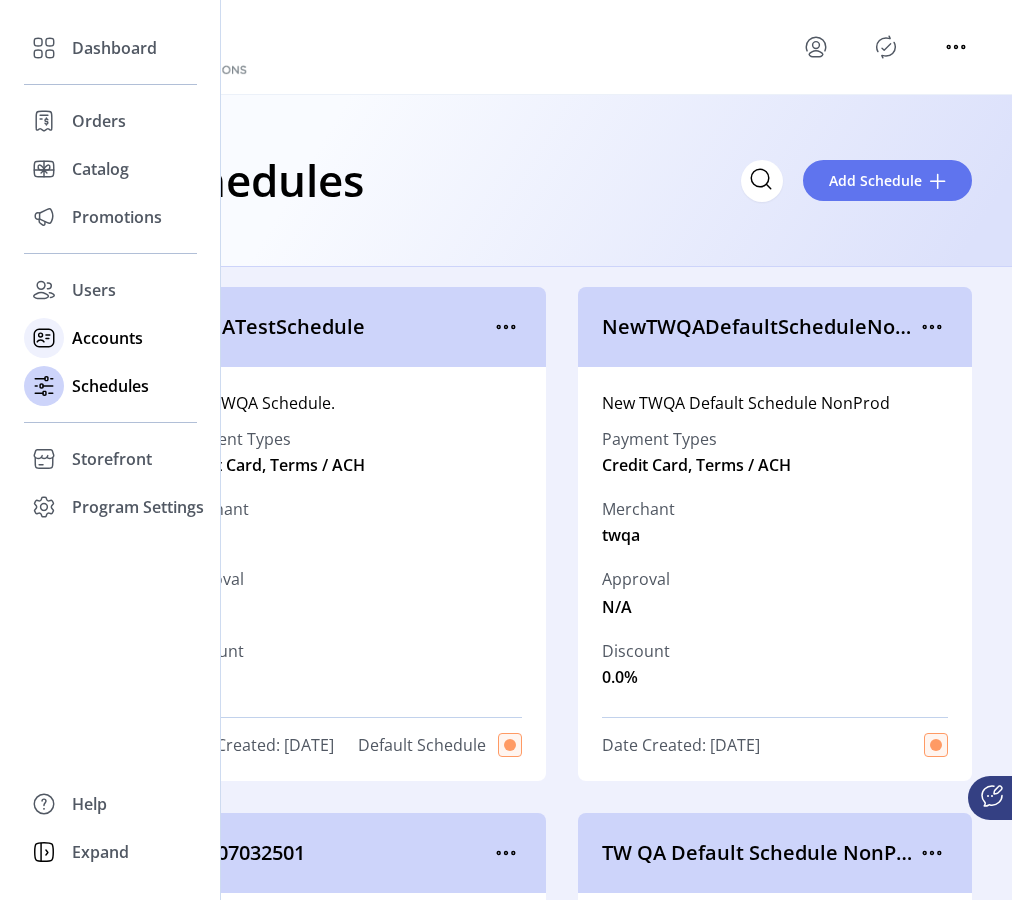 click on "Accounts" at bounding box center [114, 48] 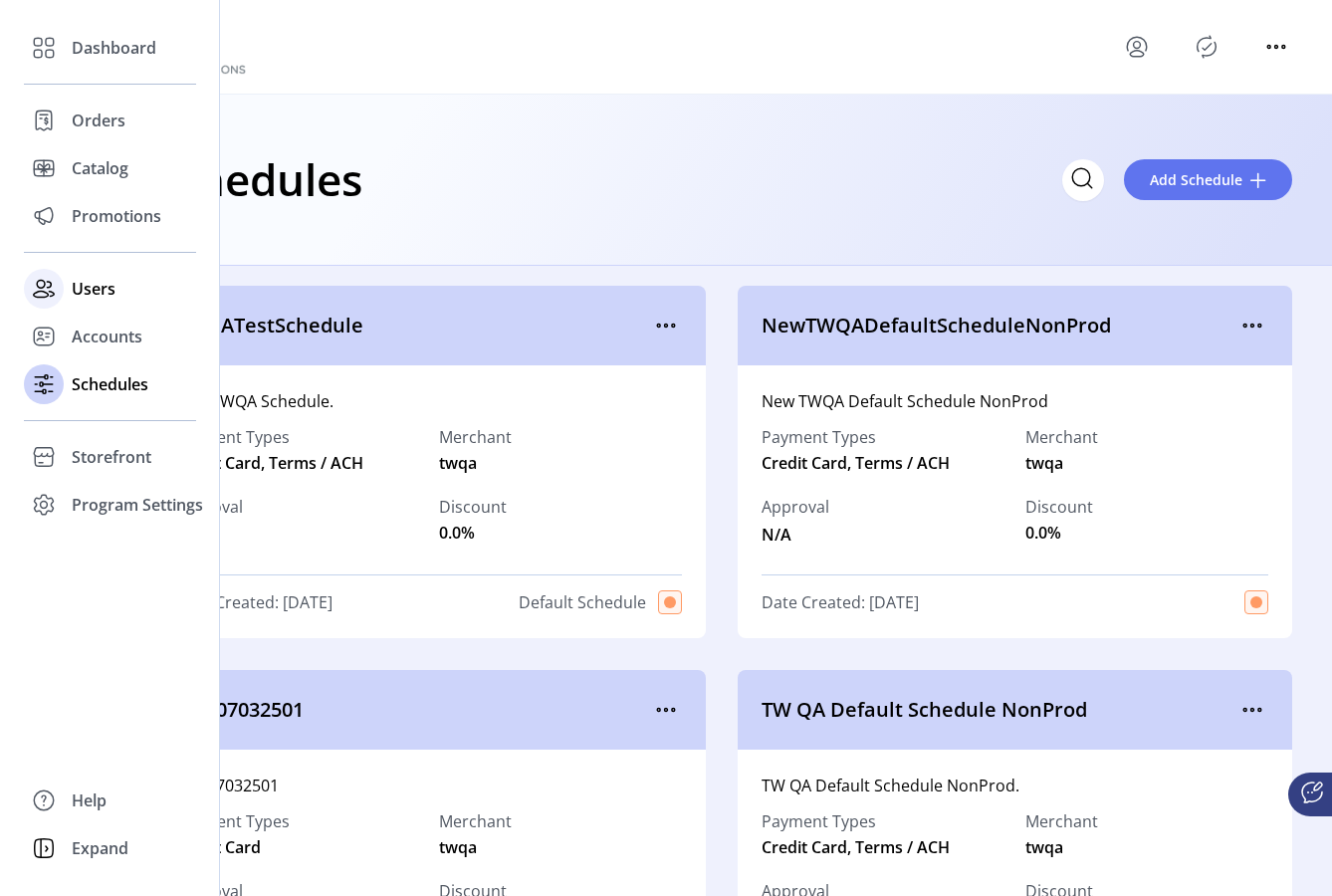 click on "Users" at bounding box center (113, 48) 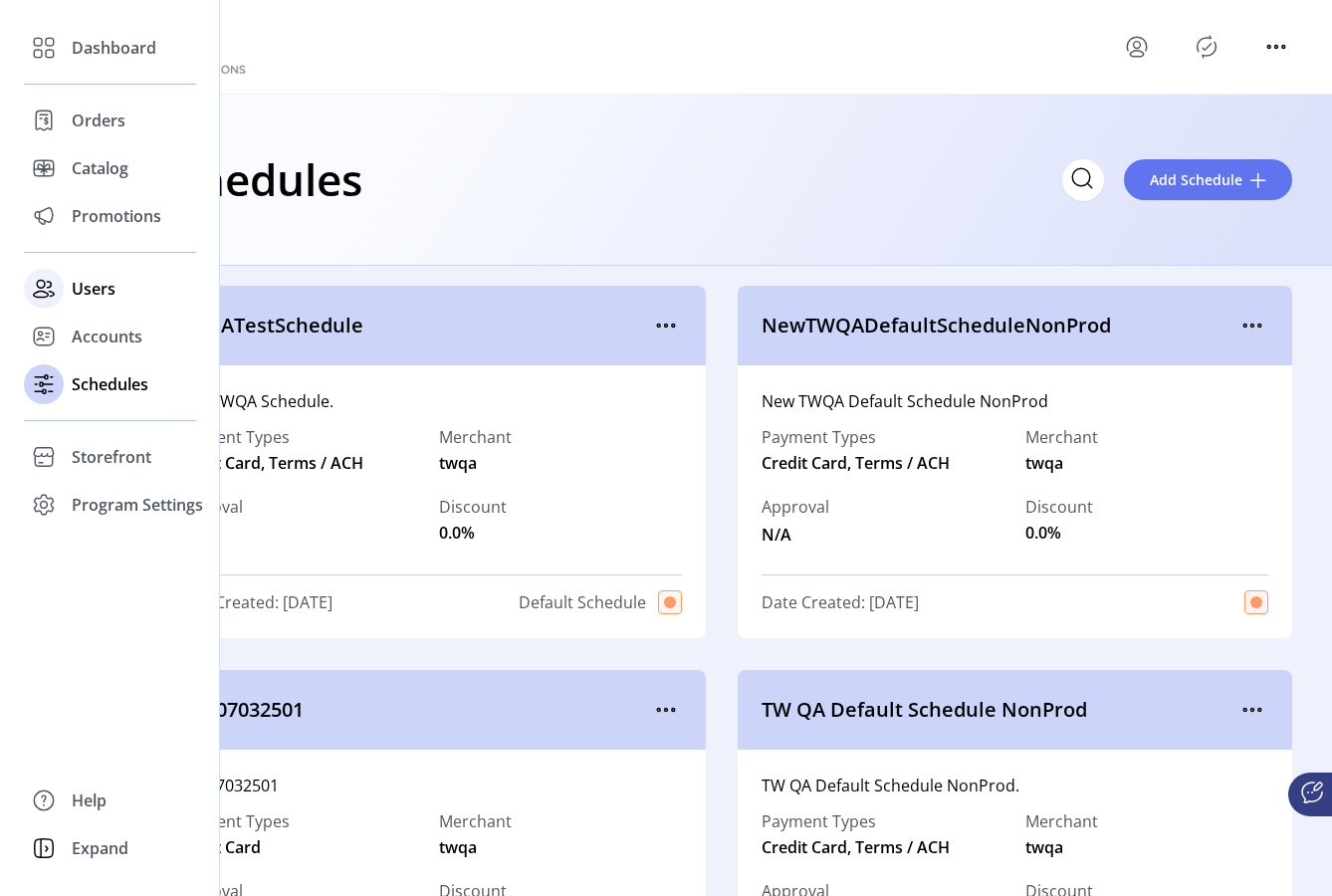 click on "Users" at bounding box center [113, 48] 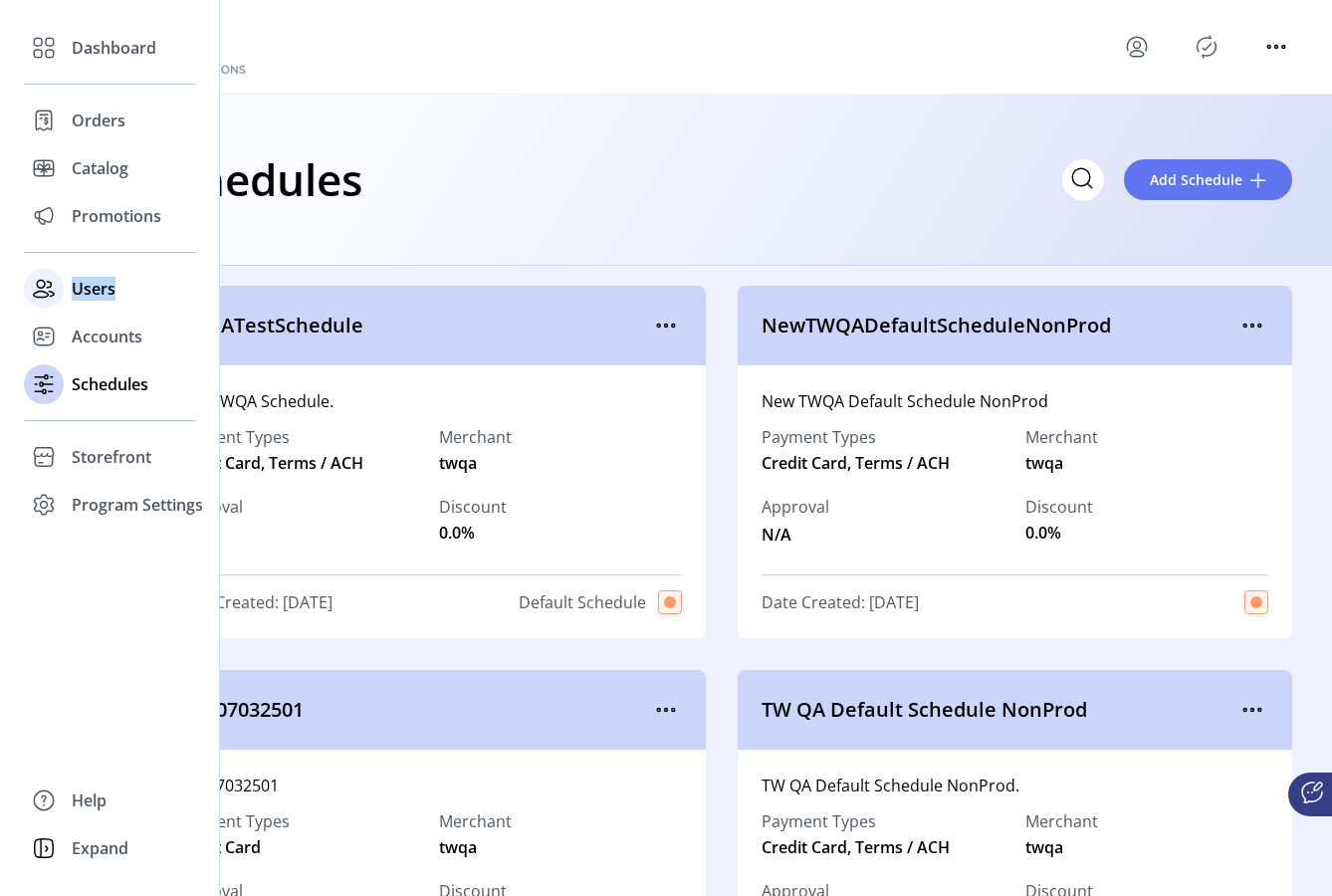 click on "Users" at bounding box center (113, 48) 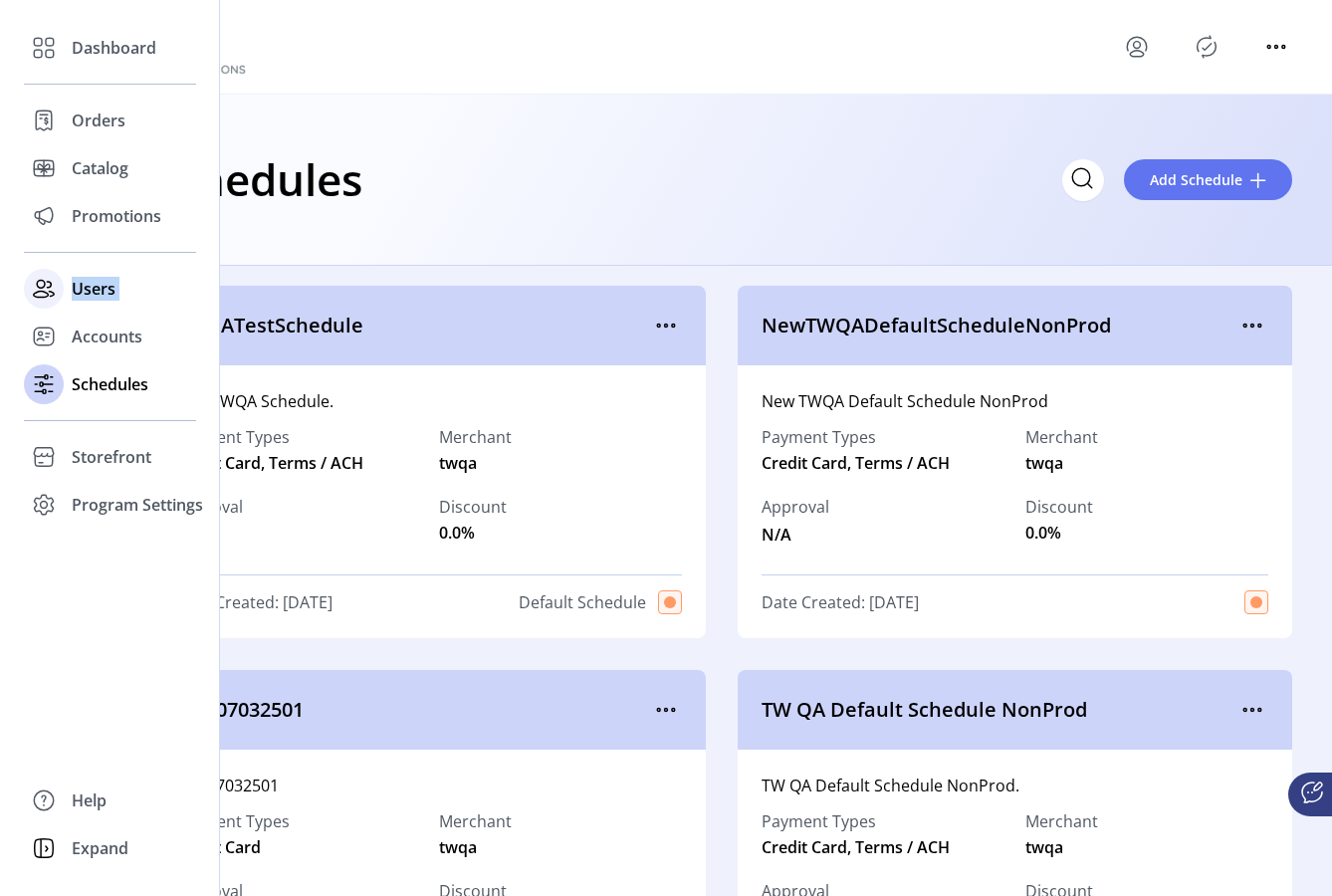 click on "Users" at bounding box center [113, 48] 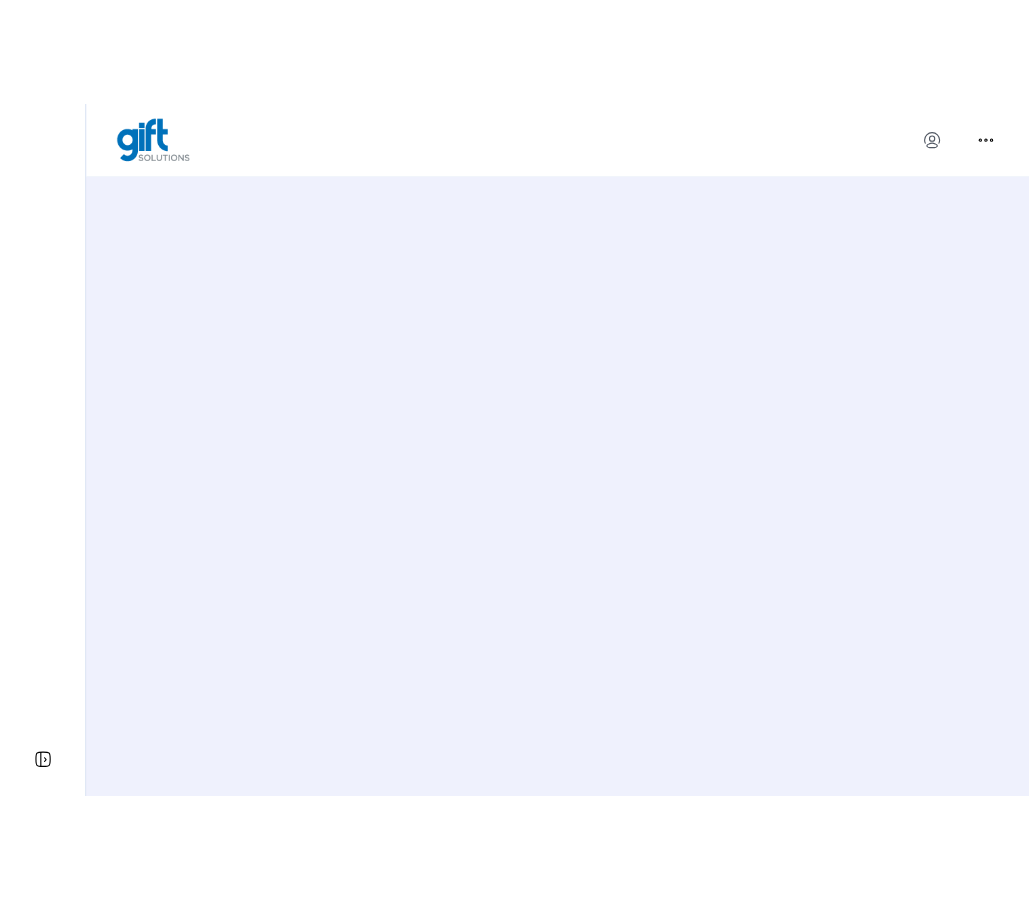 scroll, scrollTop: 0, scrollLeft: 0, axis: both 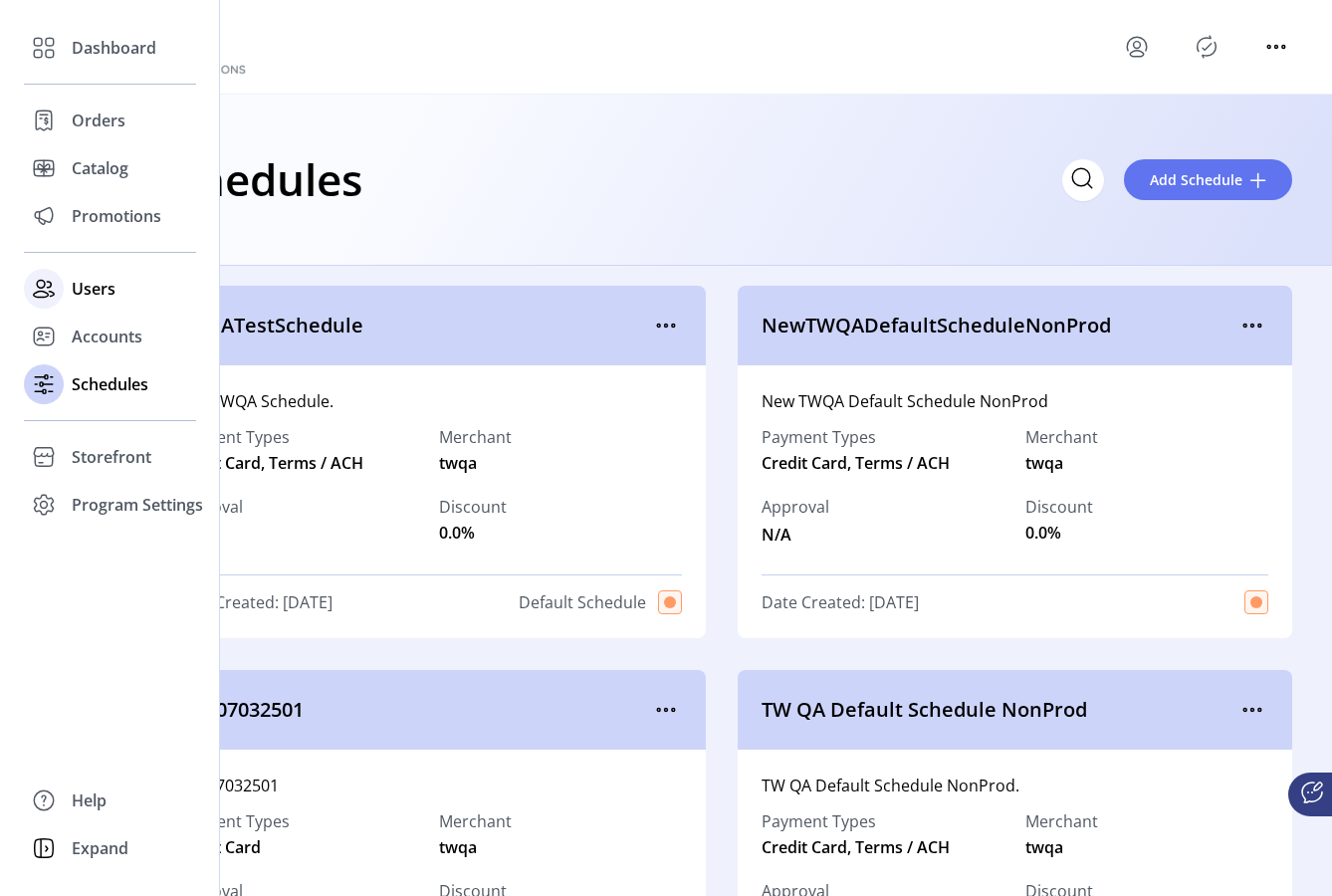 click on "Users" at bounding box center (113, 48) 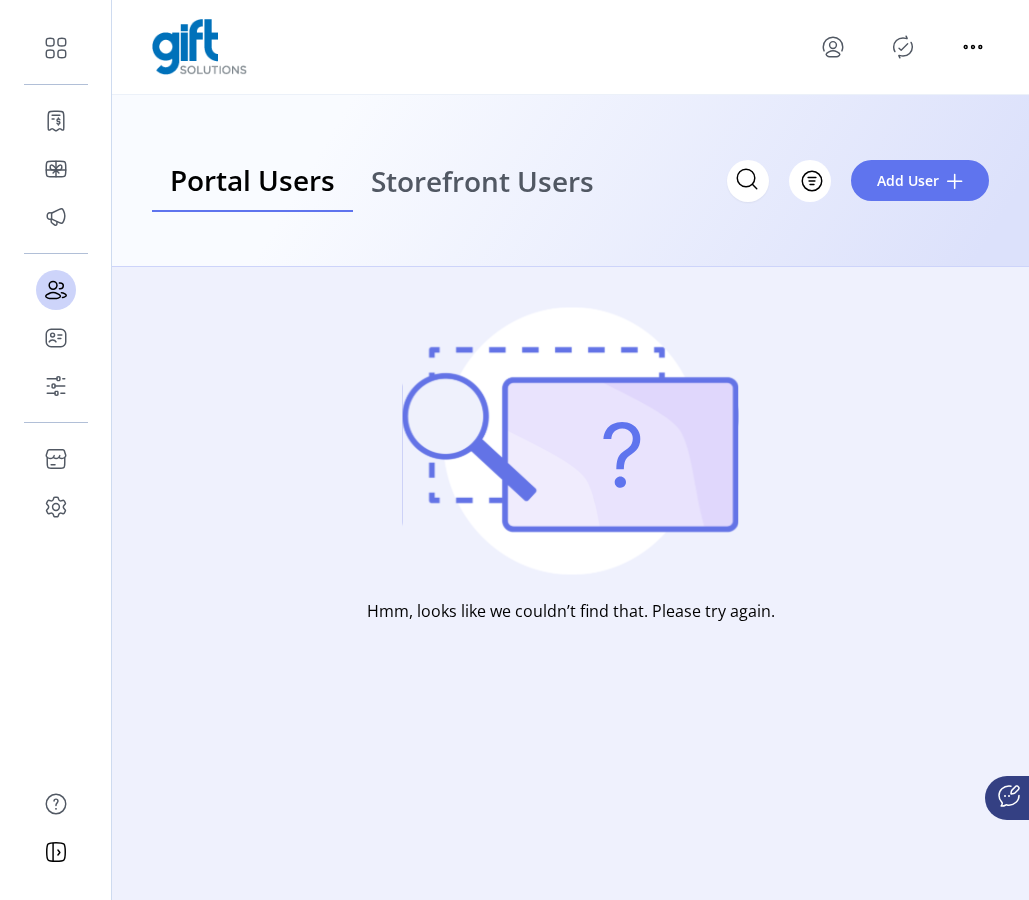 click on "Storefront Users" at bounding box center (482, 181) 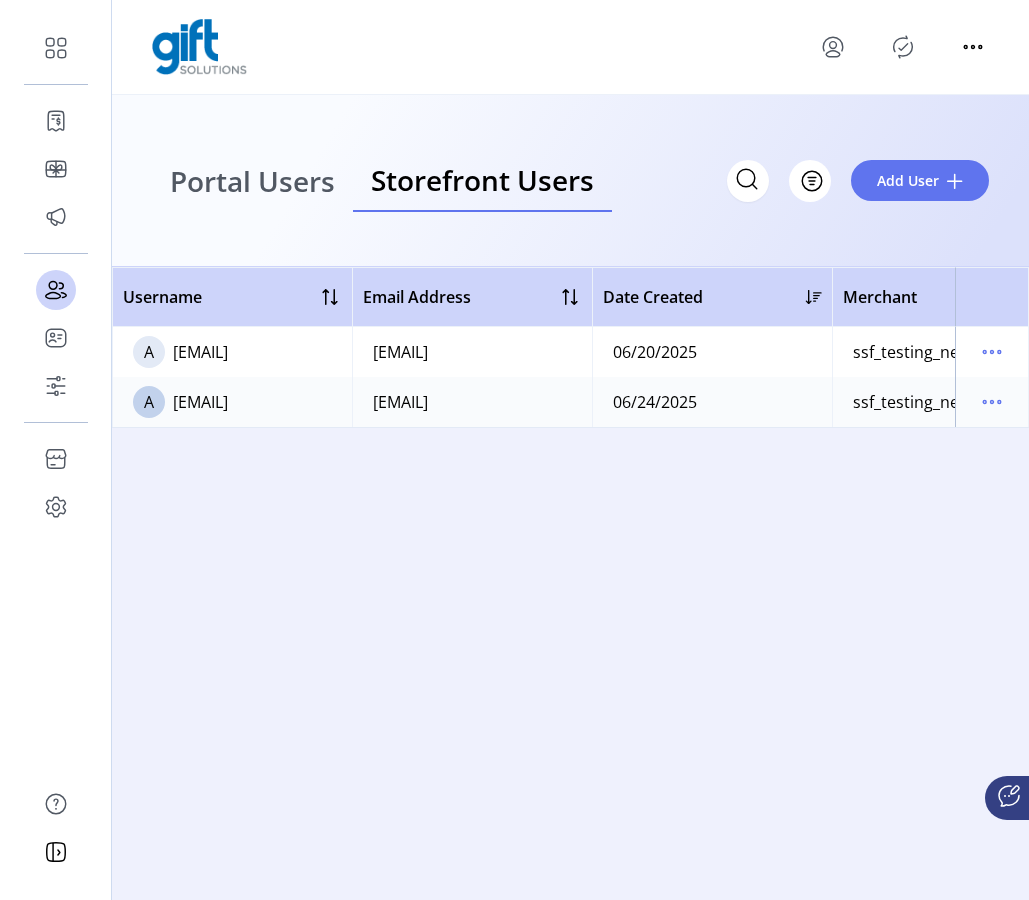 click on "Portal Users" at bounding box center (252, 181) 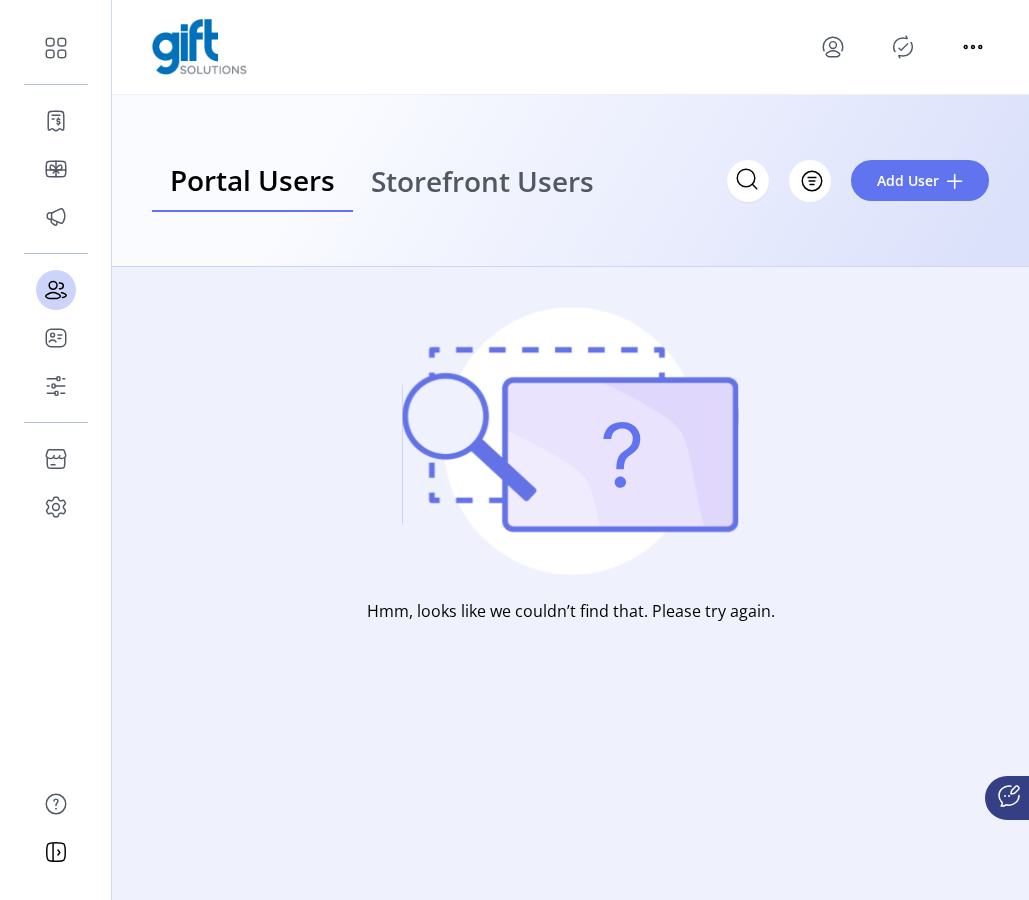 click on "Storefront Users" at bounding box center (482, 181) 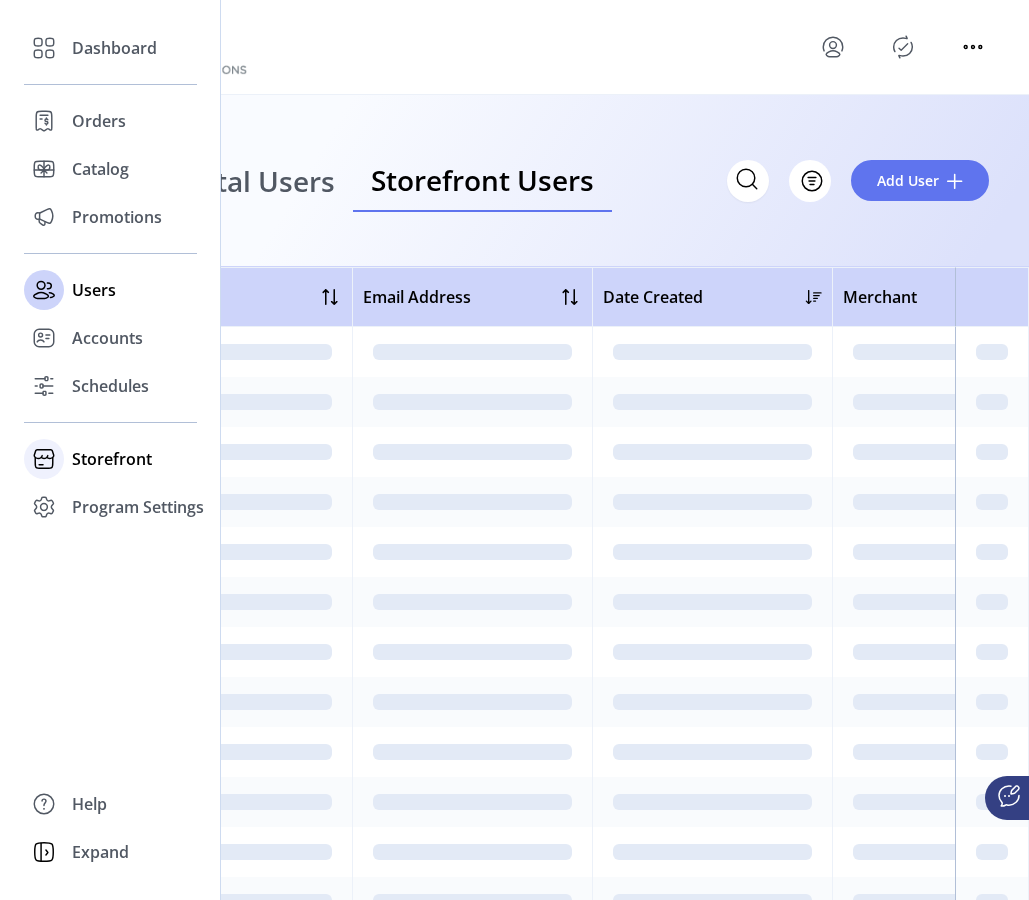 click on "Storefront" at bounding box center [114, 48] 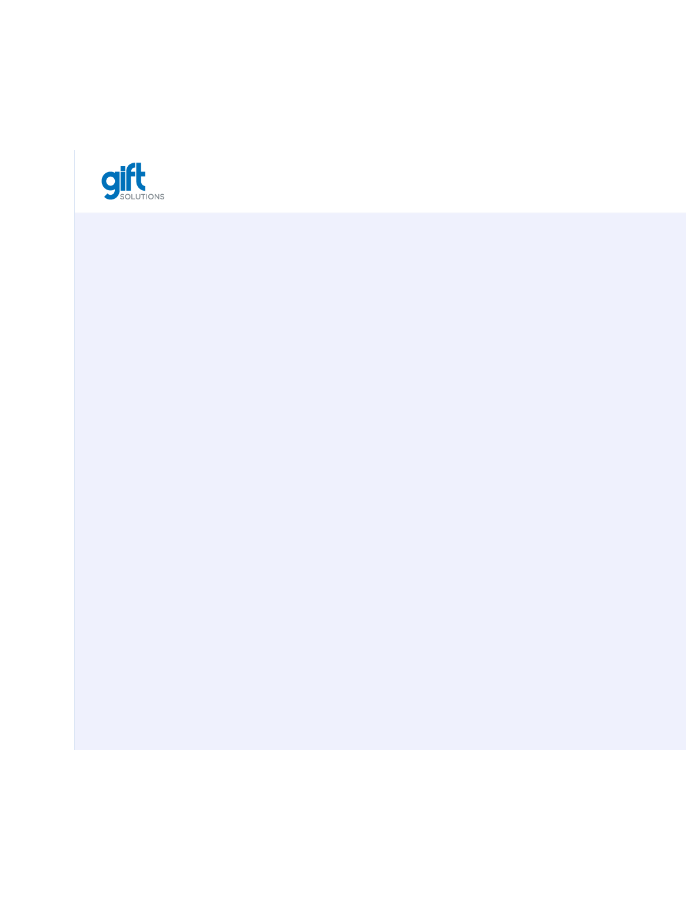 scroll, scrollTop: 0, scrollLeft: 0, axis: both 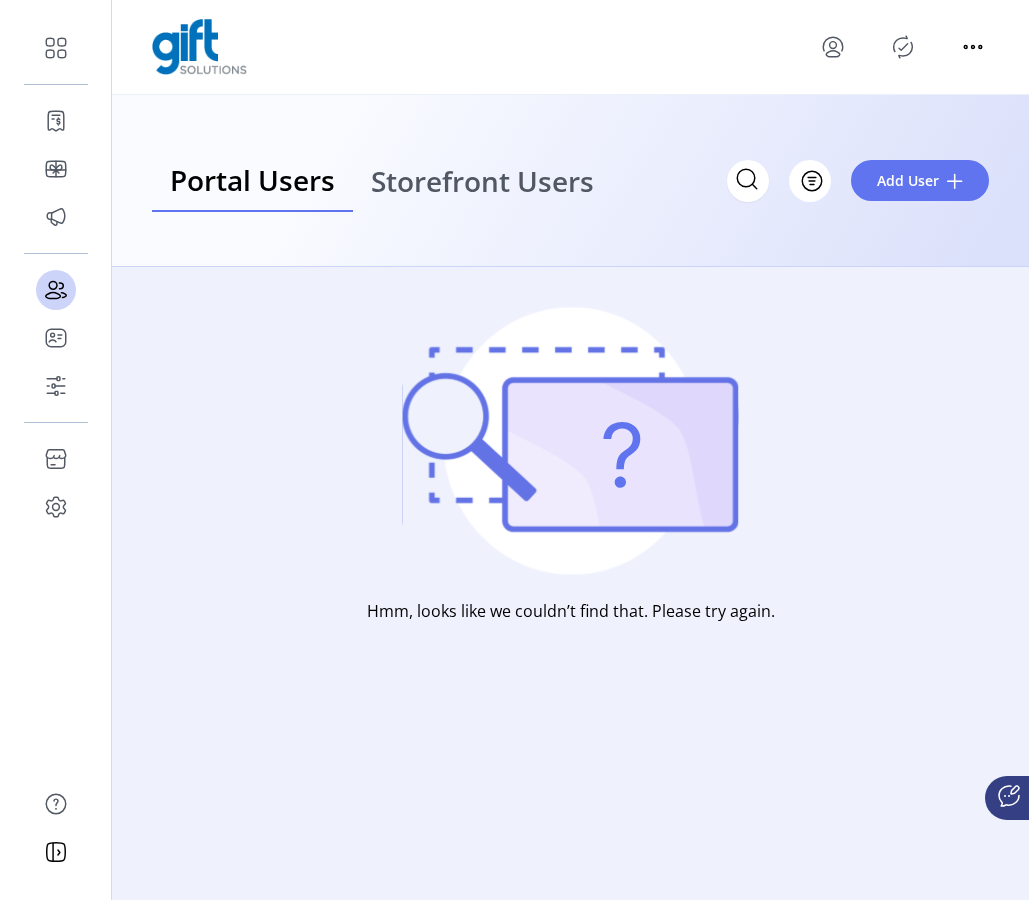 click on "Storefront Users" at bounding box center (482, 181) 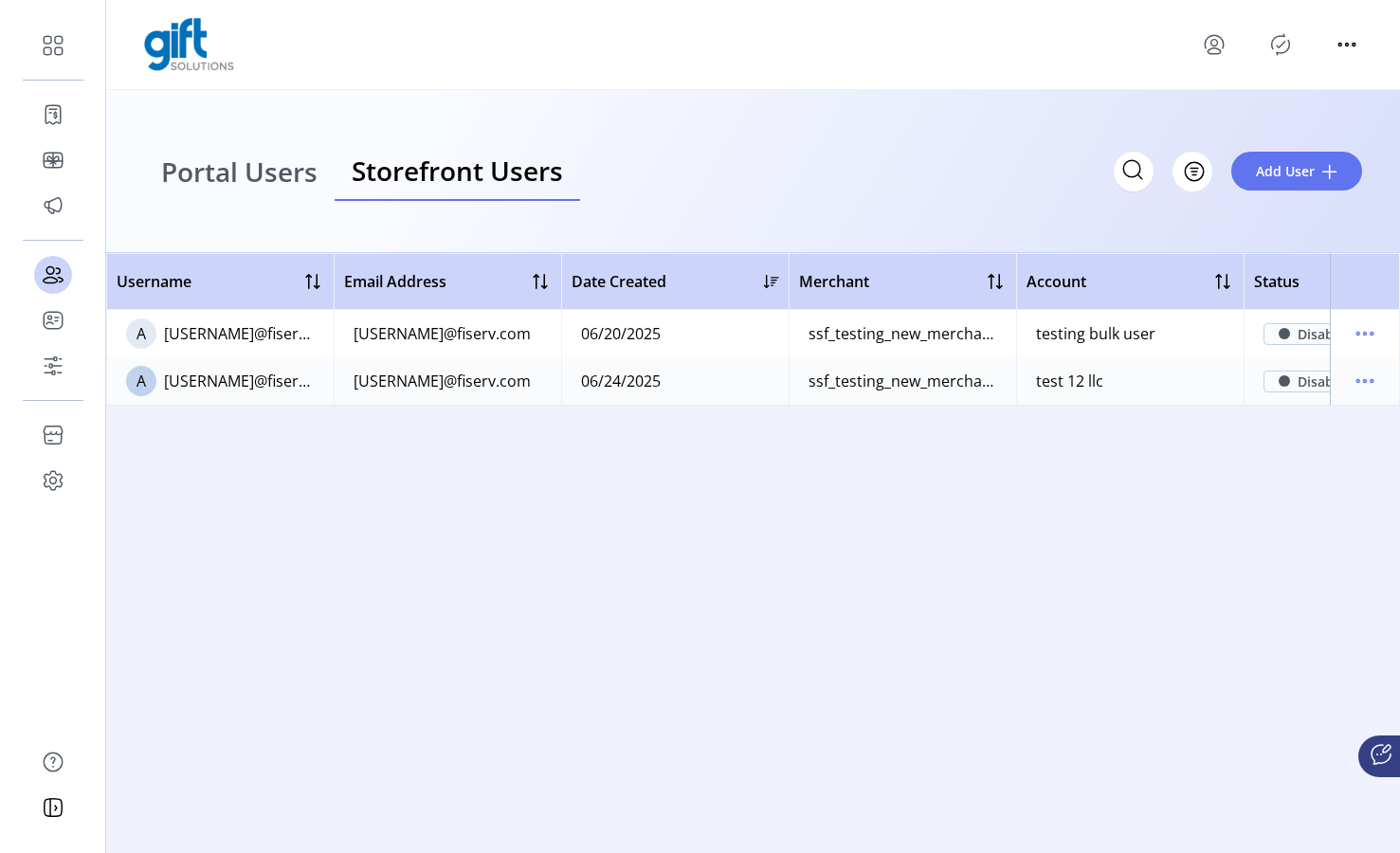 click at bounding box center (1214, 45) 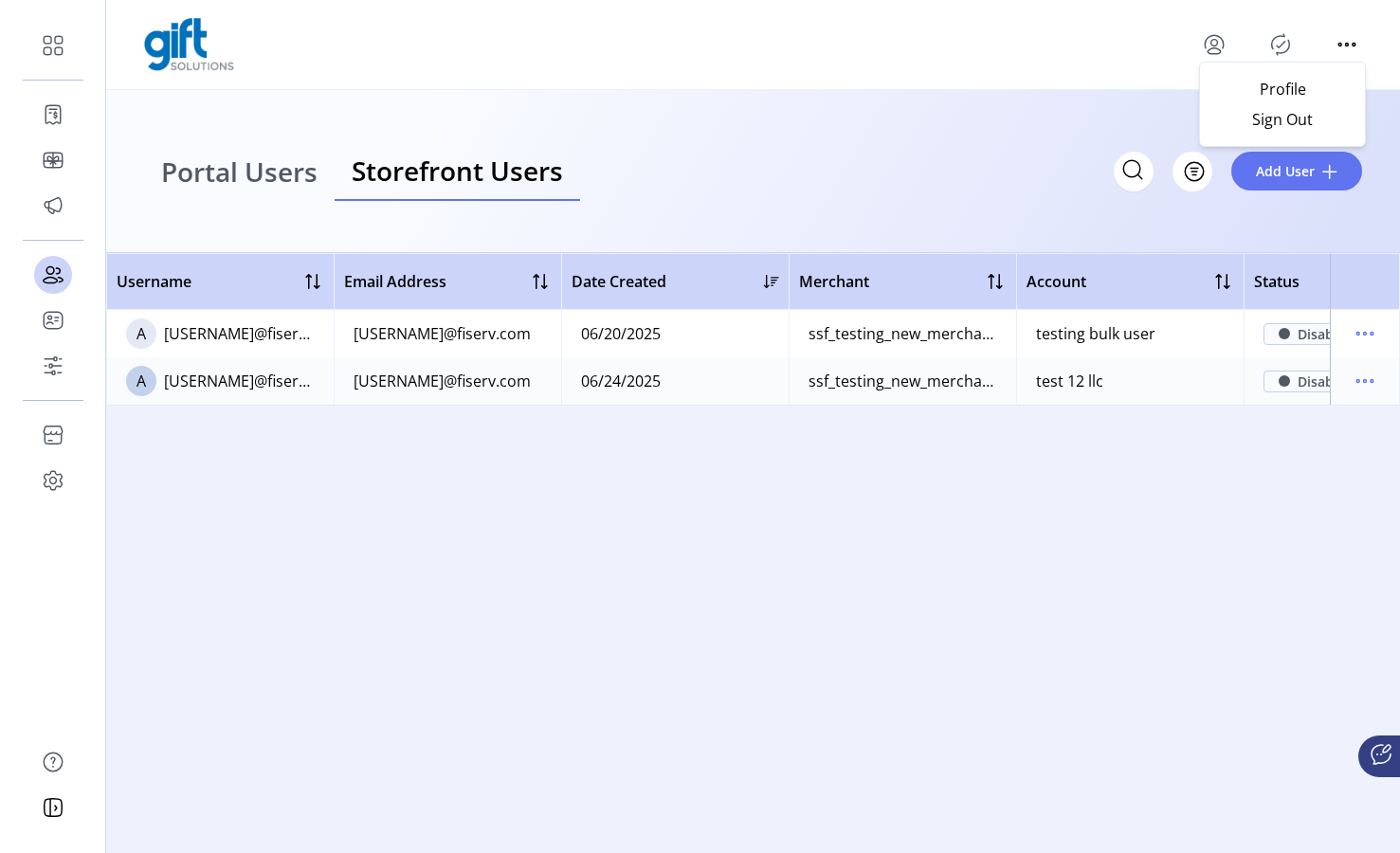 click on "Portal Users" at bounding box center [239, 172] 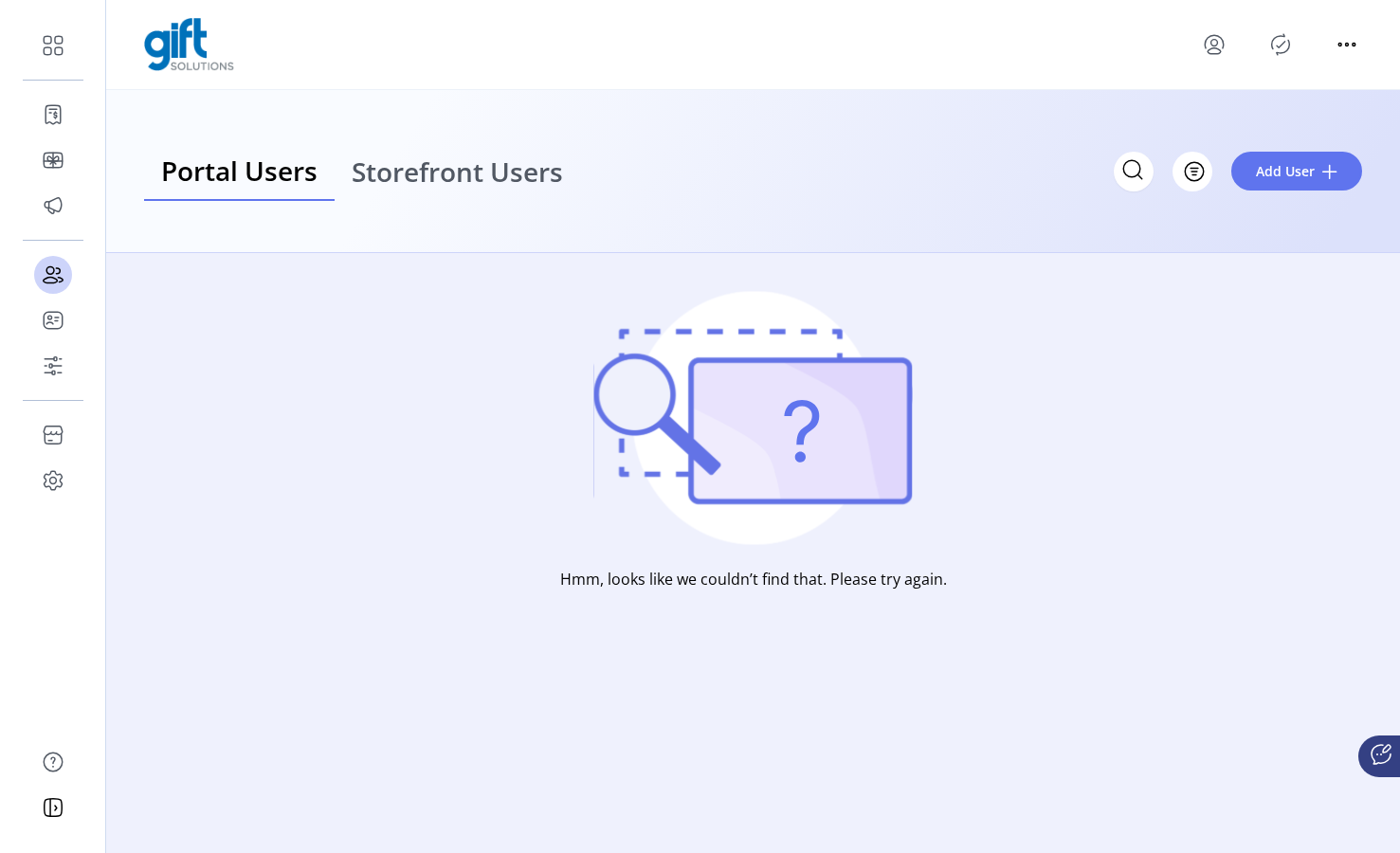 click on "Storefront Users" at bounding box center (457, 172) 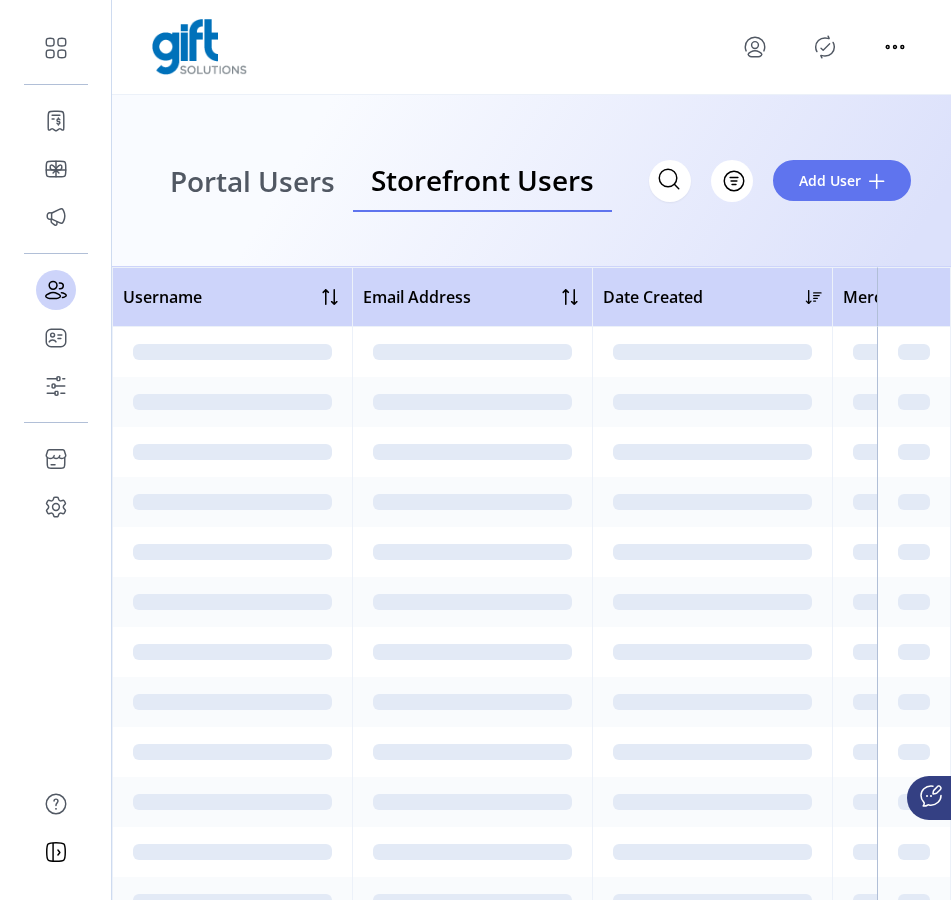 click on "Portal Users" at bounding box center [252, 181] 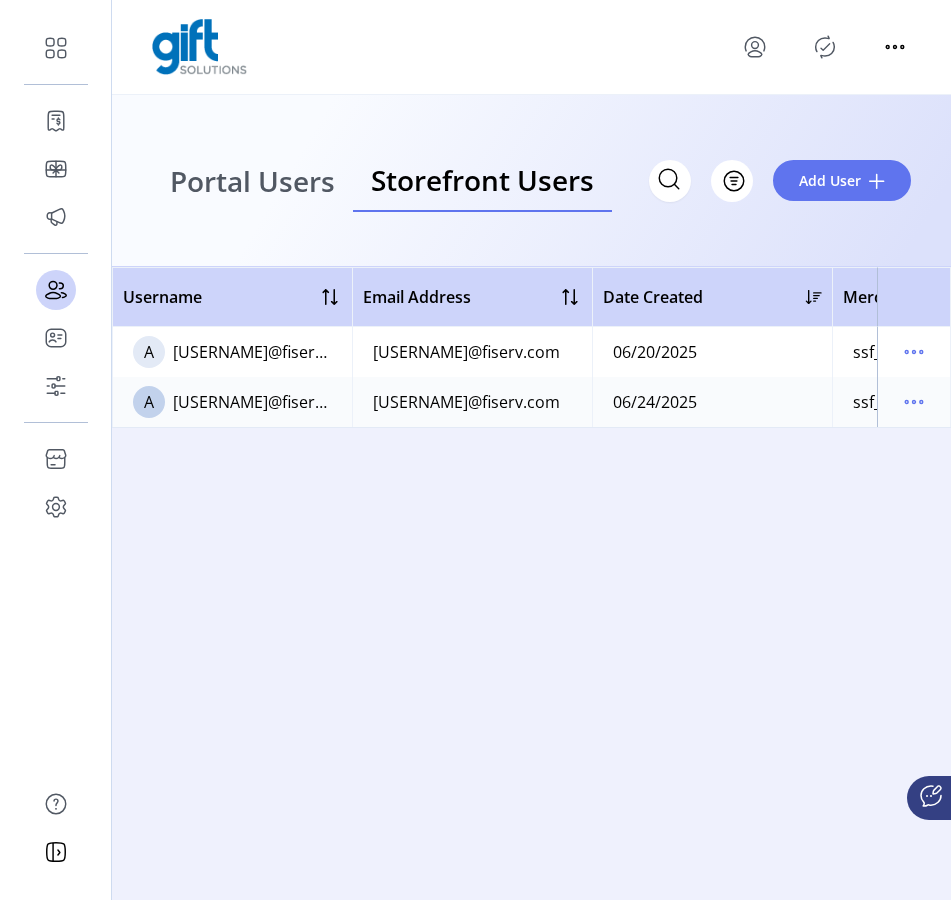 click on "Portal Users" at bounding box center [252, 181] 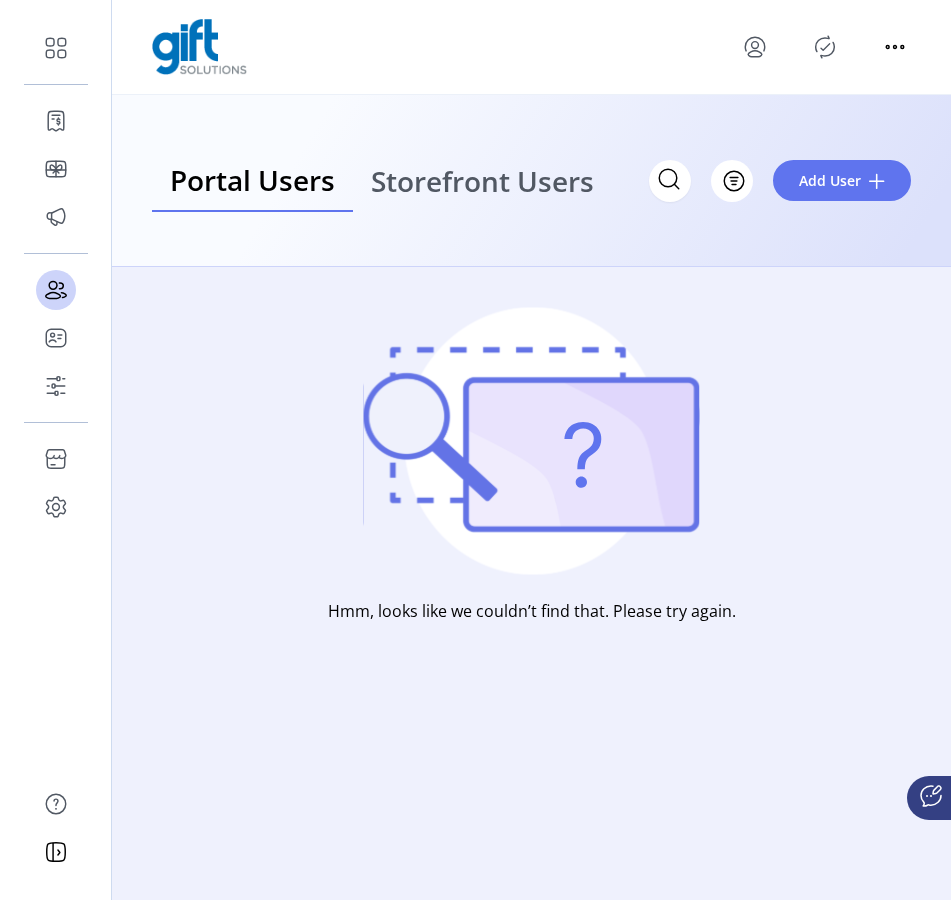 click on "Storefront Users" at bounding box center [482, 181] 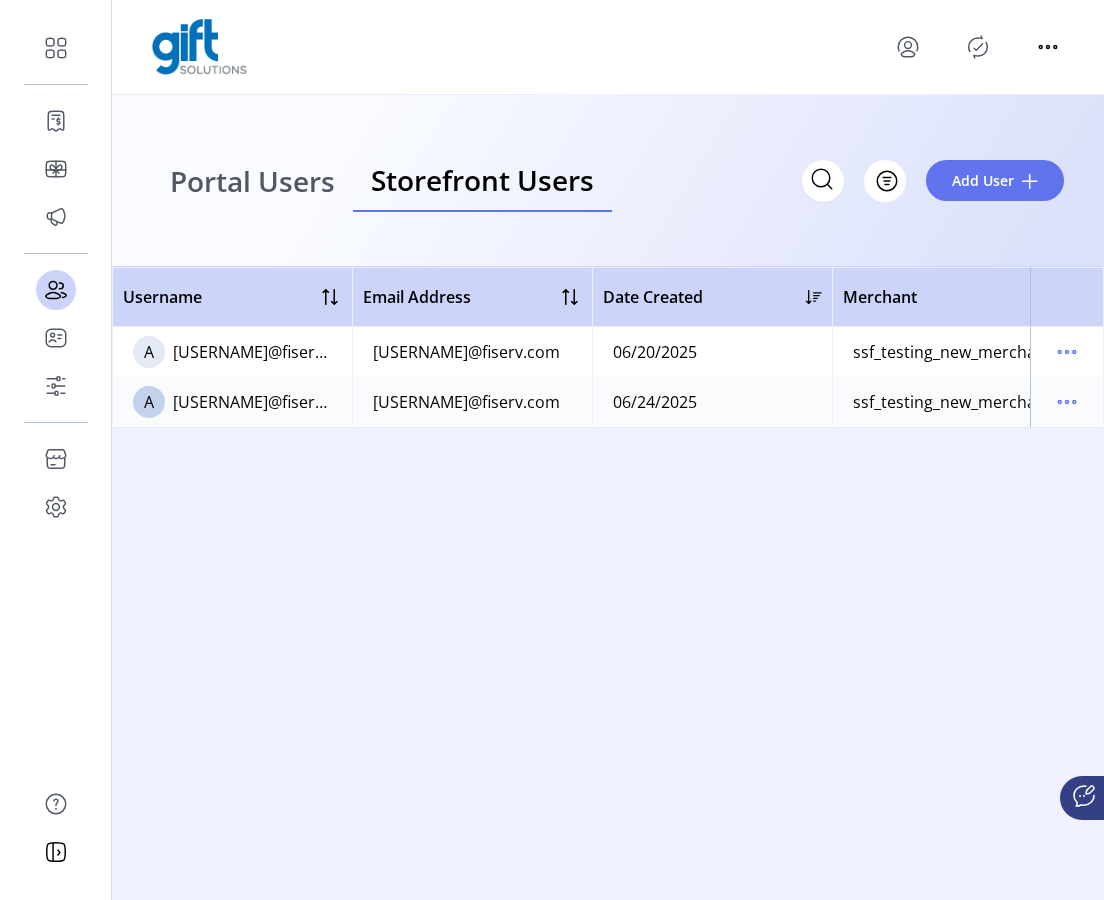click on "Portal Users" at bounding box center [252, 181] 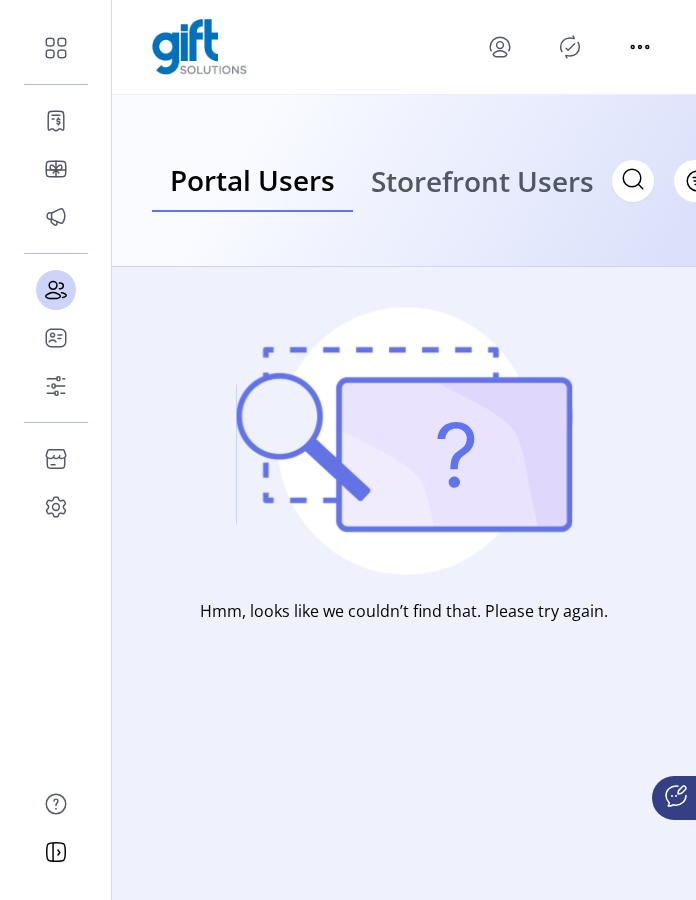click on "Storefront Users" at bounding box center [482, 181] 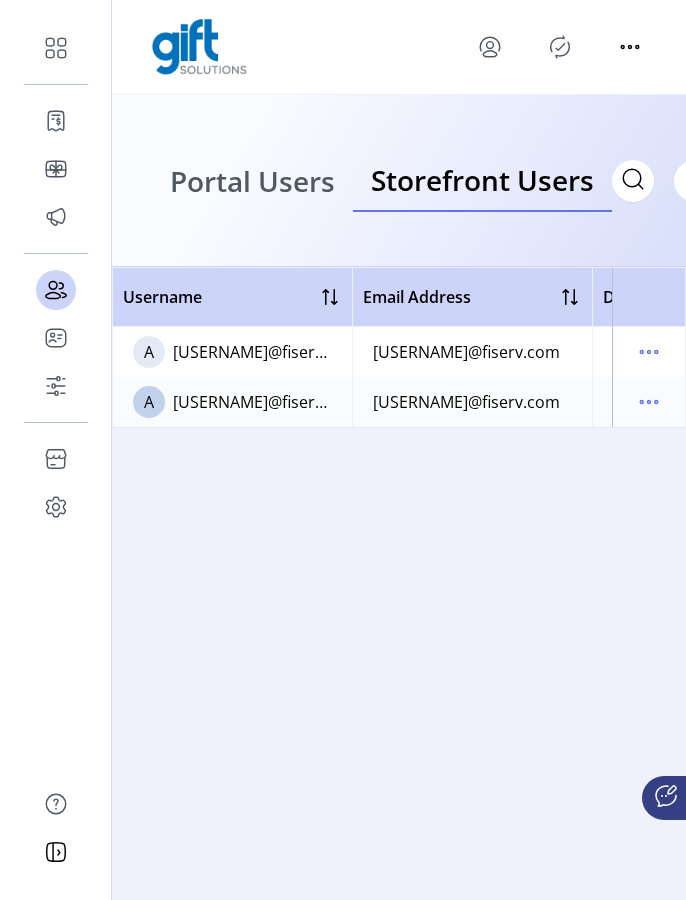 click on "Portal Users" at bounding box center (252, 181) 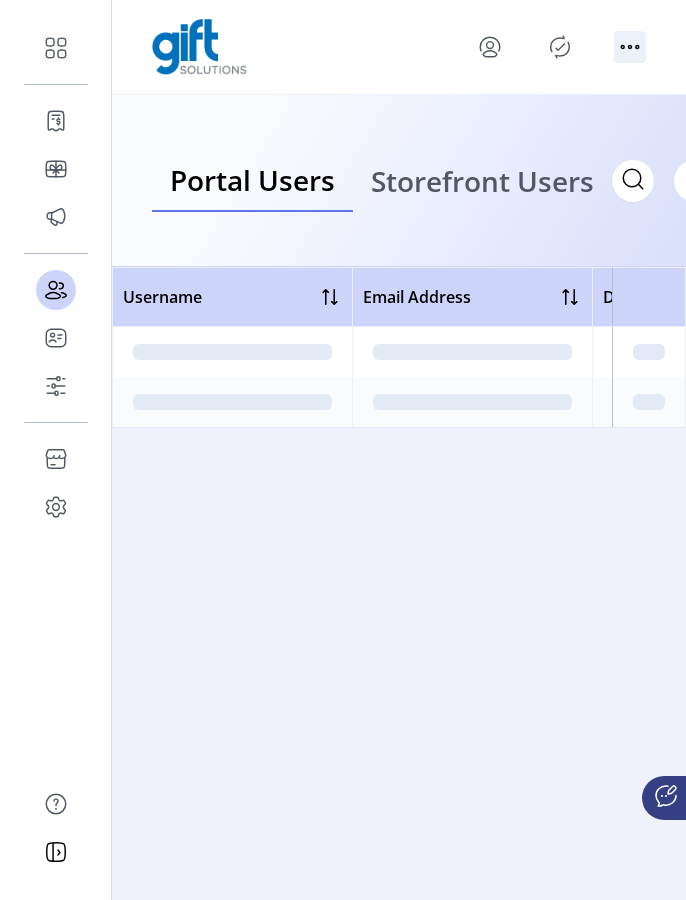 click at bounding box center [630, 47] 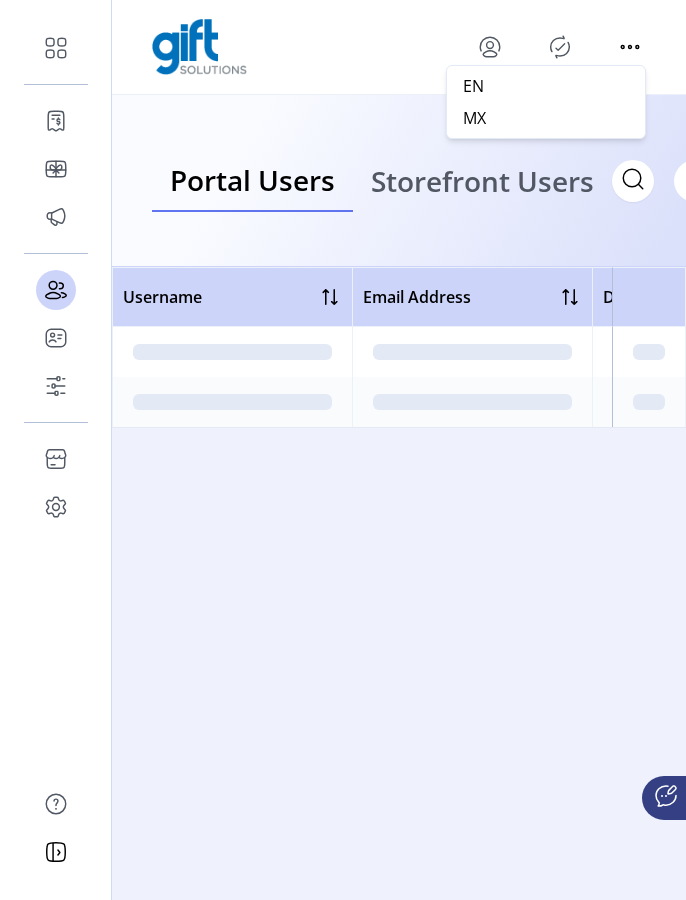 click at bounding box center (560, 47) 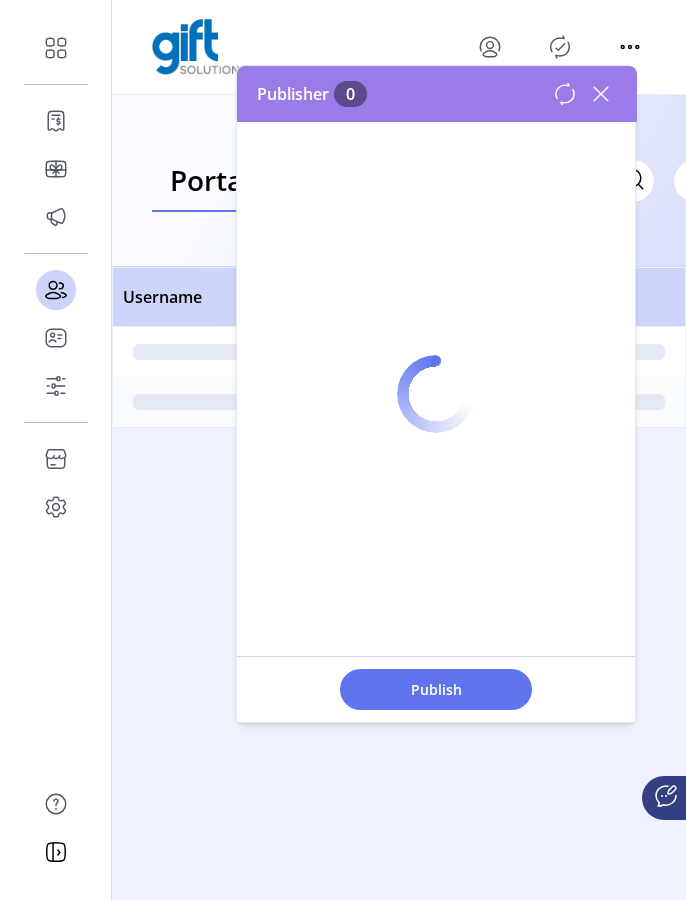 click at bounding box center (490, 47) 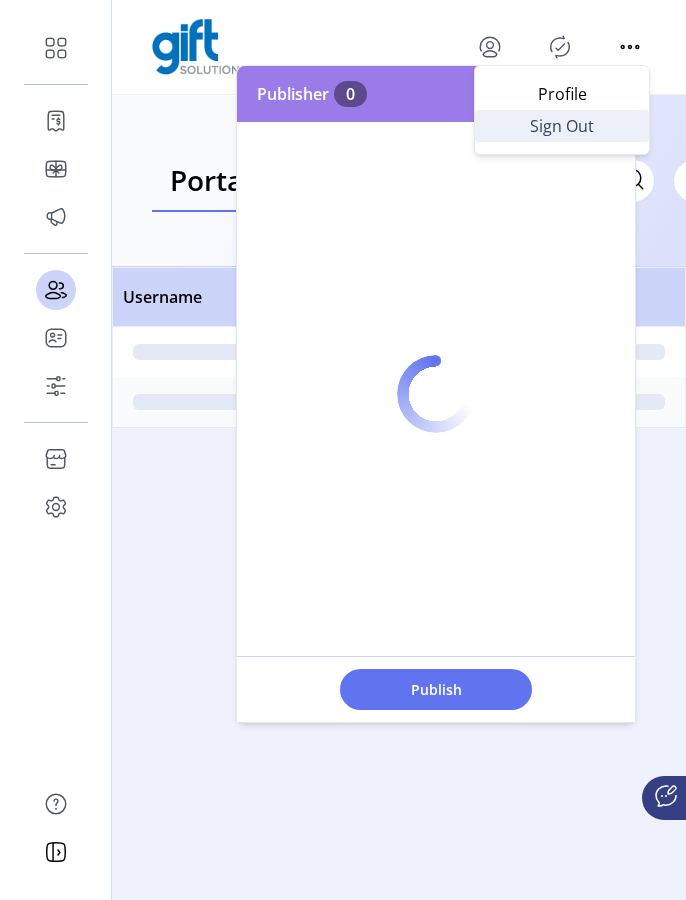click on "Sign Out" at bounding box center [562, 126] 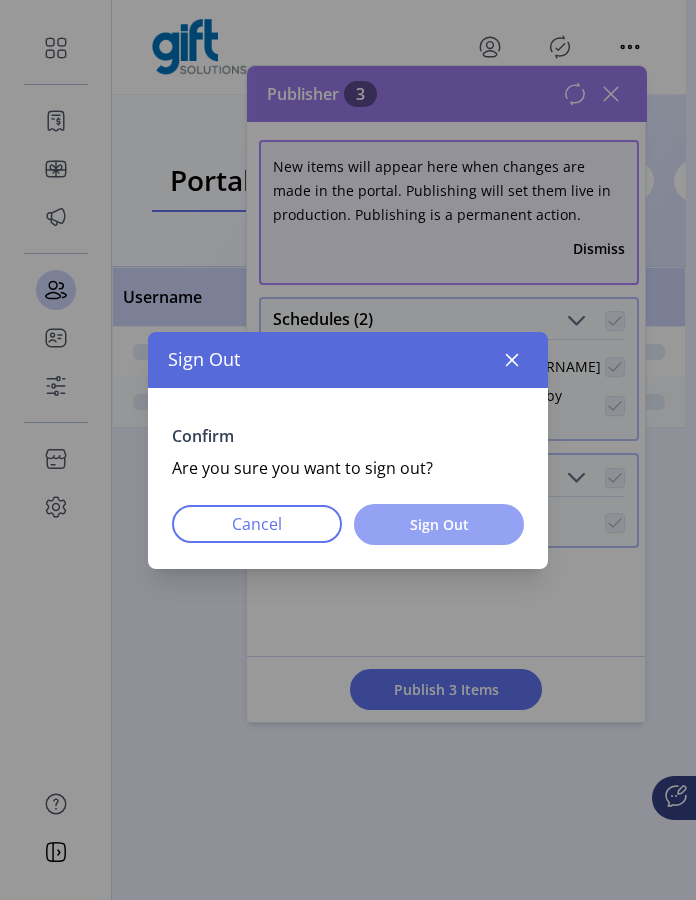 click on "Sign Out" at bounding box center (439, 524) 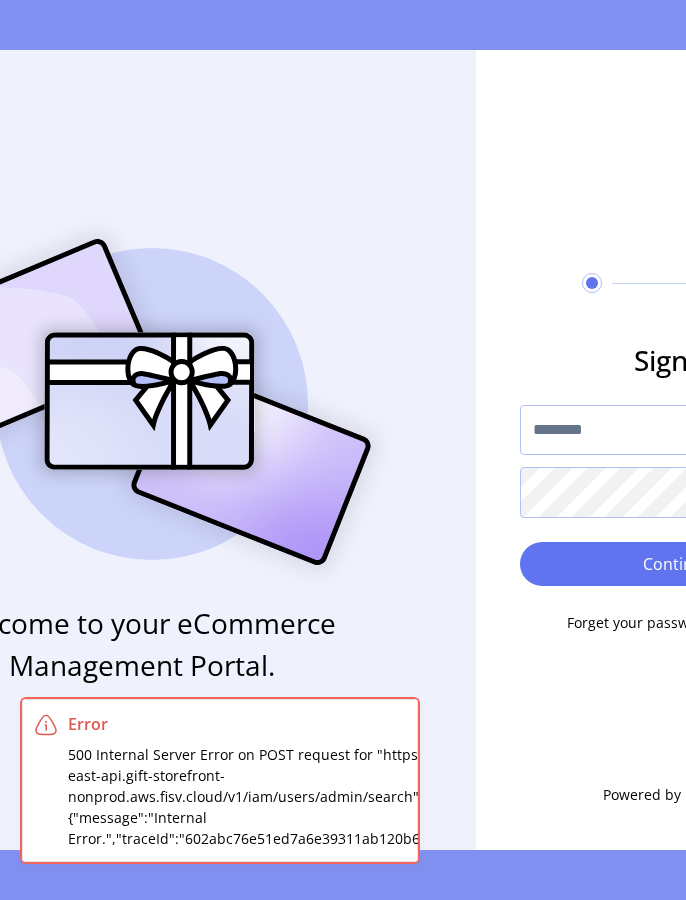 click at bounding box center [677, 430] 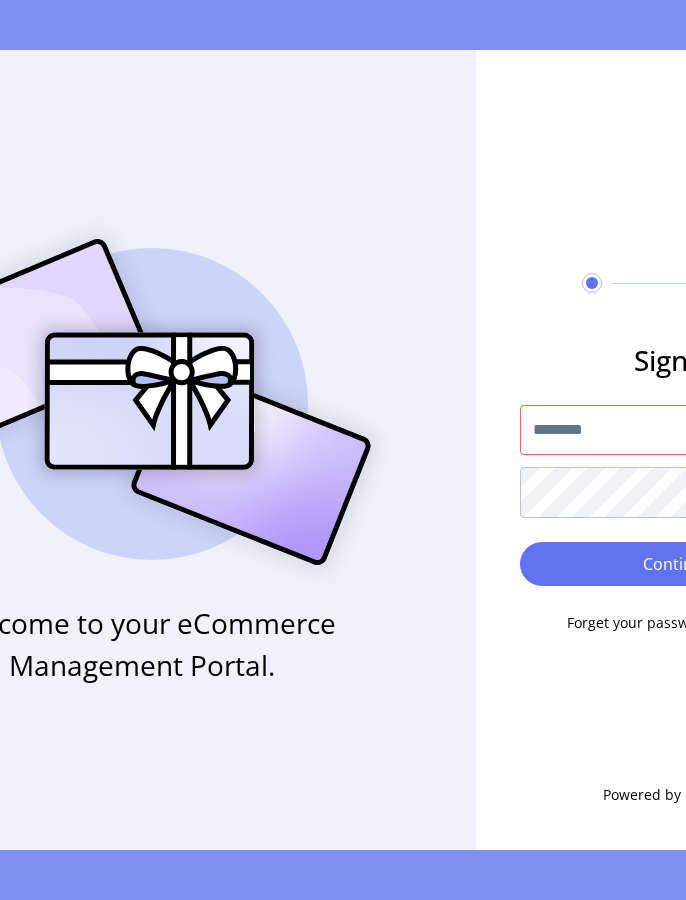 type on "**********" 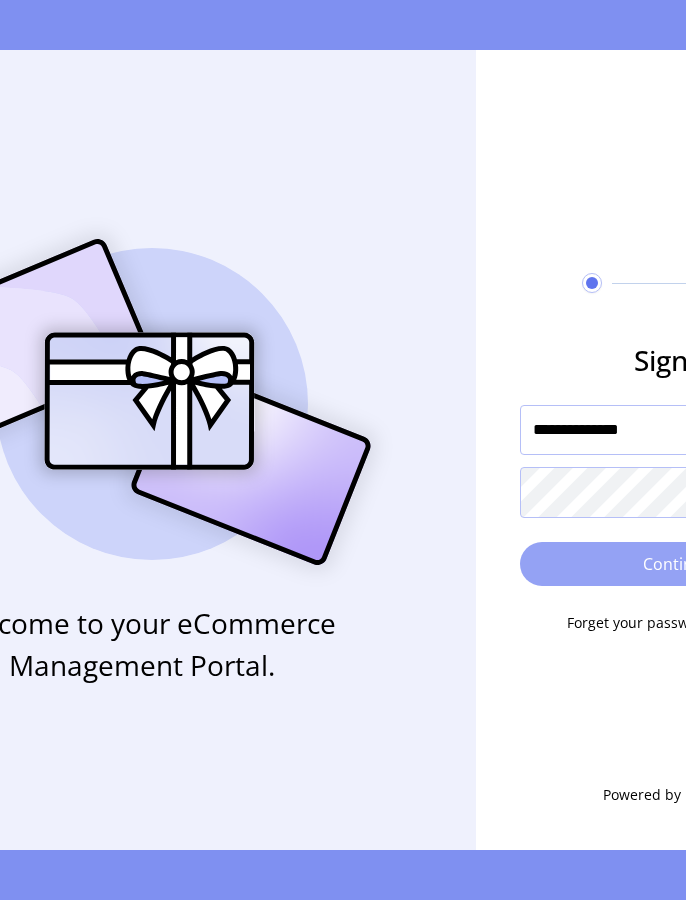 click on "Continue" at bounding box center (677, 564) 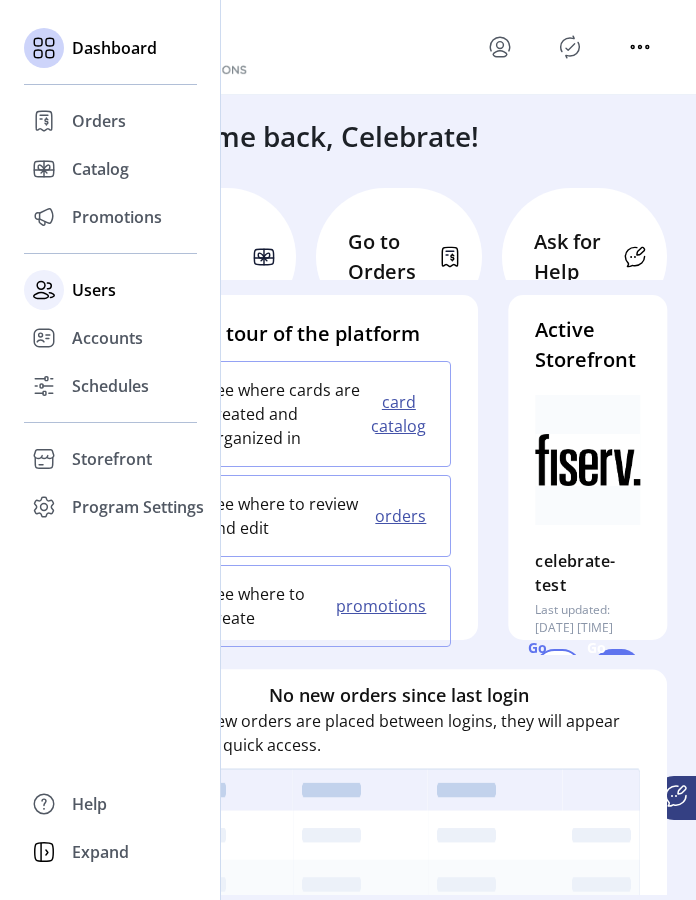 click on "Users" at bounding box center [99, 121] 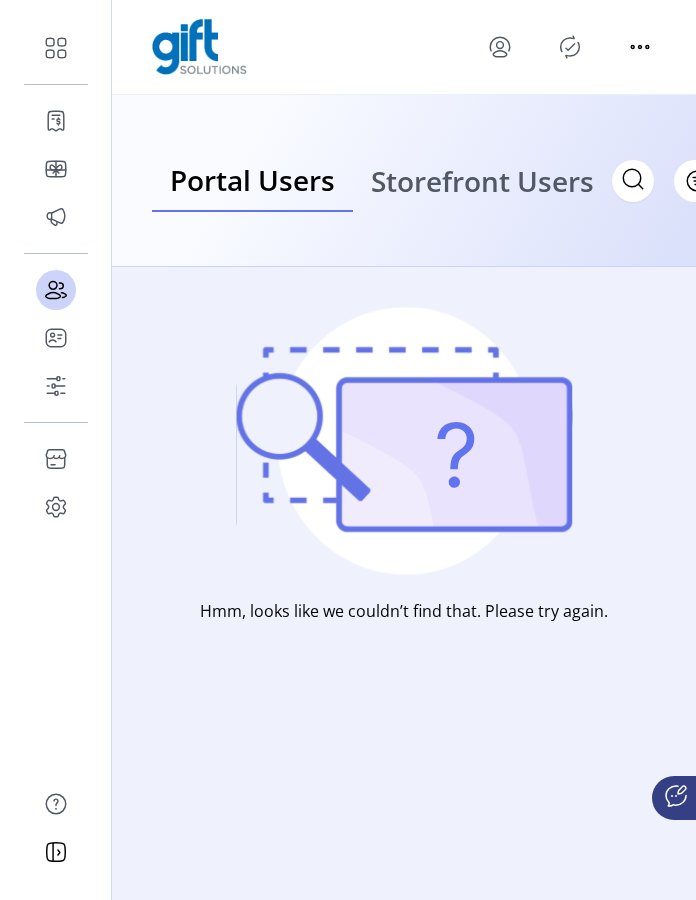 click on "Storefront Users" at bounding box center (482, 181) 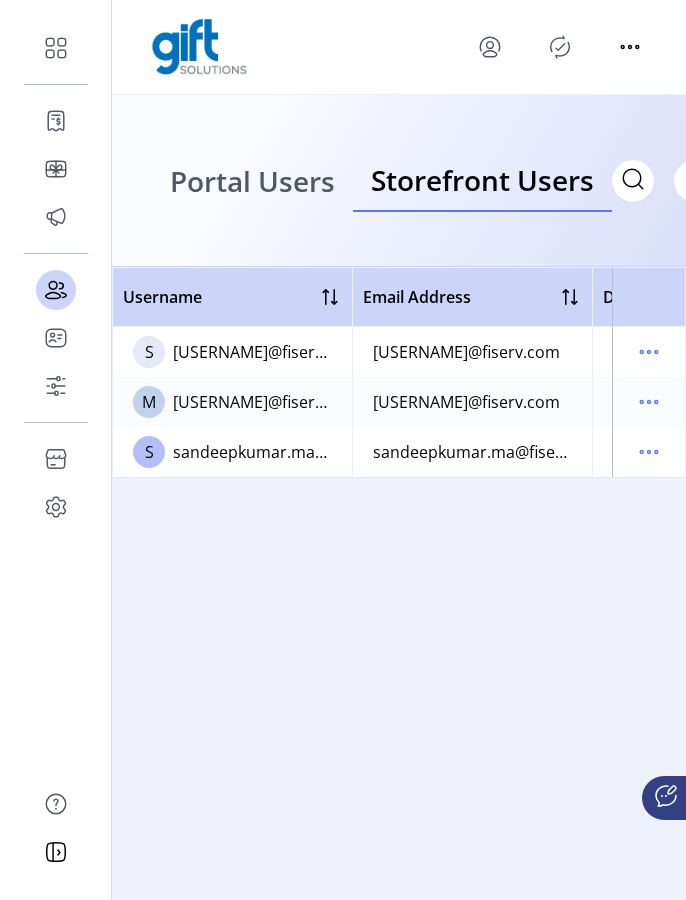 click on "Portal Users" at bounding box center (252, 181) 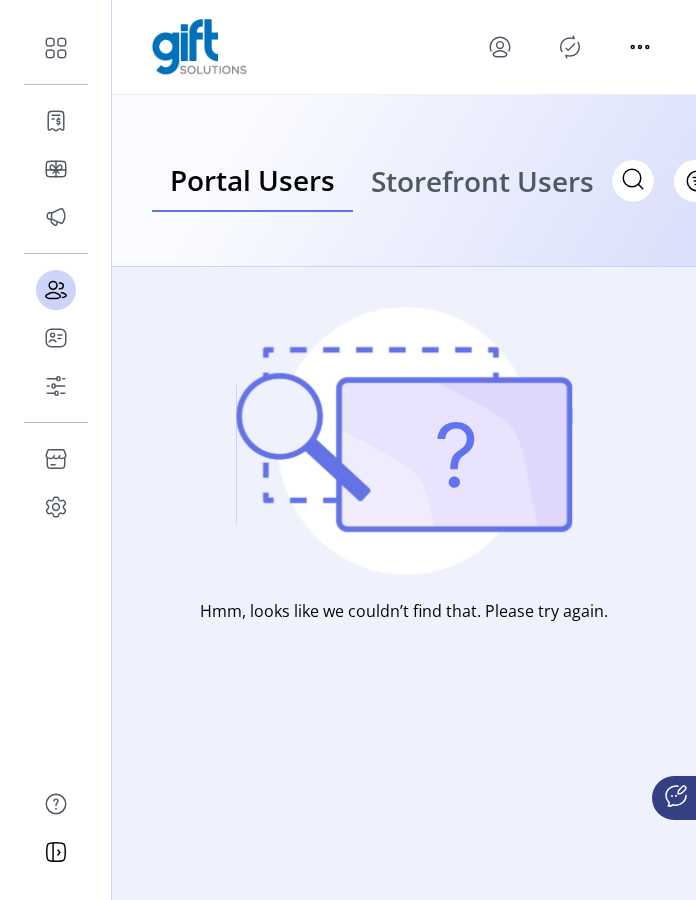 click on "Storefront Users" at bounding box center (482, 181) 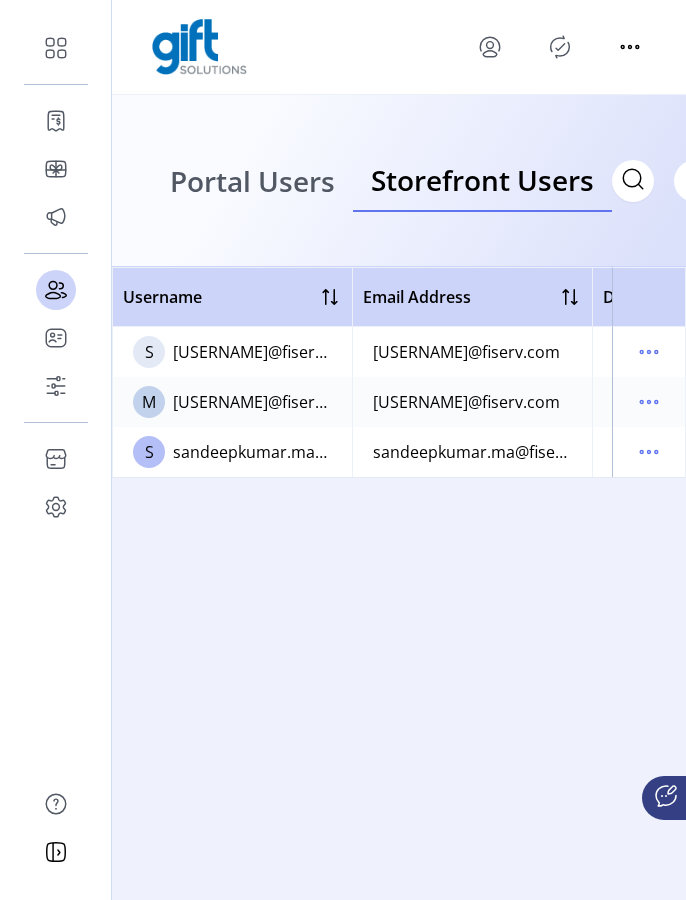 click on "Portal Users" at bounding box center [252, 181] 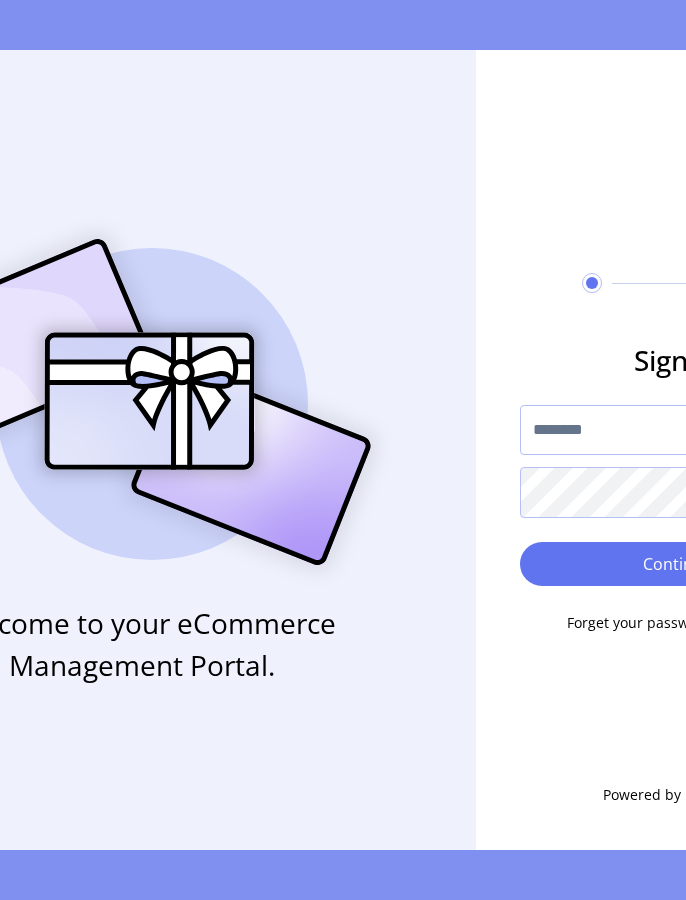 click at bounding box center (677, 430) 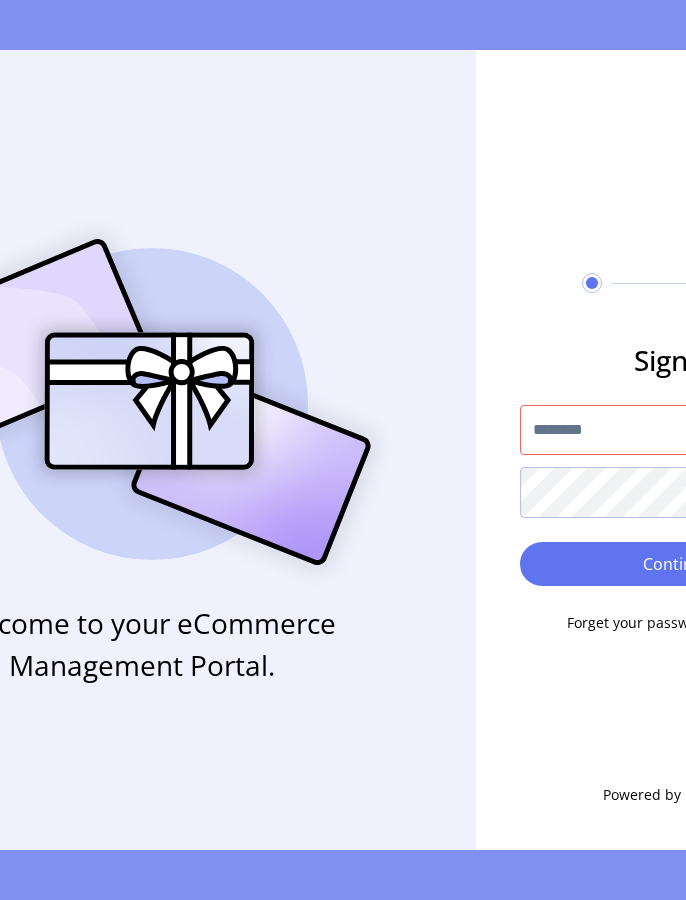type on "**********" 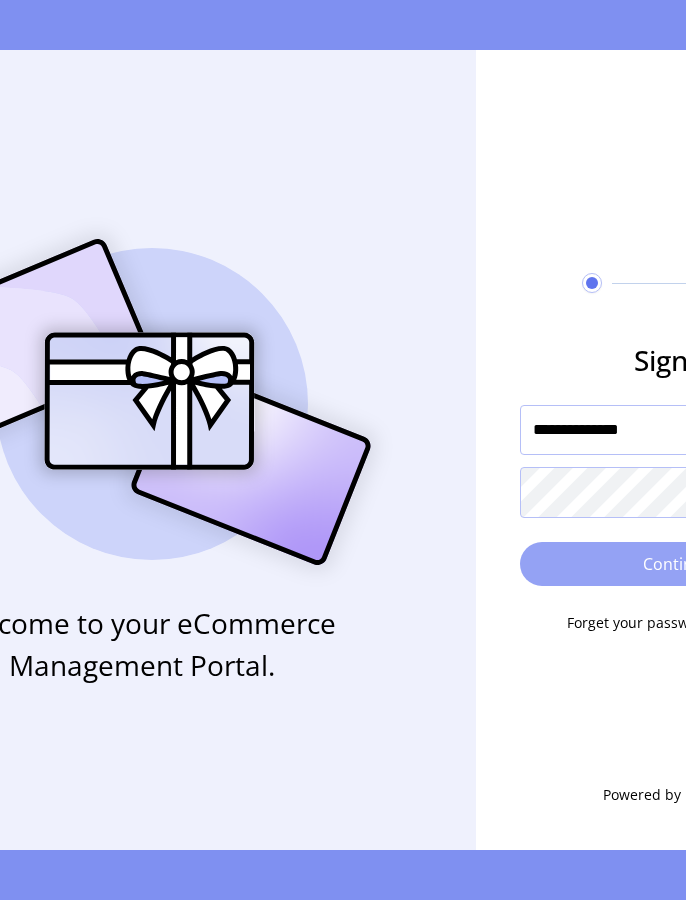 click on "Continue" at bounding box center (677, 564) 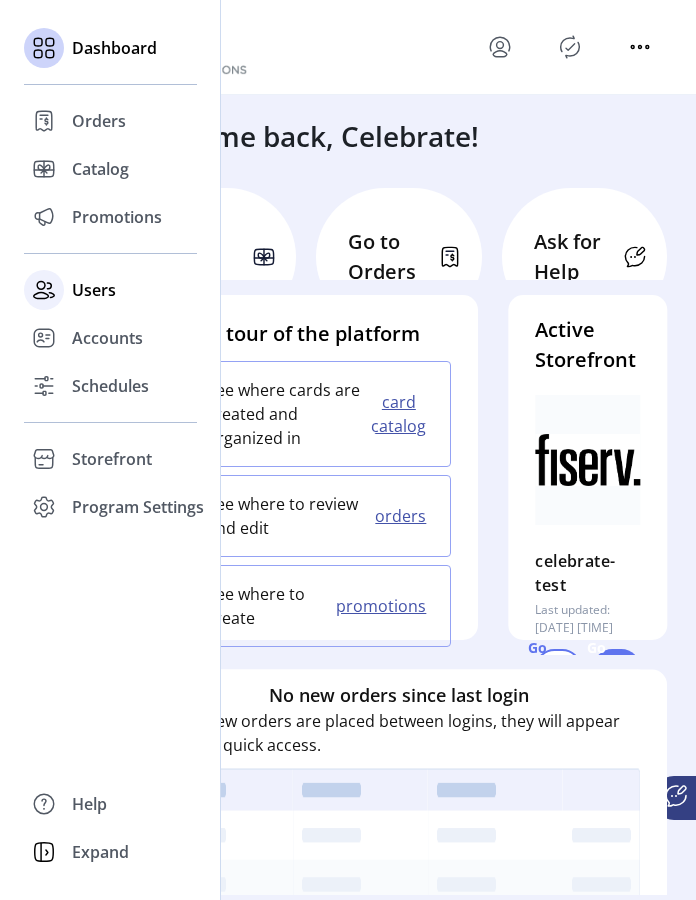 click on "Users" at bounding box center [99, 121] 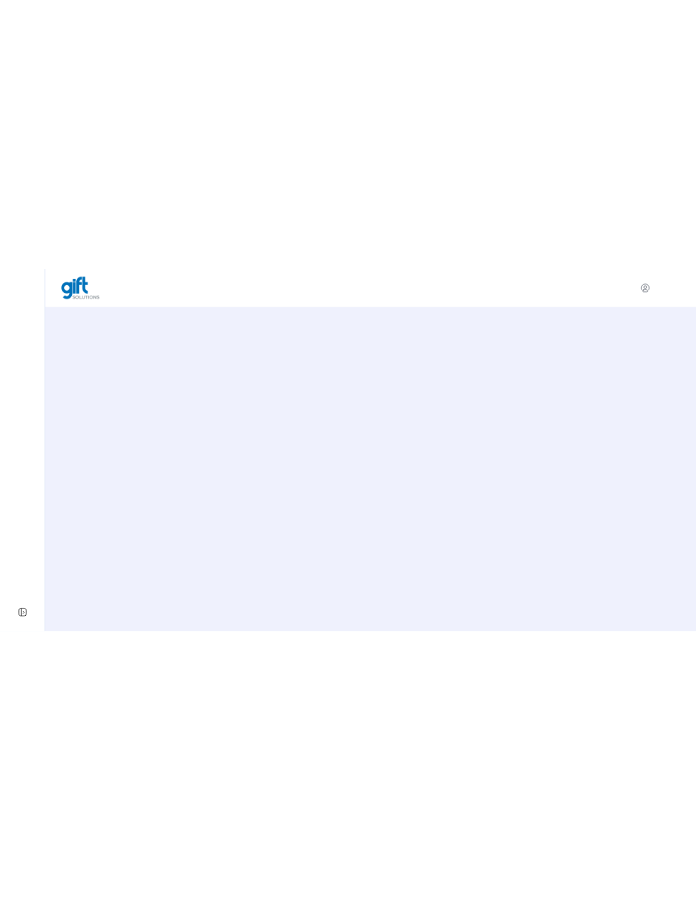 scroll, scrollTop: 0, scrollLeft: 0, axis: both 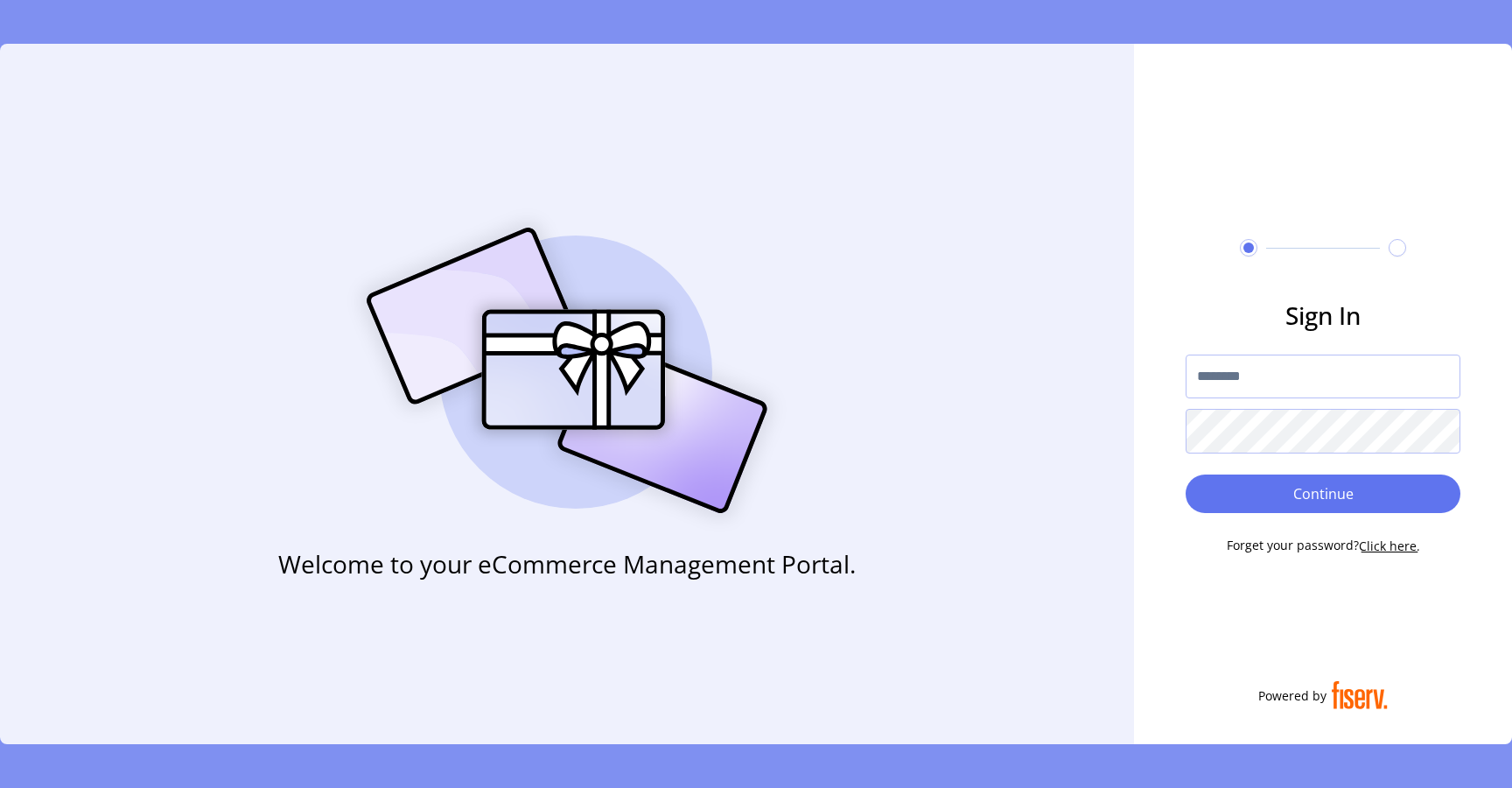 click at bounding box center (1323, 376) 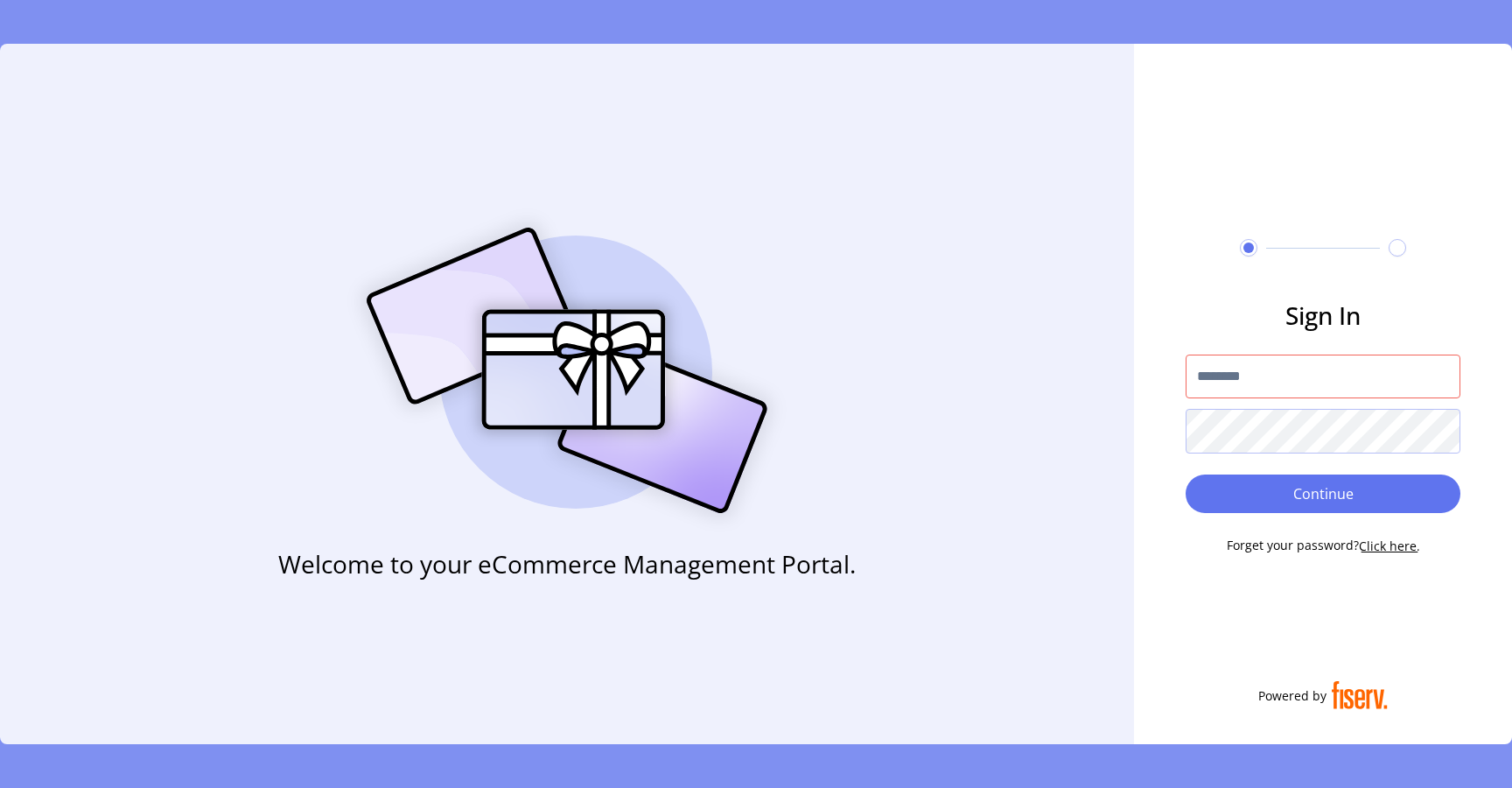 type on "**********" 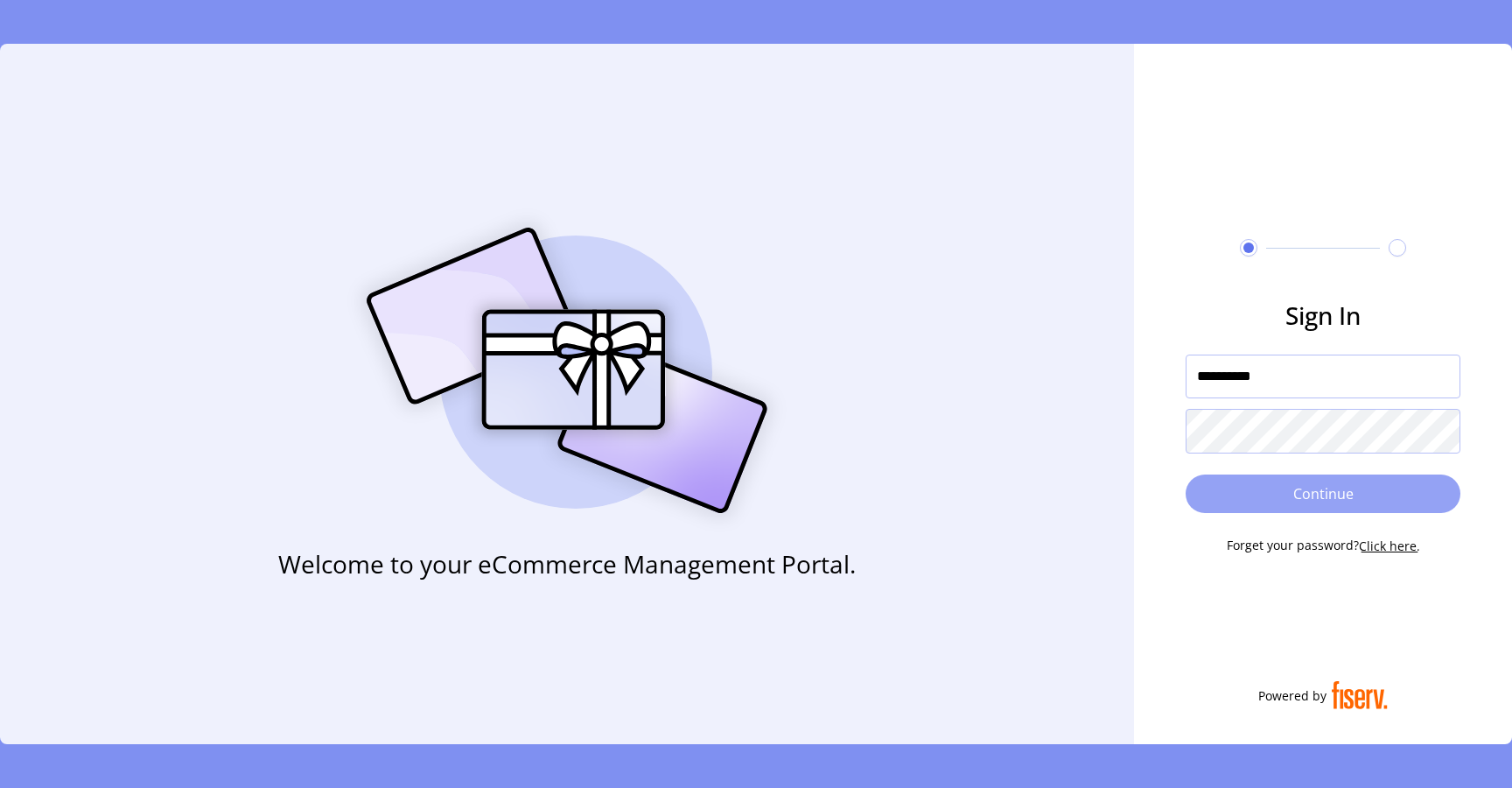 click on "Continue" at bounding box center [1323, 494] 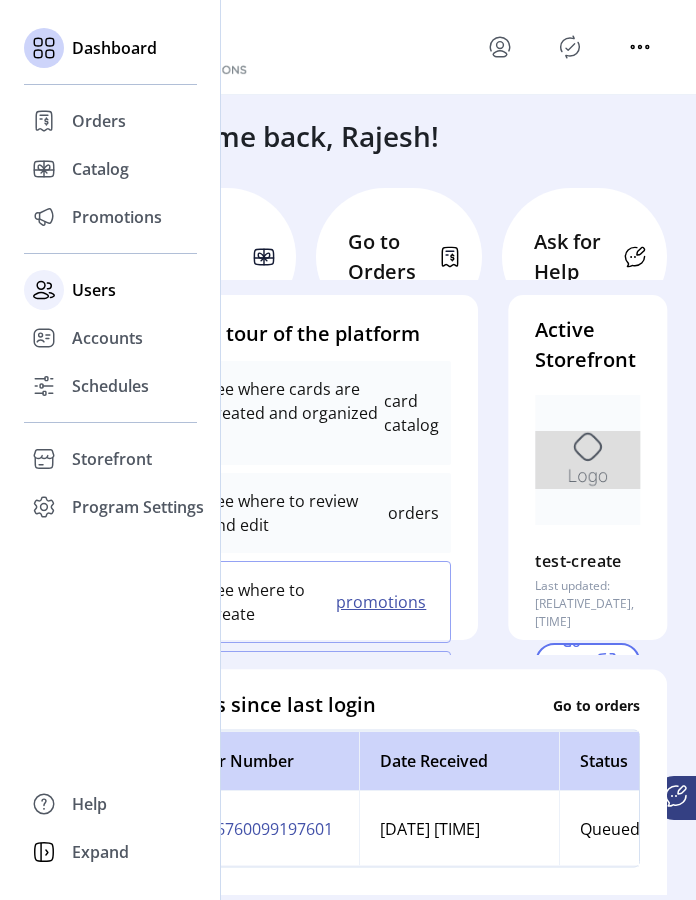 click on "Users" at bounding box center [99, 121] 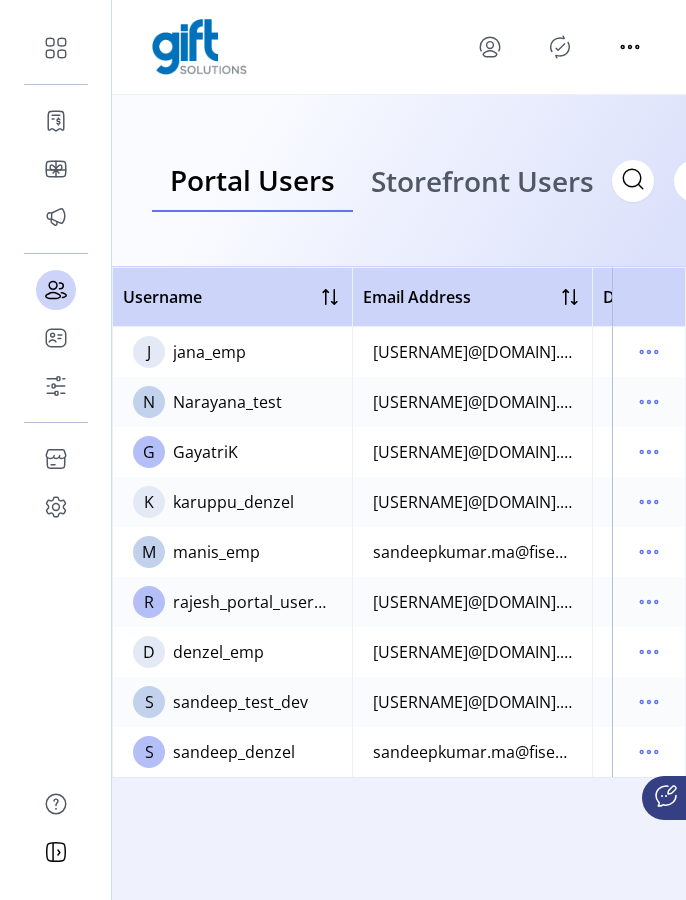 click on "Storefront Users" at bounding box center (482, 181) 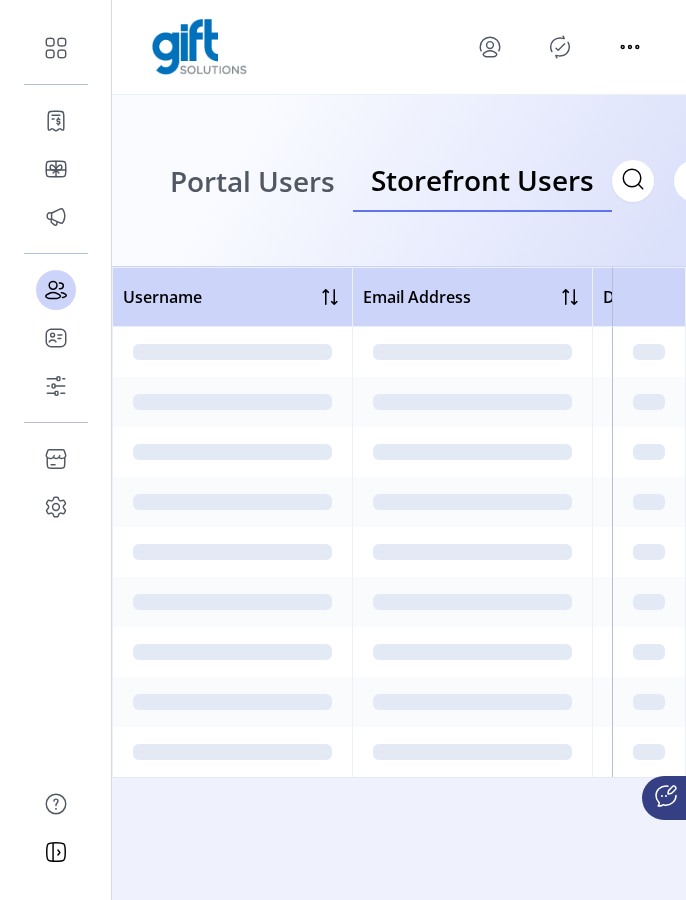 click on "Portal Users" at bounding box center [252, 181] 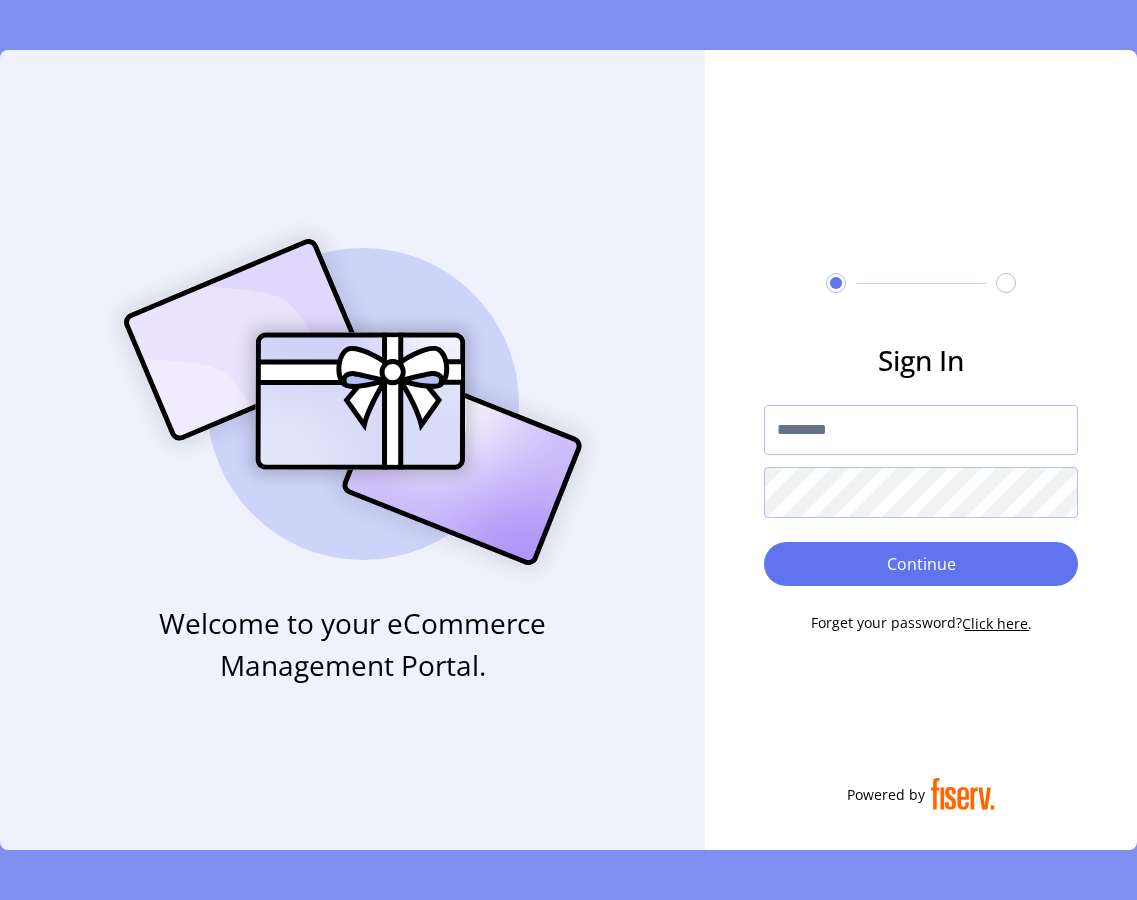 scroll, scrollTop: 0, scrollLeft: 0, axis: both 